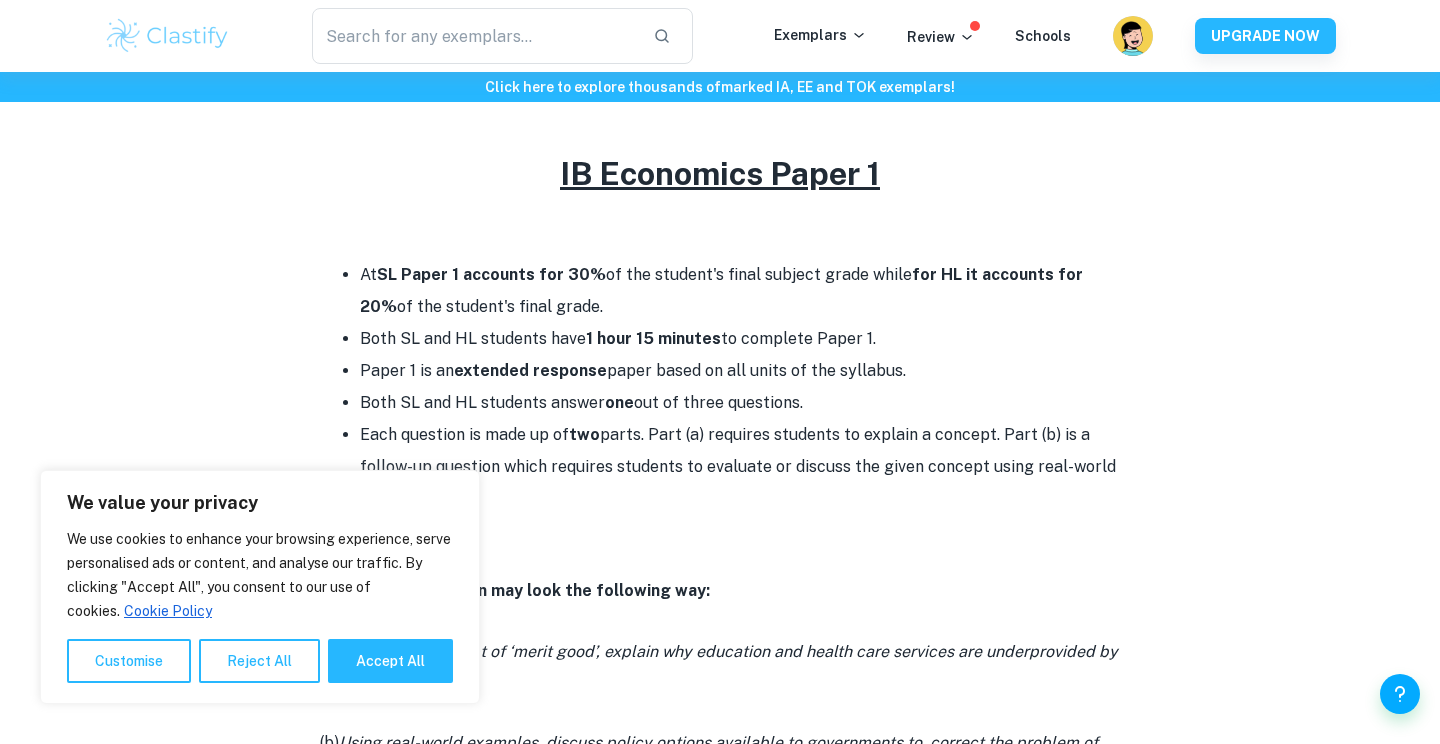 scroll, scrollTop: 807, scrollLeft: 0, axis: vertical 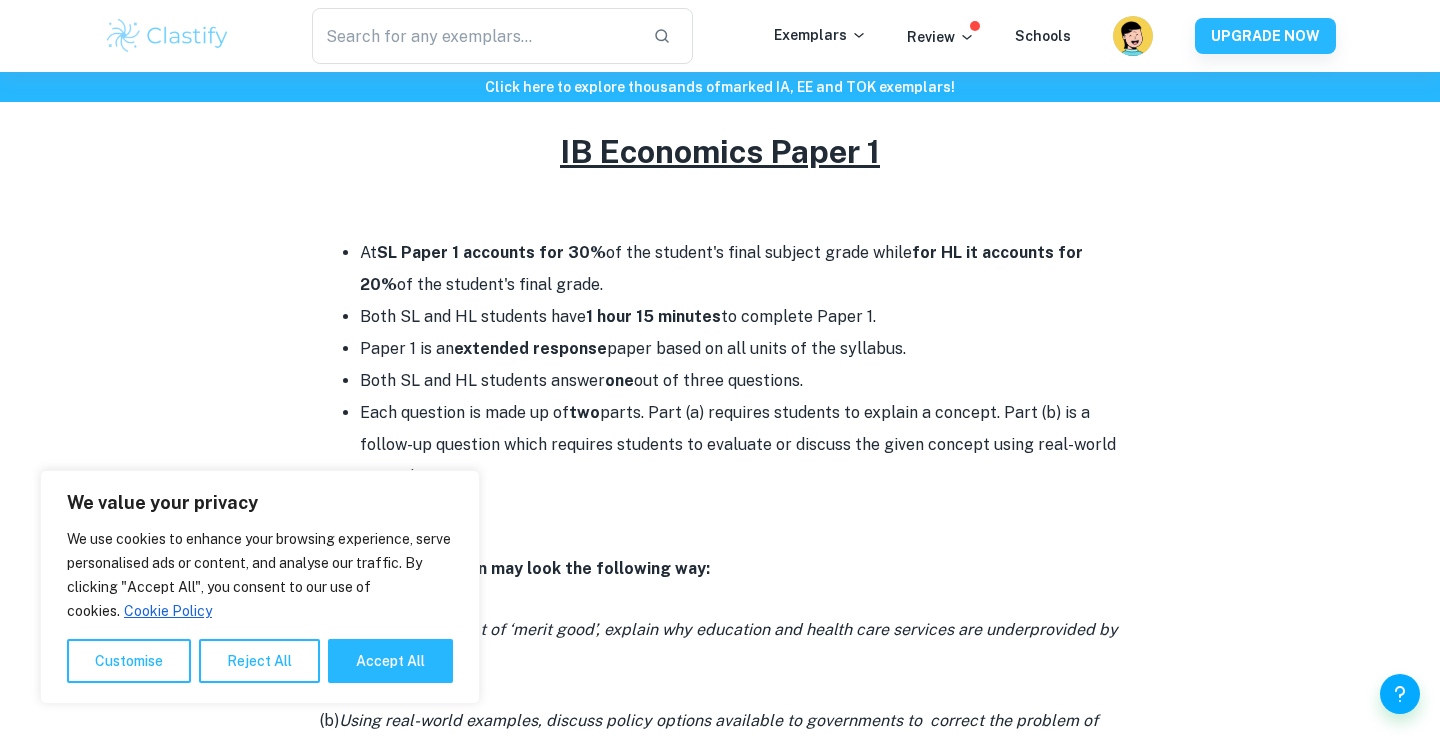 click at bounding box center (720, 508) 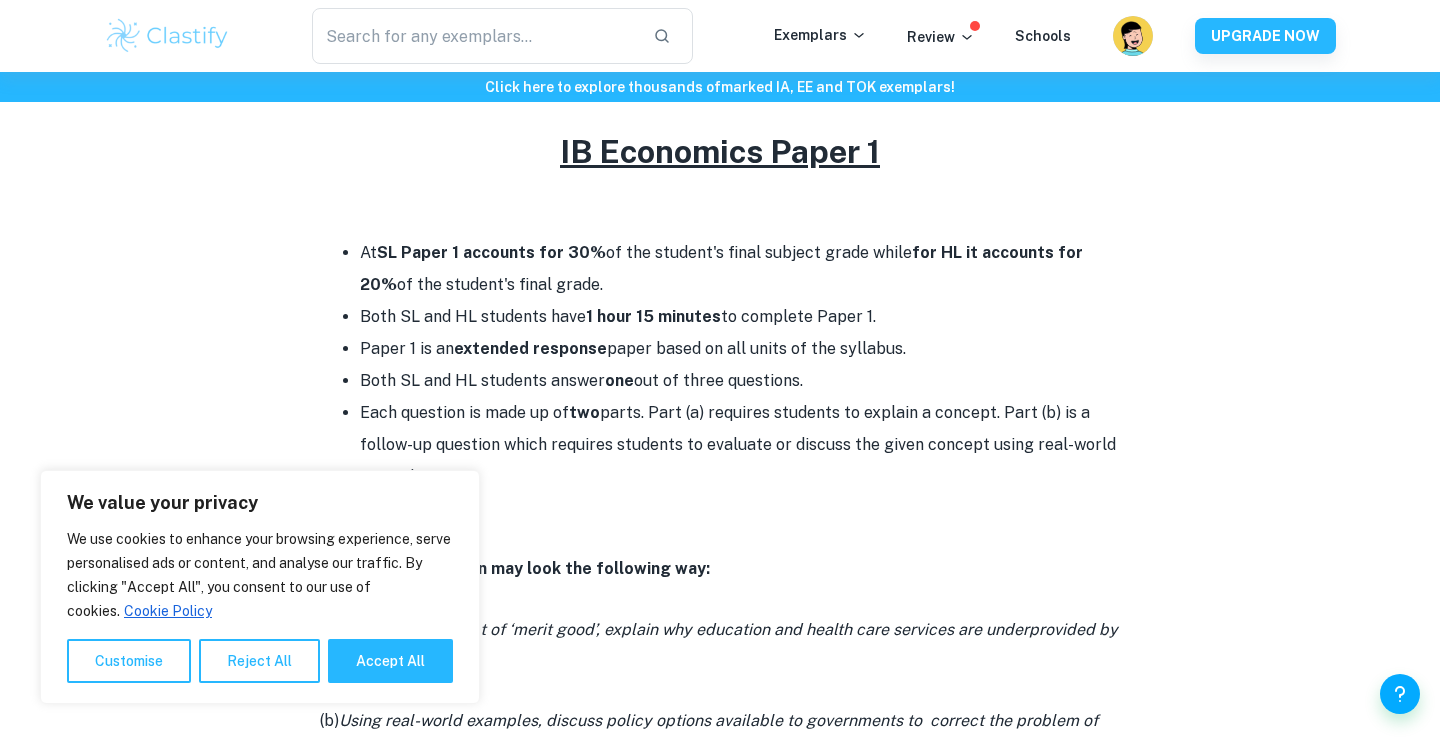 click at bounding box center [720, 508] 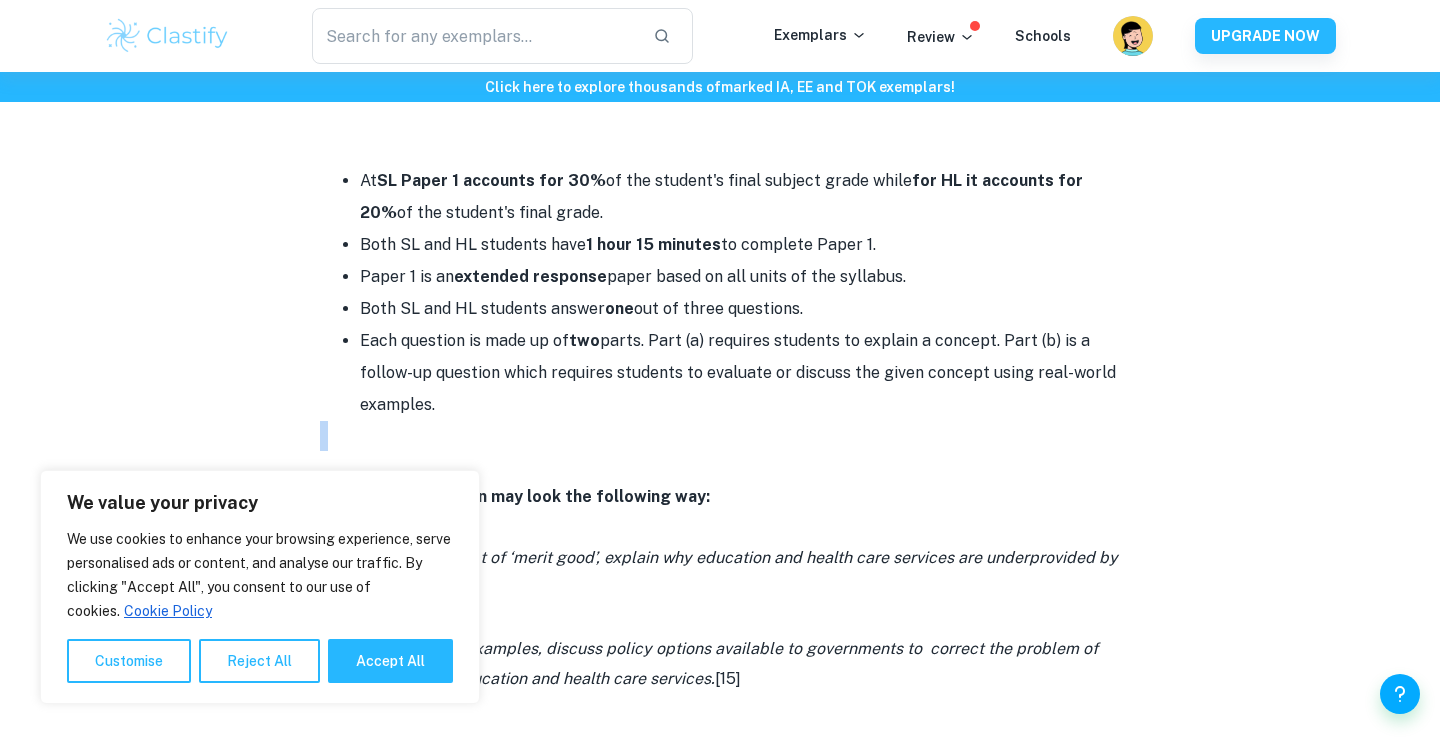 scroll, scrollTop: 878, scrollLeft: 0, axis: vertical 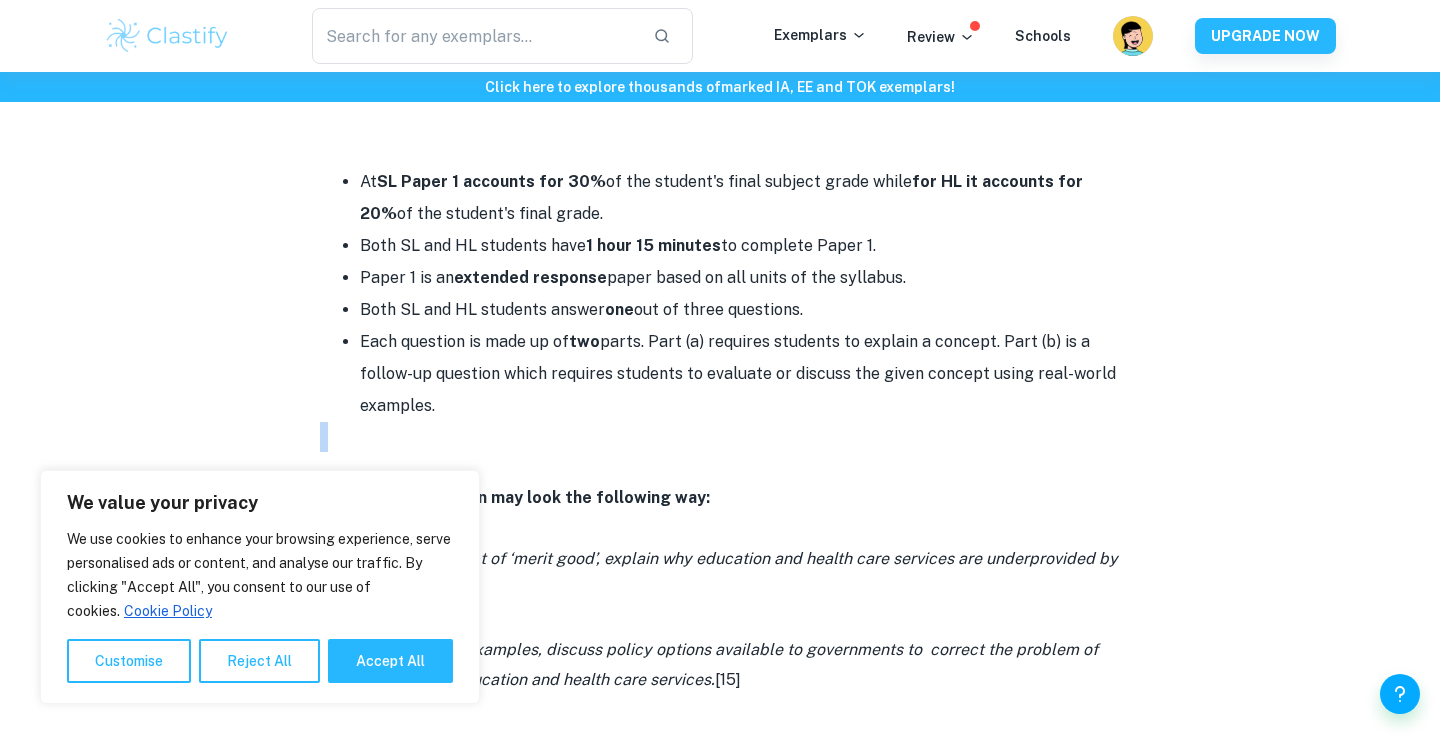 click on "Each question is made up of  two  parts. Part (a) requires students to explain a concept. Part (b) is a follow-up question which requires students to evaluate or discuss the given concept using real-world examples." at bounding box center [740, 374] 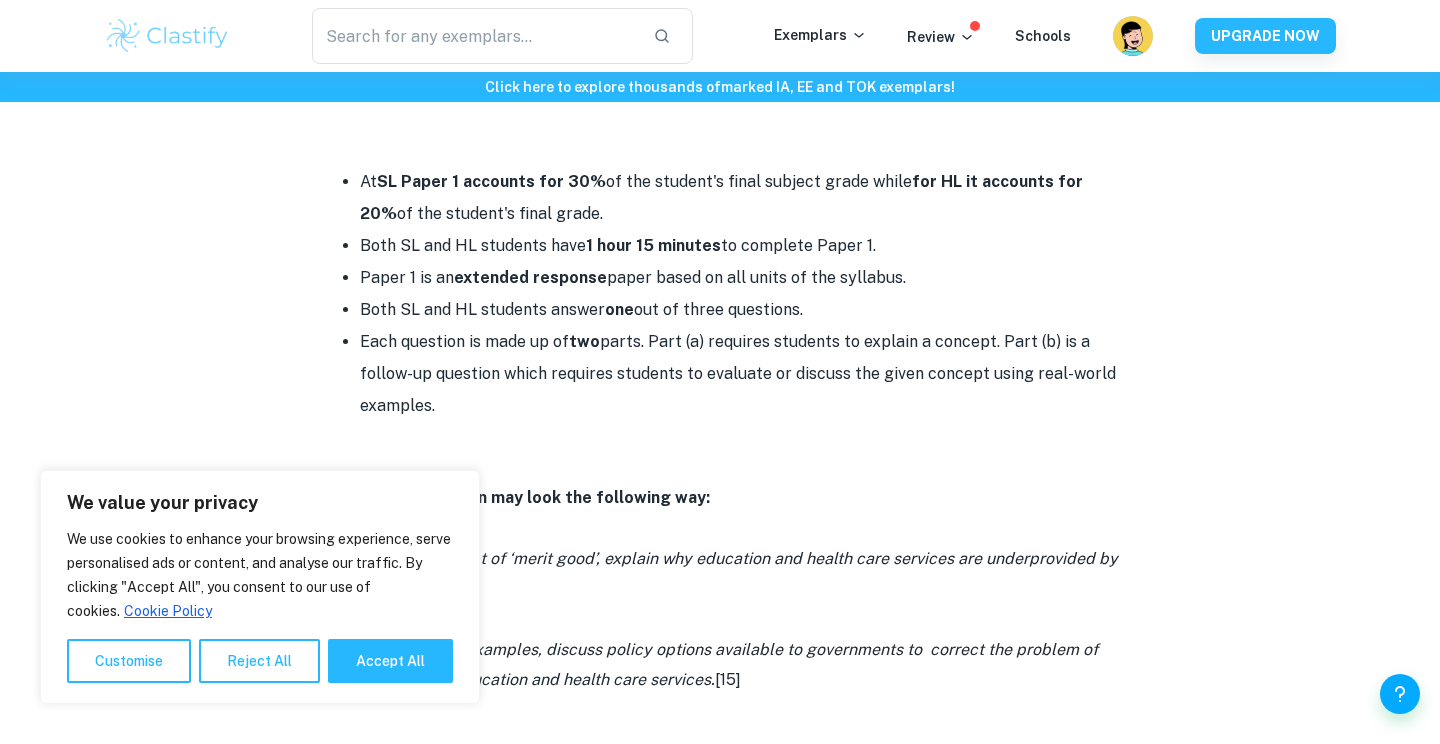 click on "Each question is made up of  two  parts. Part (a) requires students to explain a concept. Part (b) is a follow-up question which requires students to evaluate or discuss the given concept using real-world examples." at bounding box center [740, 374] 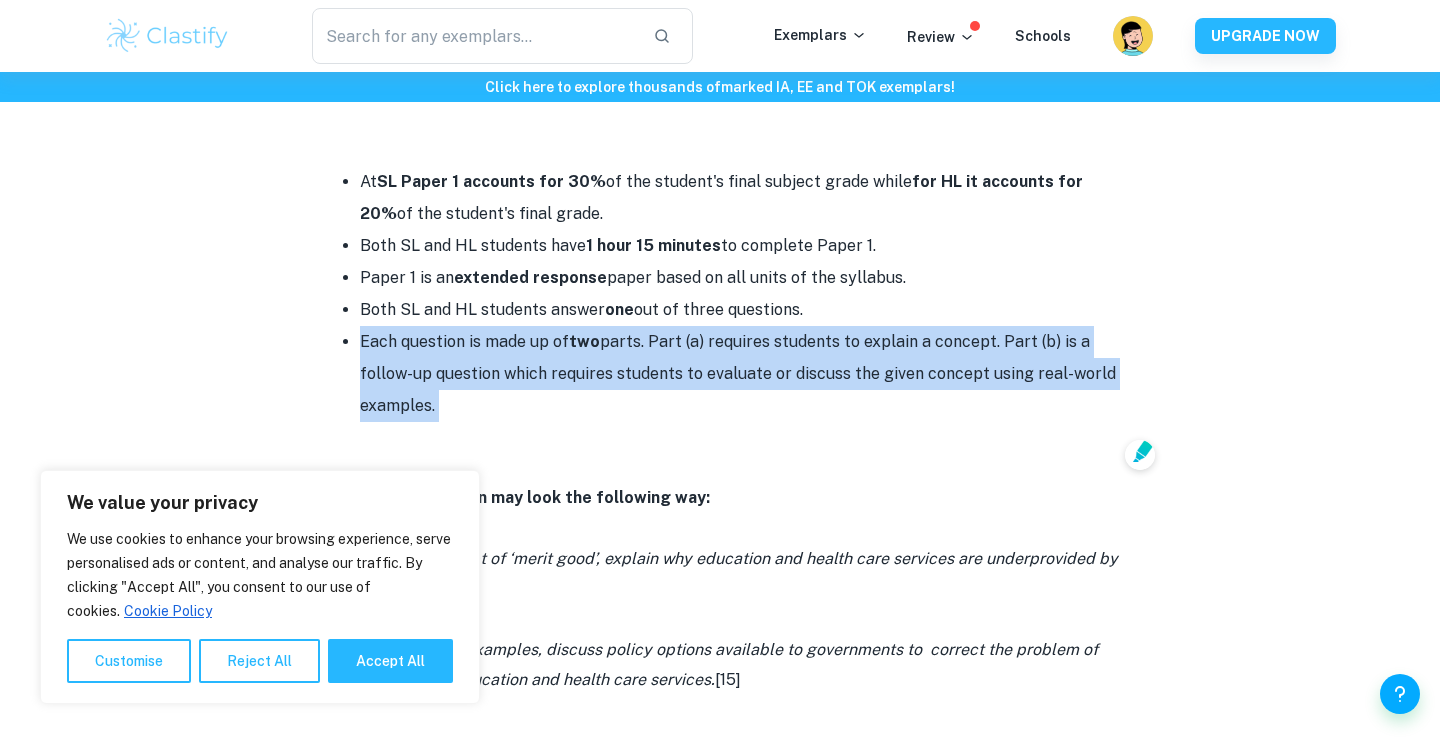 click on "Each question is made up of  two  parts. Part (a) requires students to explain a concept. Part (b) is a follow-up question which requires students to evaluate or discuss the given concept using real-world examples." at bounding box center (740, 374) 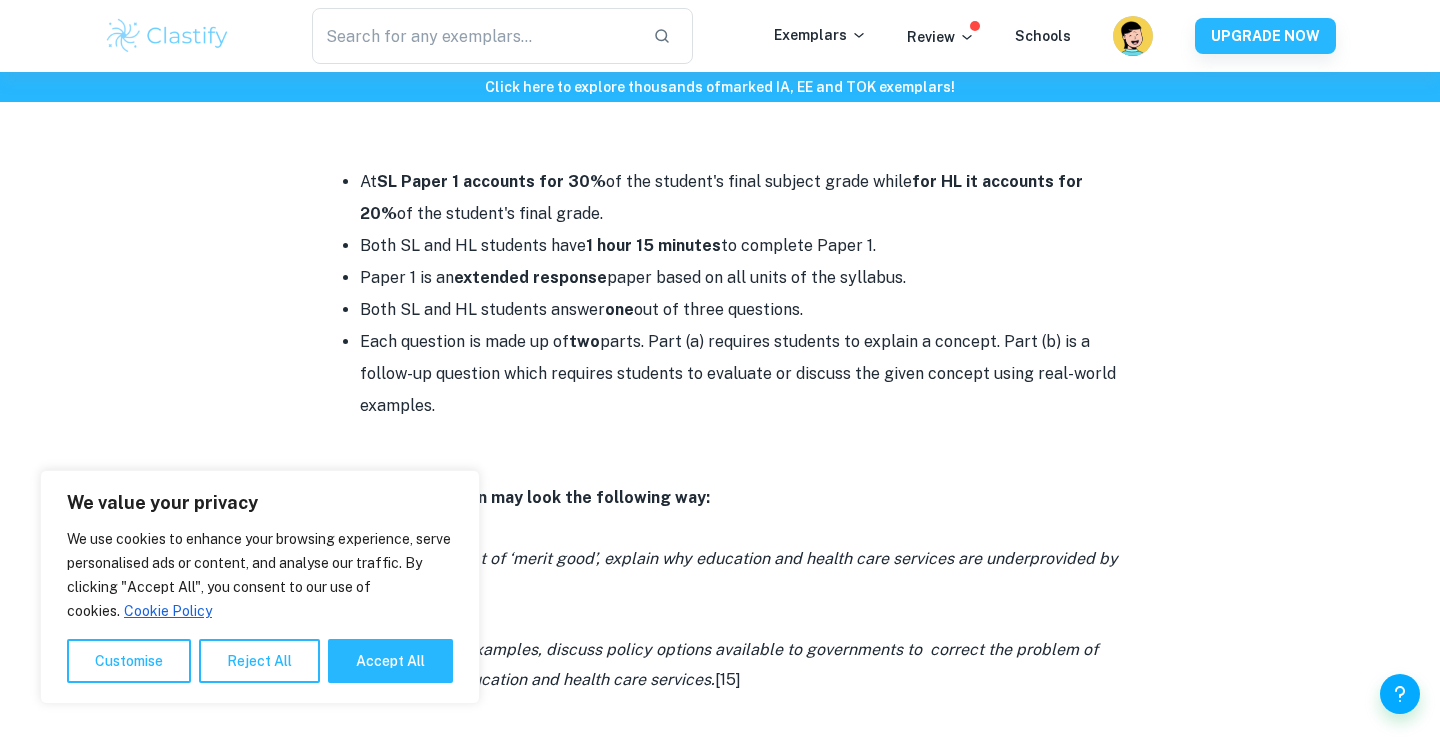 click on "Each question is made up of  two  parts. Part (a) requires students to explain a concept. Part (b) is a follow-up question which requires students to evaluate or discuss the given concept using real-world examples." at bounding box center [740, 374] 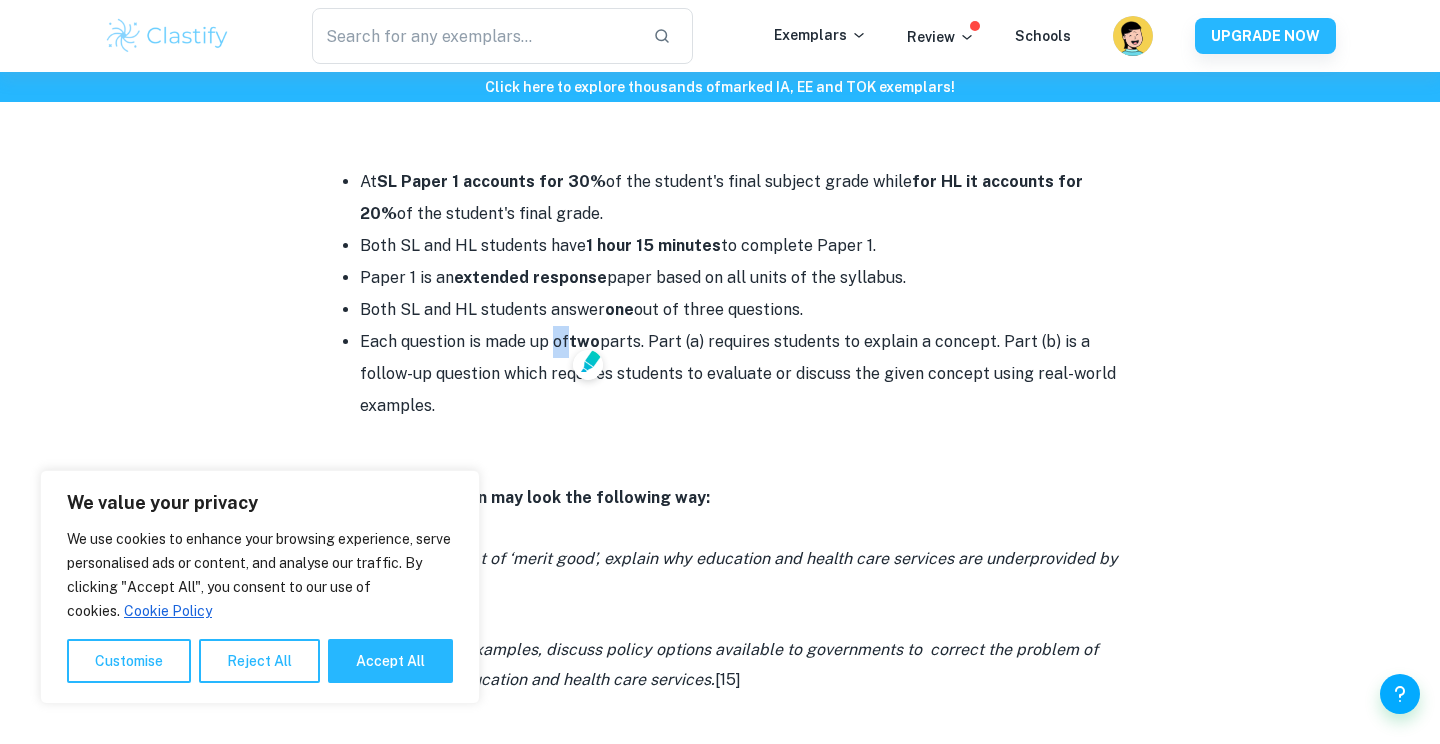 click on "Each question is made up of  two  parts. Part (a) requires students to explain a concept. Part (b) is a follow-up question which requires students to evaluate or discuss the given concept using real-world examples." at bounding box center [740, 374] 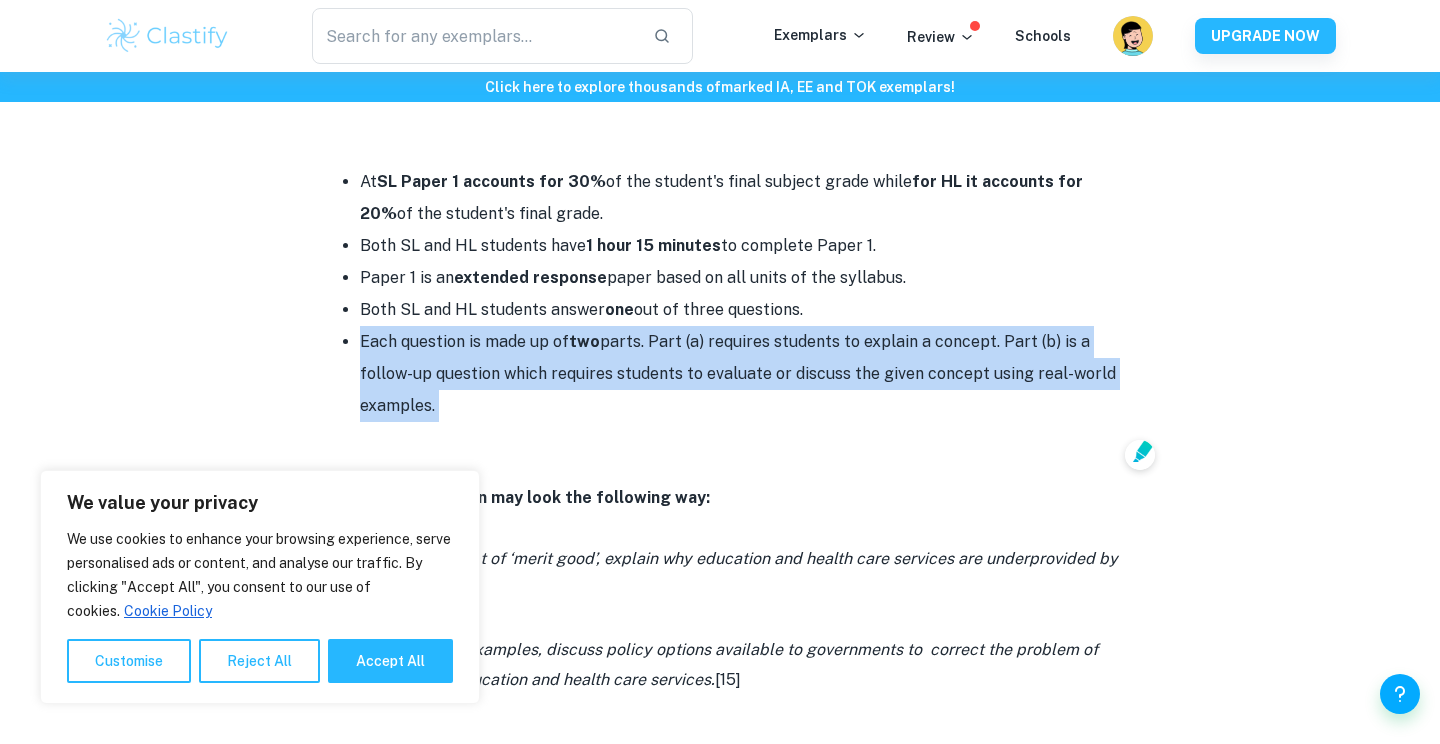 click on "Each question is made up of  two  parts. Part (a) requires students to explain a concept. Part (b) is a follow-up question which requires students to evaluate or discuss the given concept using real-world examples." at bounding box center (740, 374) 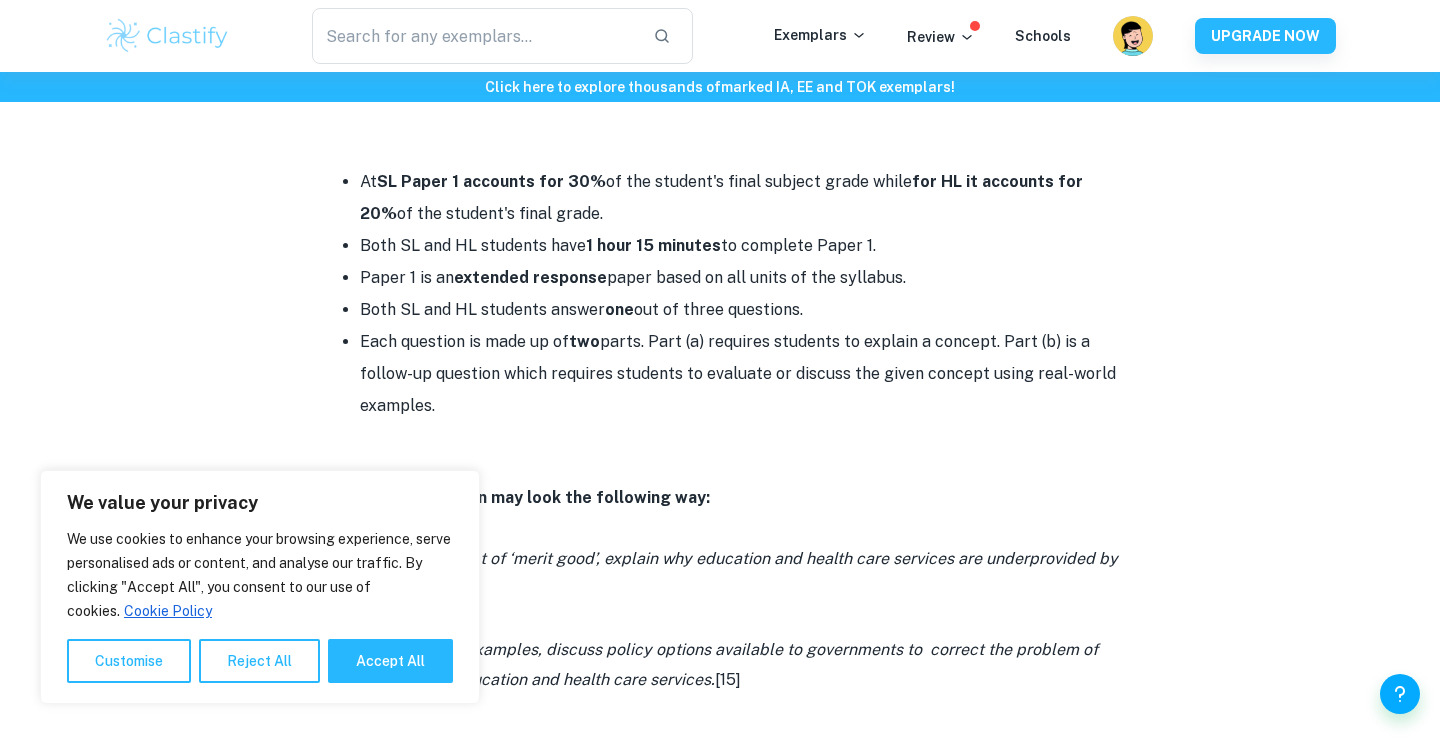 click on "Each question is made up of  two  parts. Part (a) requires students to explain a concept. Part (b) is a follow-up question which requires students to evaluate or discuss the given concept using real-world examples." at bounding box center (740, 374) 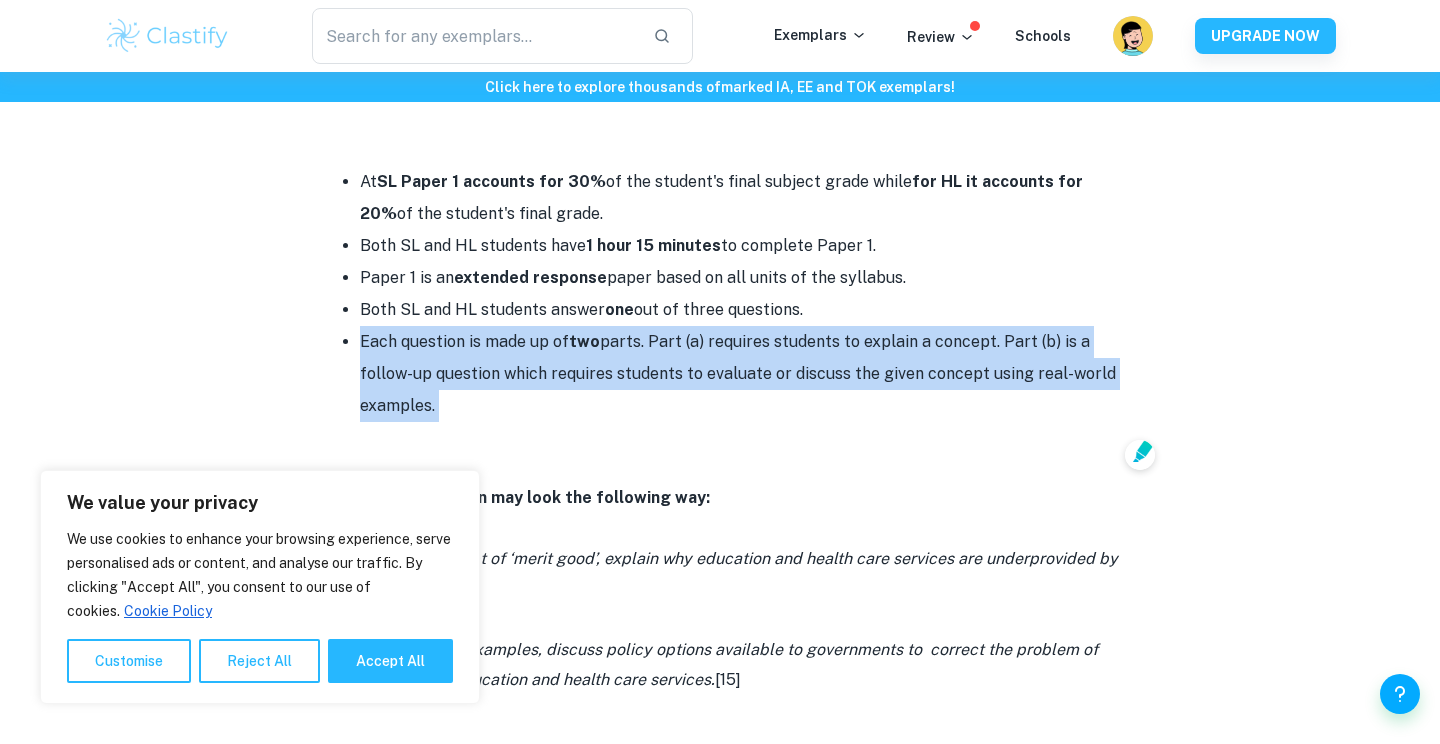 scroll, scrollTop: 974, scrollLeft: 0, axis: vertical 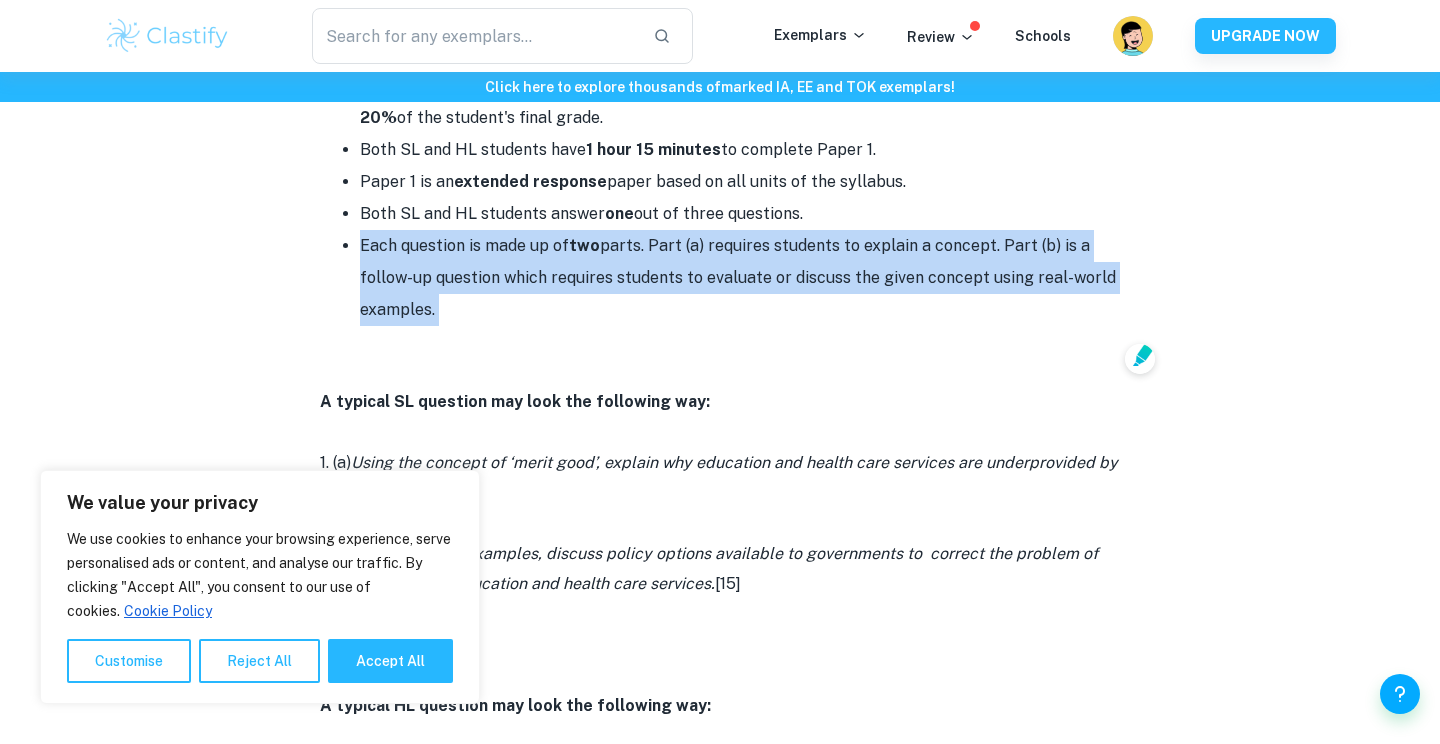 click on "Each question is made up of  two  parts. Part (a) requires students to explain a concept. Part (b) is a follow-up question which requires students to evaluate or discuss the given concept using real-world examples." at bounding box center [740, 278] 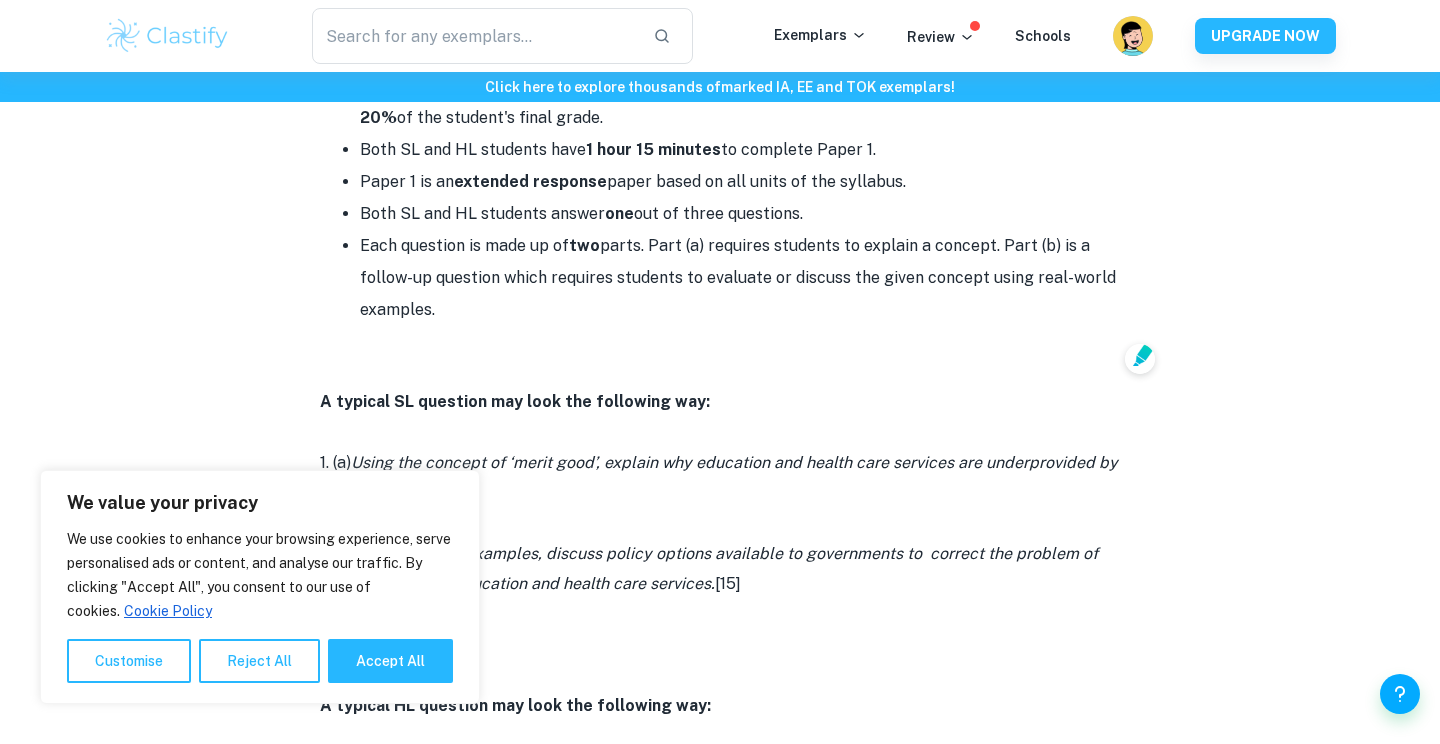 click on "Each question is made up of  two  parts. Part (a) requires students to explain a concept. Part (b) is a follow-up question which requires students to evaluate or discuss the given concept using real-world examples." at bounding box center (740, 278) 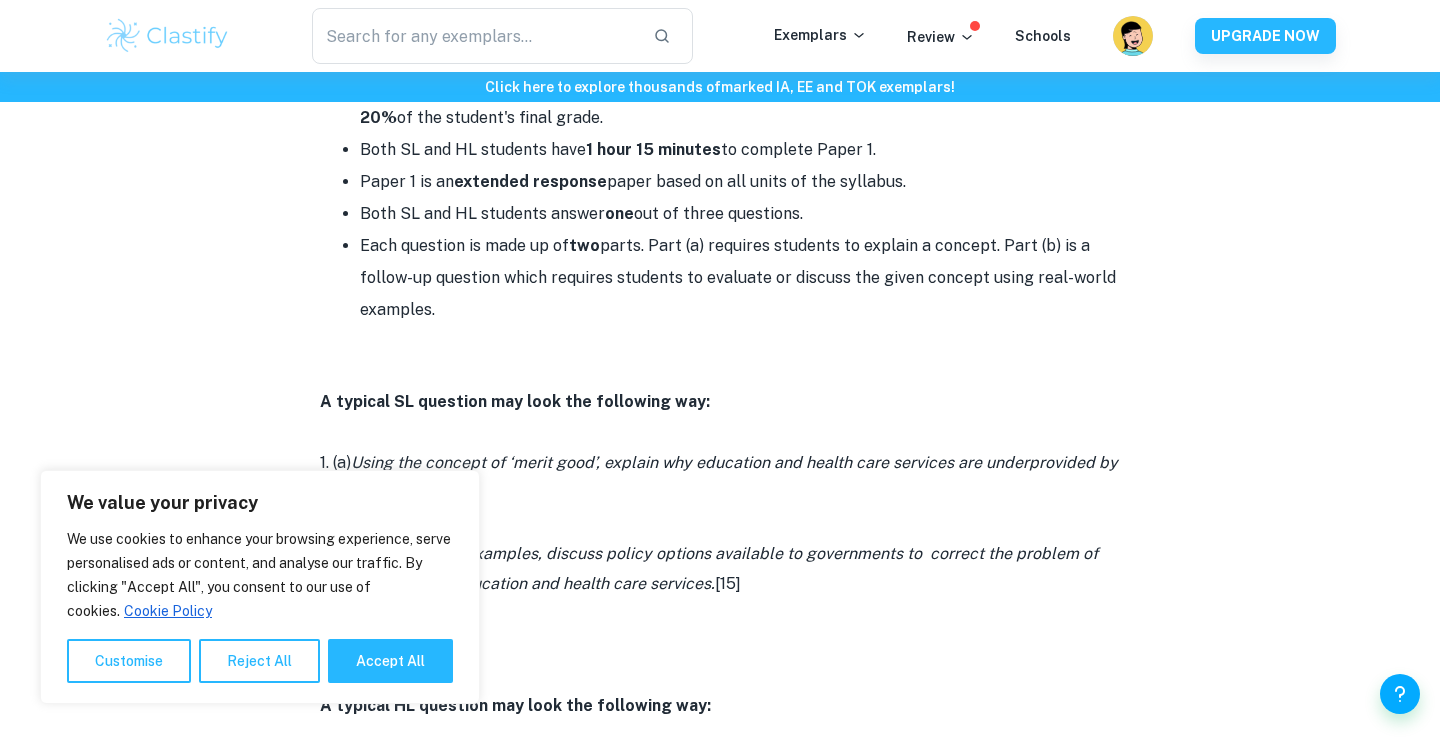 click on "Each question is made up of  two  parts. Part (a) requires students to explain a concept. Part (b) is a follow-up question which requires students to evaluate or discuss the given concept using real-world examples." at bounding box center (740, 278) 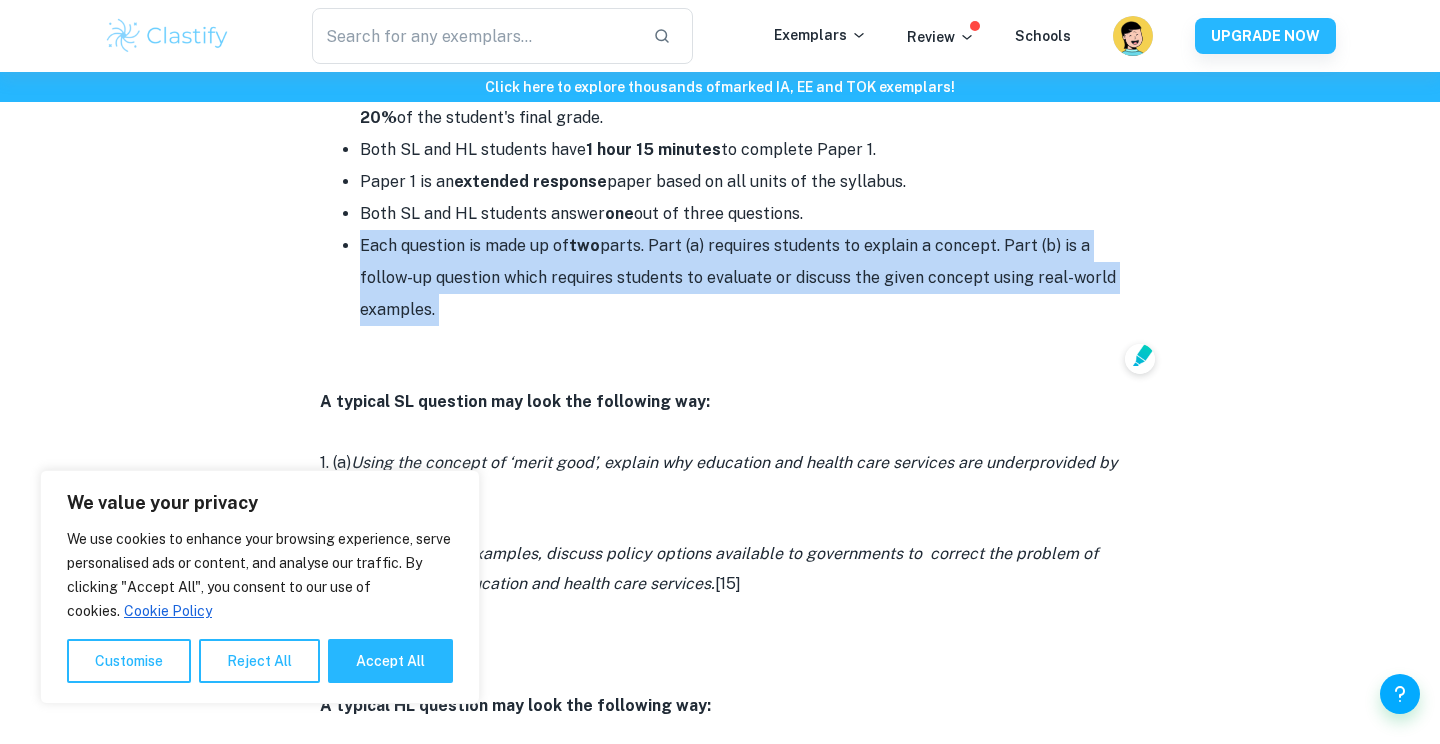 click on "Each question is made up of  two  parts. Part (a) requires students to explain a concept. Part (b) is a follow-up question which requires students to evaluate or discuss the given concept using real-world examples." at bounding box center [740, 278] 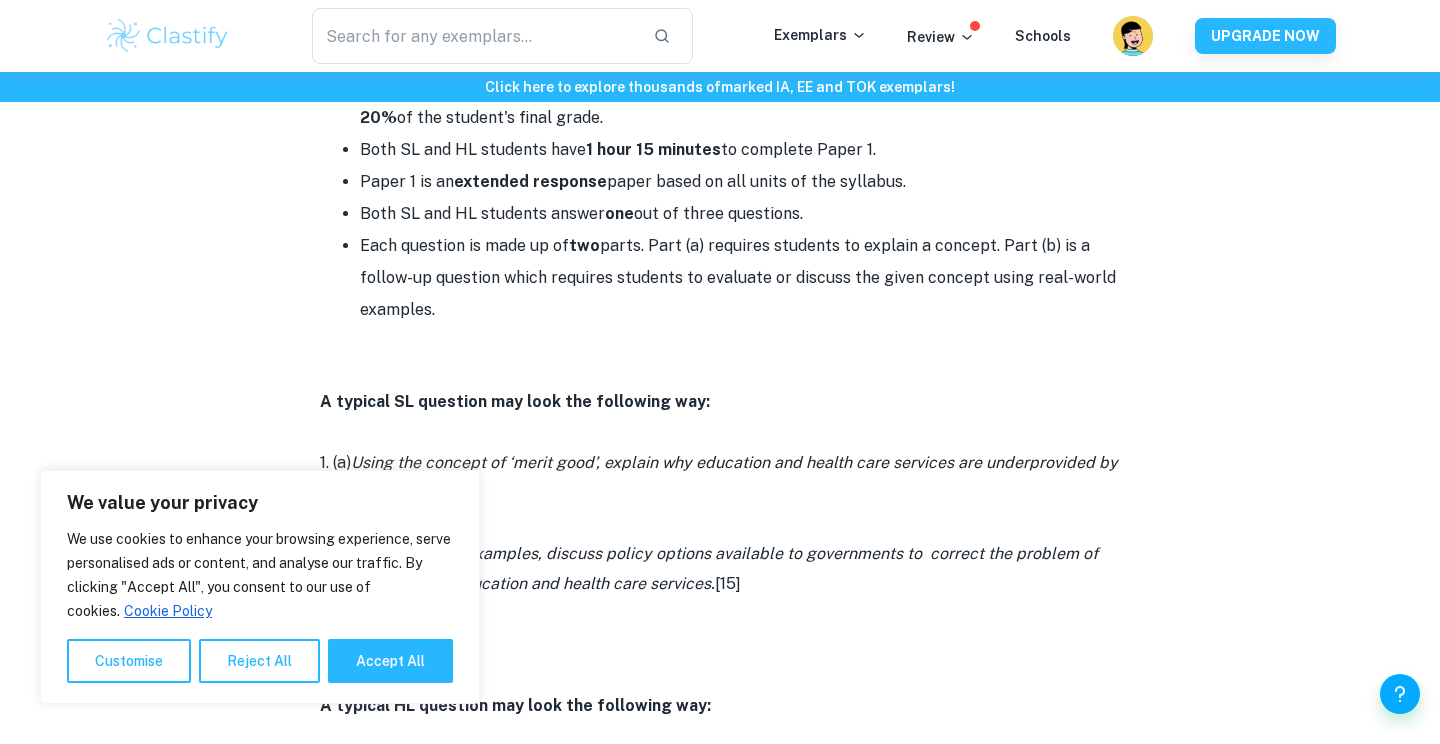 click on "Each question is made up of  two  parts. Part (a) requires students to explain a concept. Part (b) is a follow-up question which requires students to evaluate or discuss the given concept using real-world examples." at bounding box center [740, 278] 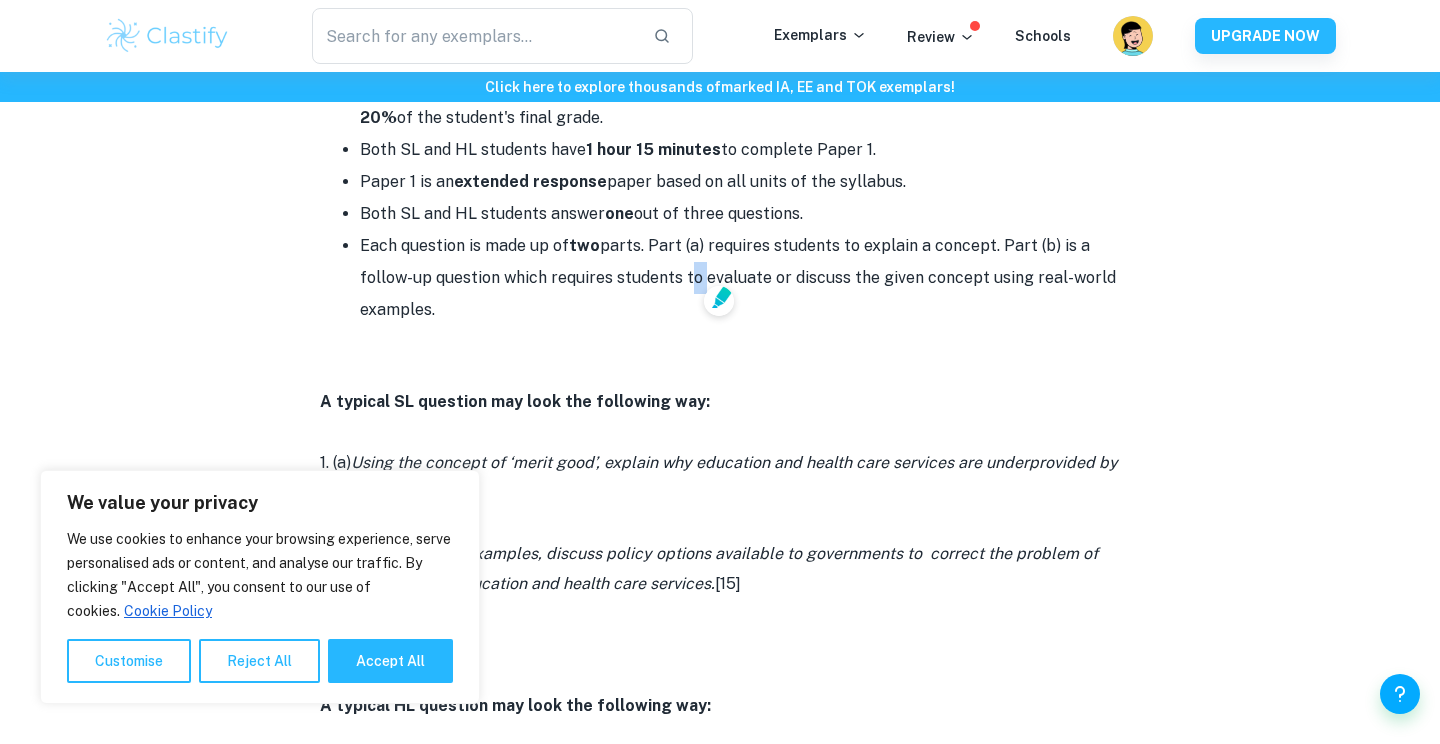 click on "Each question is made up of  two  parts. Part (a) requires students to explain a concept. Part (b) is a follow-up question which requires students to evaluate or discuss the given concept using real-world examples." at bounding box center [740, 278] 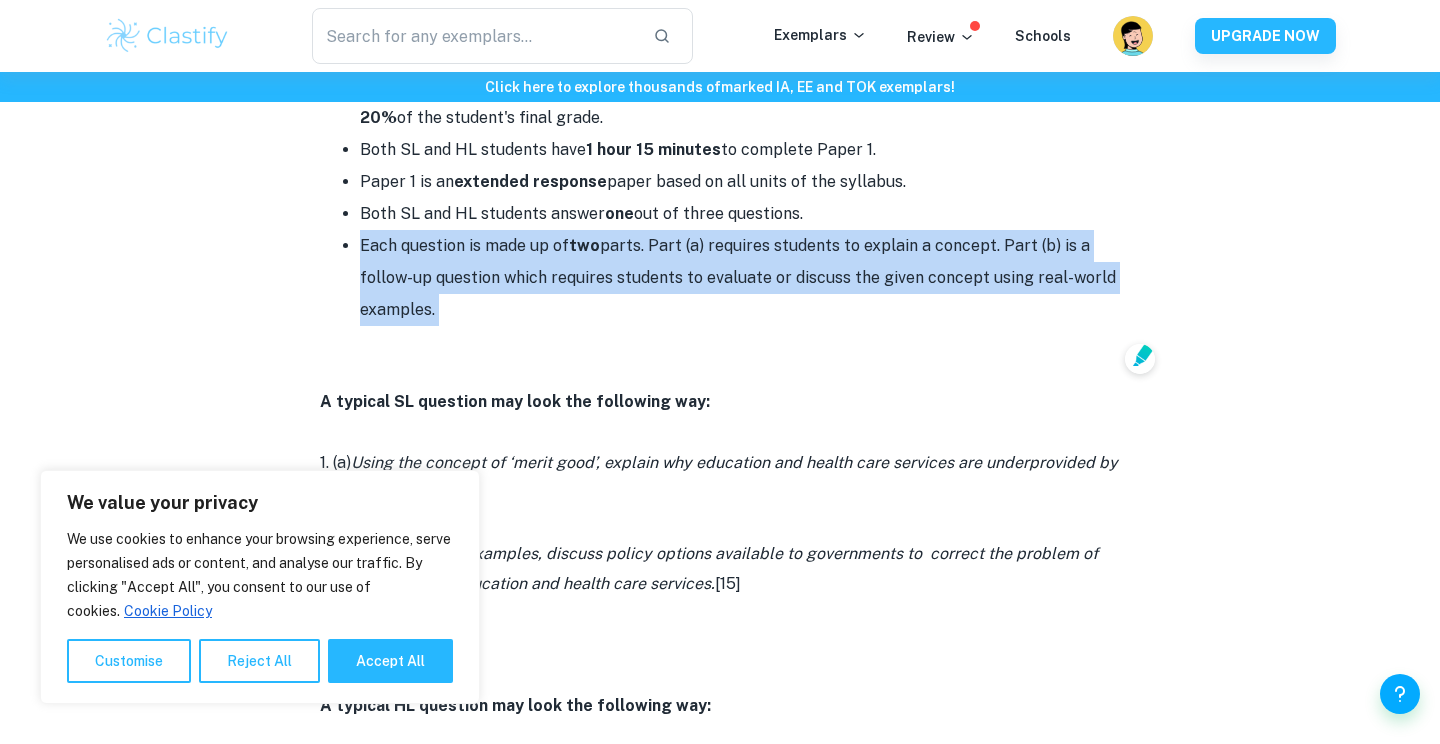 click on "Each question is made up of  two  parts. Part (a) requires students to explain a concept. Part (b) is a follow-up question which requires students to evaluate or discuss the given concept using real-world examples." at bounding box center (740, 278) 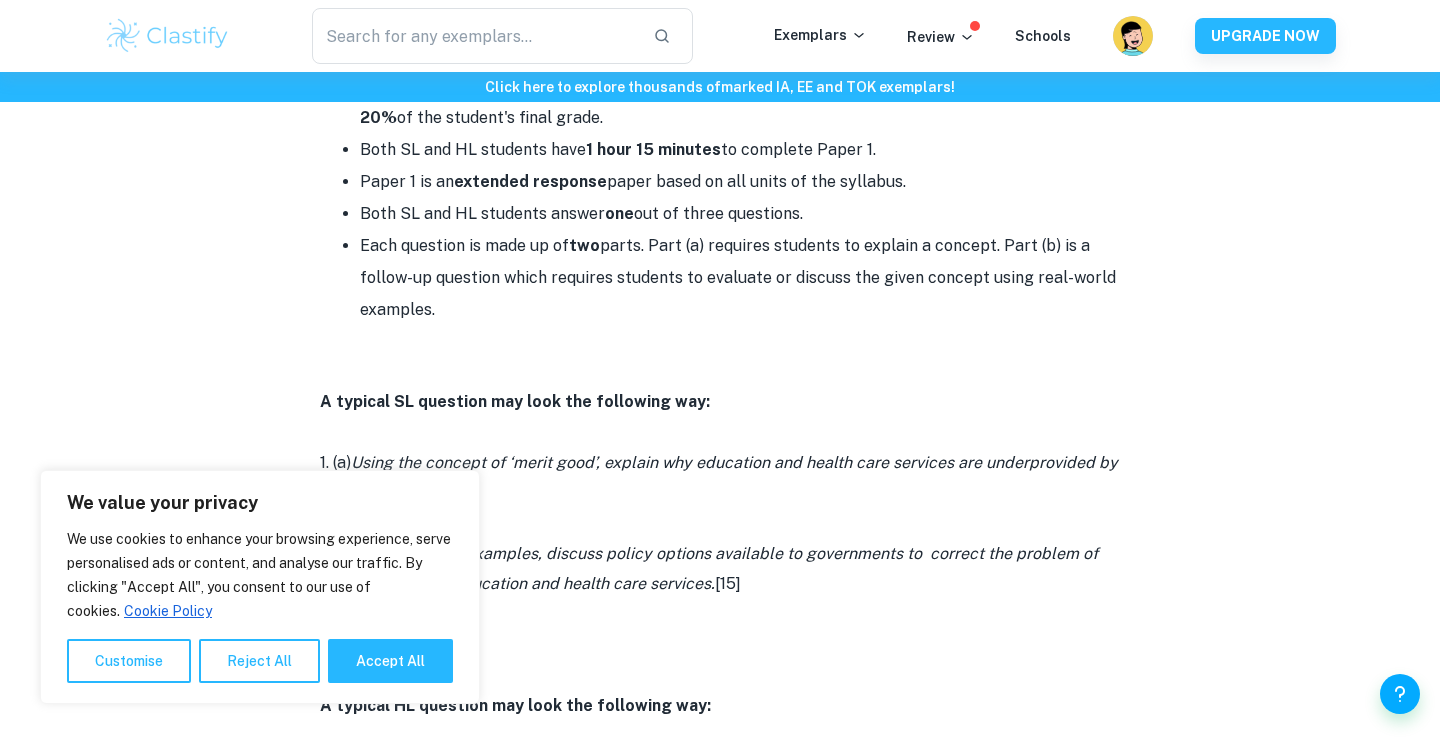 click on "Each question is made up of  two  parts. Part (a) requires students to explain a concept. Part (b) is a follow-up question which requires students to evaluate or discuss the given concept using real-world examples." at bounding box center (740, 278) 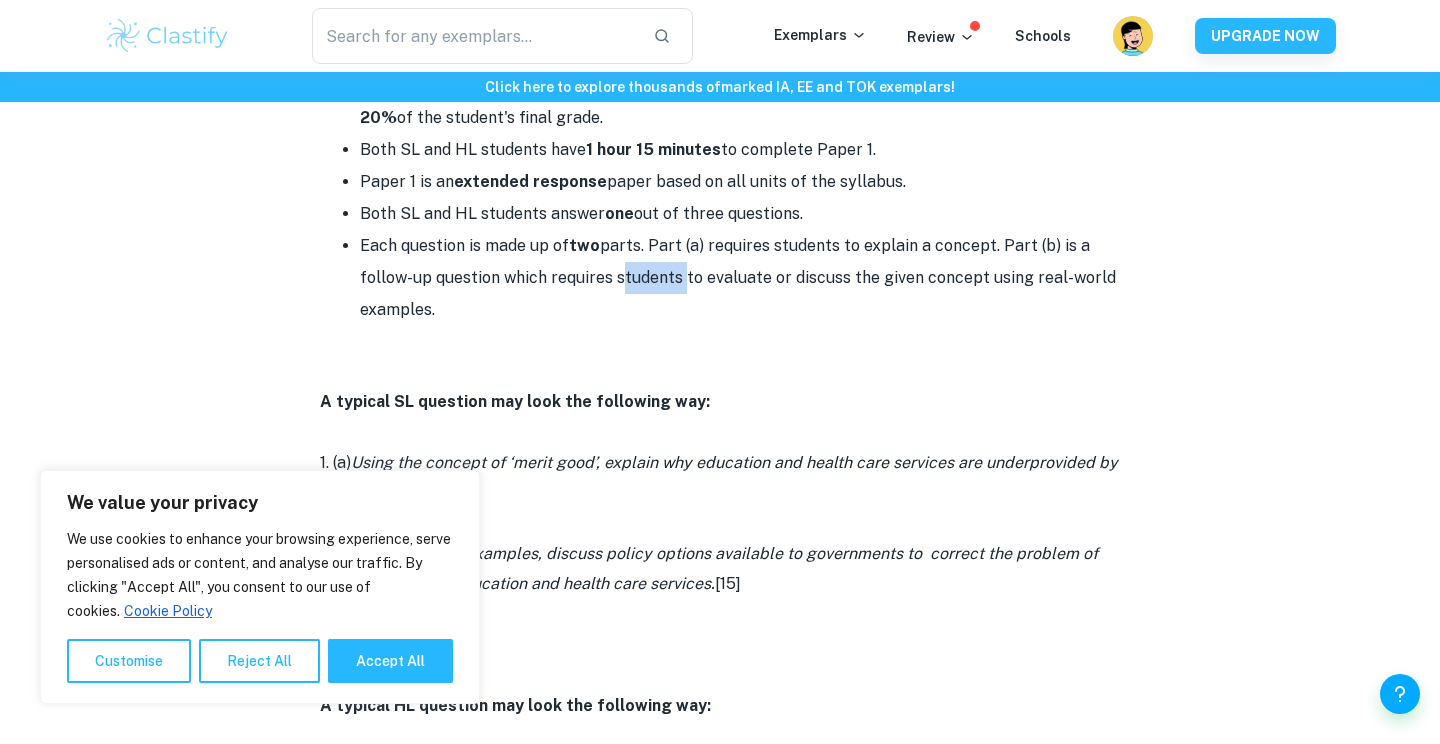 click on "Each question is made up of  two  parts. Part (a) requires students to explain a concept. Part (b) is a follow-up question which requires students to evaluate or discuss the given concept using real-world examples." at bounding box center (740, 278) 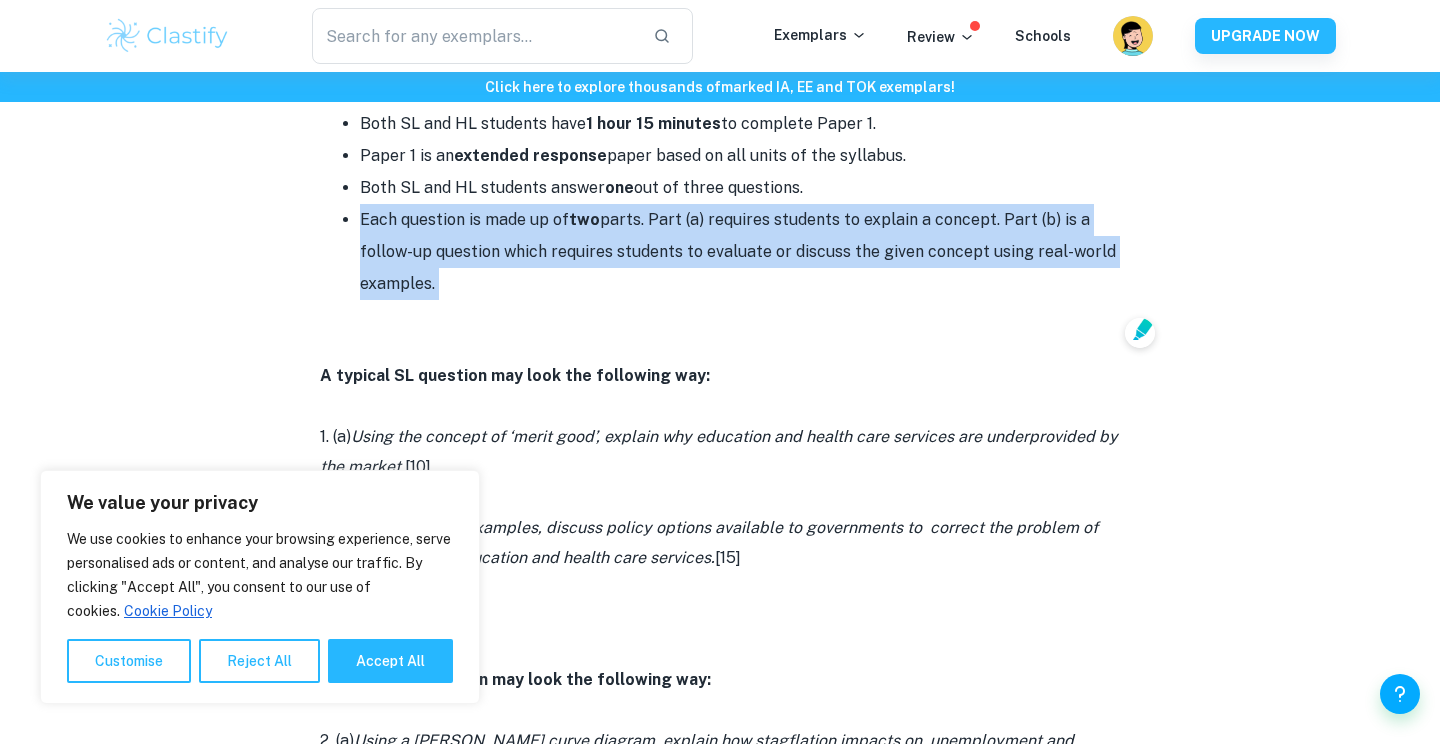 scroll, scrollTop: 1004, scrollLeft: 0, axis: vertical 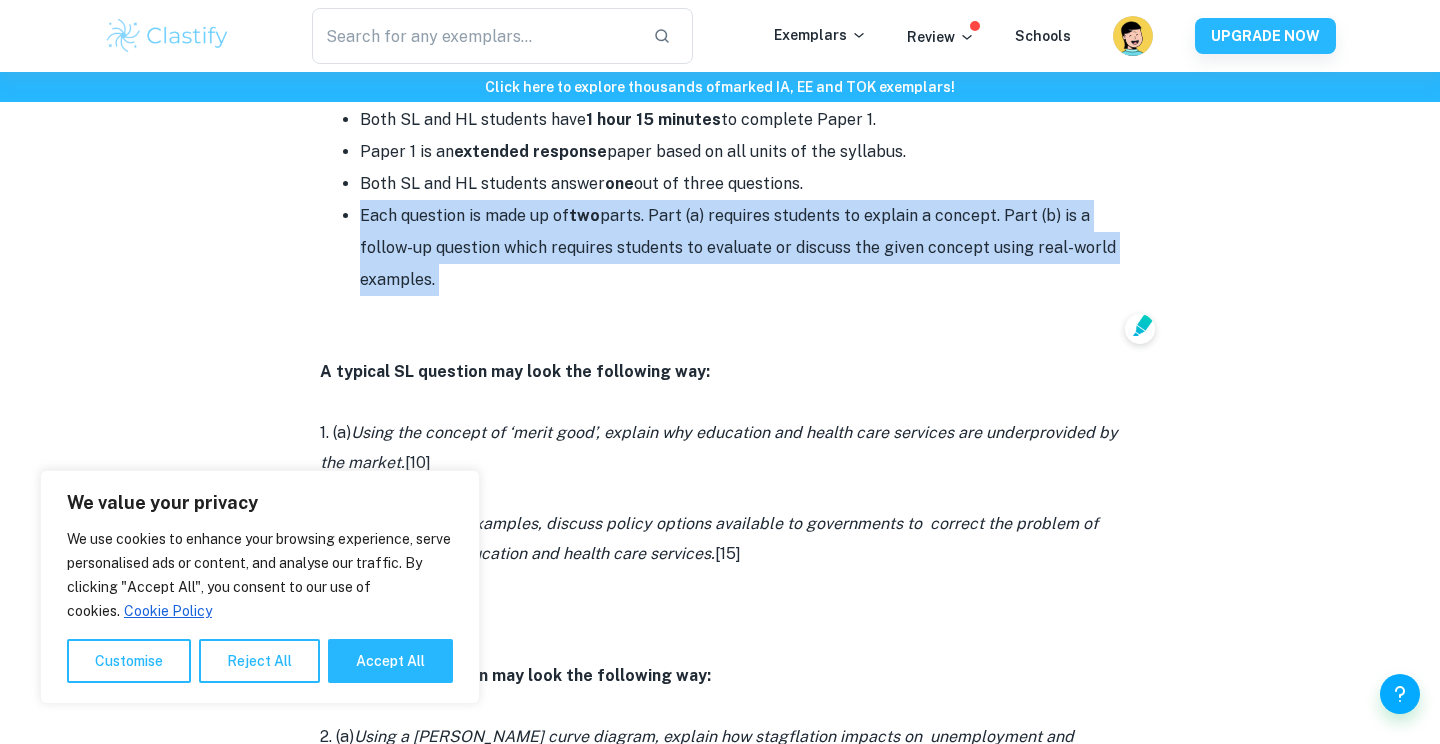 click on "Each question is made up of  two  parts. Part (a) requires students to explain a concept. Part (b) is a follow-up question which requires students to evaluate or discuss the given concept using real-world examples." at bounding box center (740, 248) 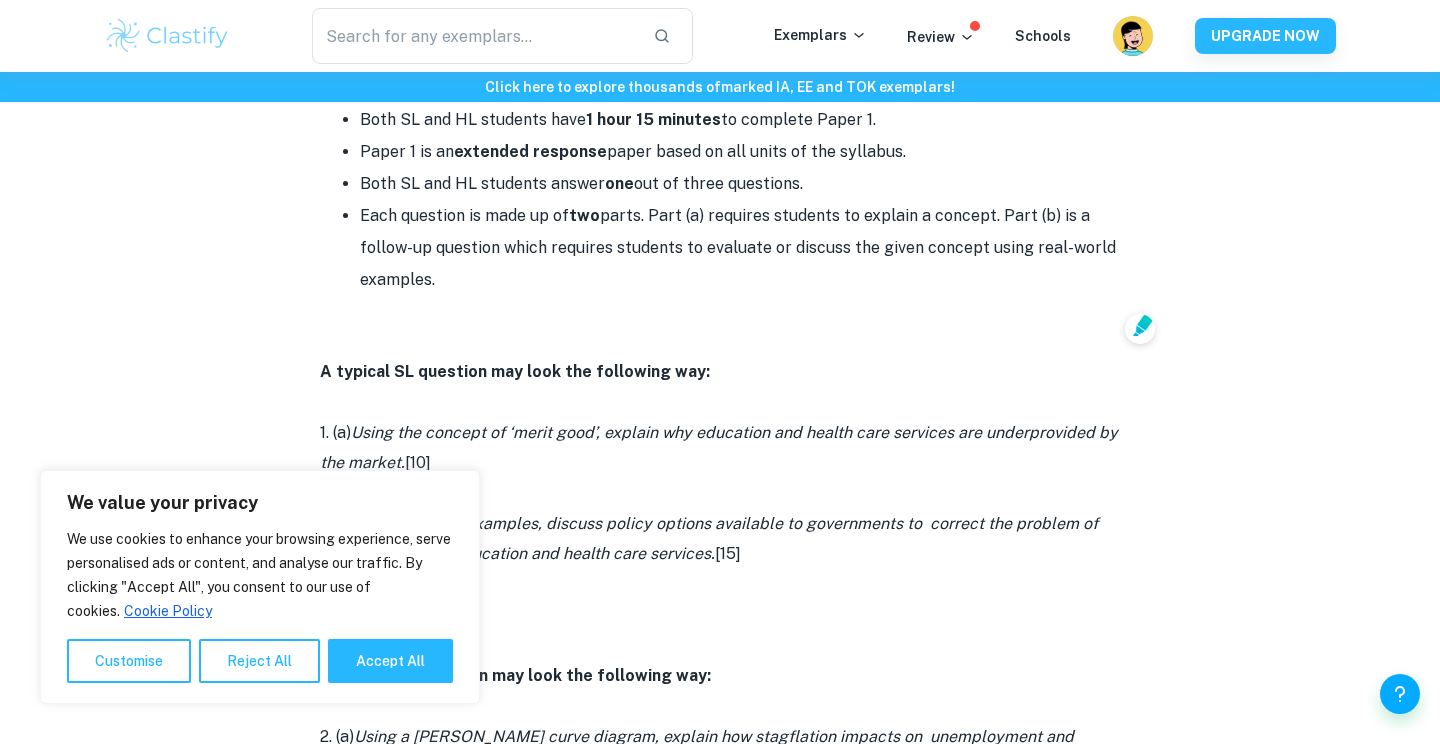 click on "Each question is made up of  two  parts. Part (a) requires students to explain a concept. Part (b) is a follow-up question which requires students to evaluate or discuss the given concept using real-world examples." at bounding box center [740, 248] 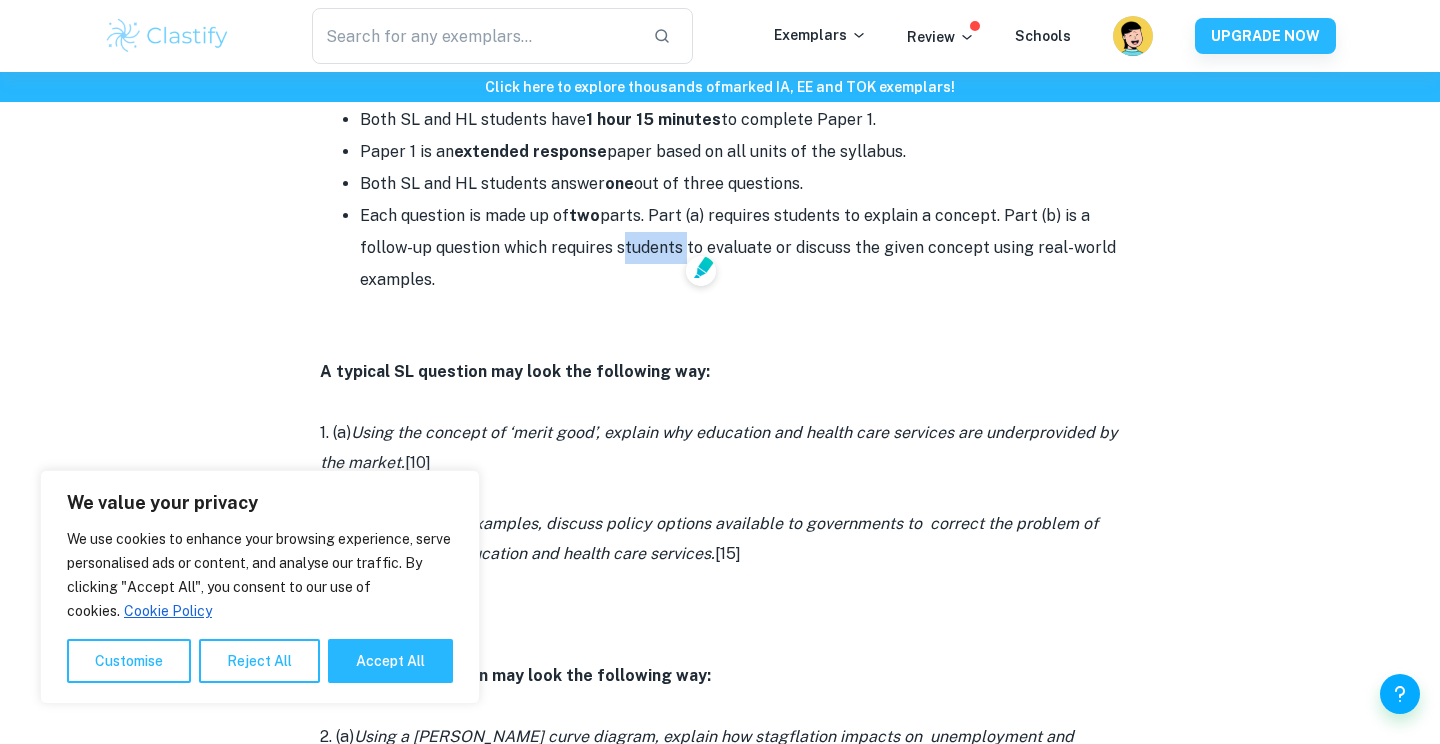 click on "Each question is made up of  two  parts. Part (a) requires students to explain a concept. Part (b) is a follow-up question which requires students to evaluate or discuss the given concept using real-world examples." at bounding box center (740, 248) 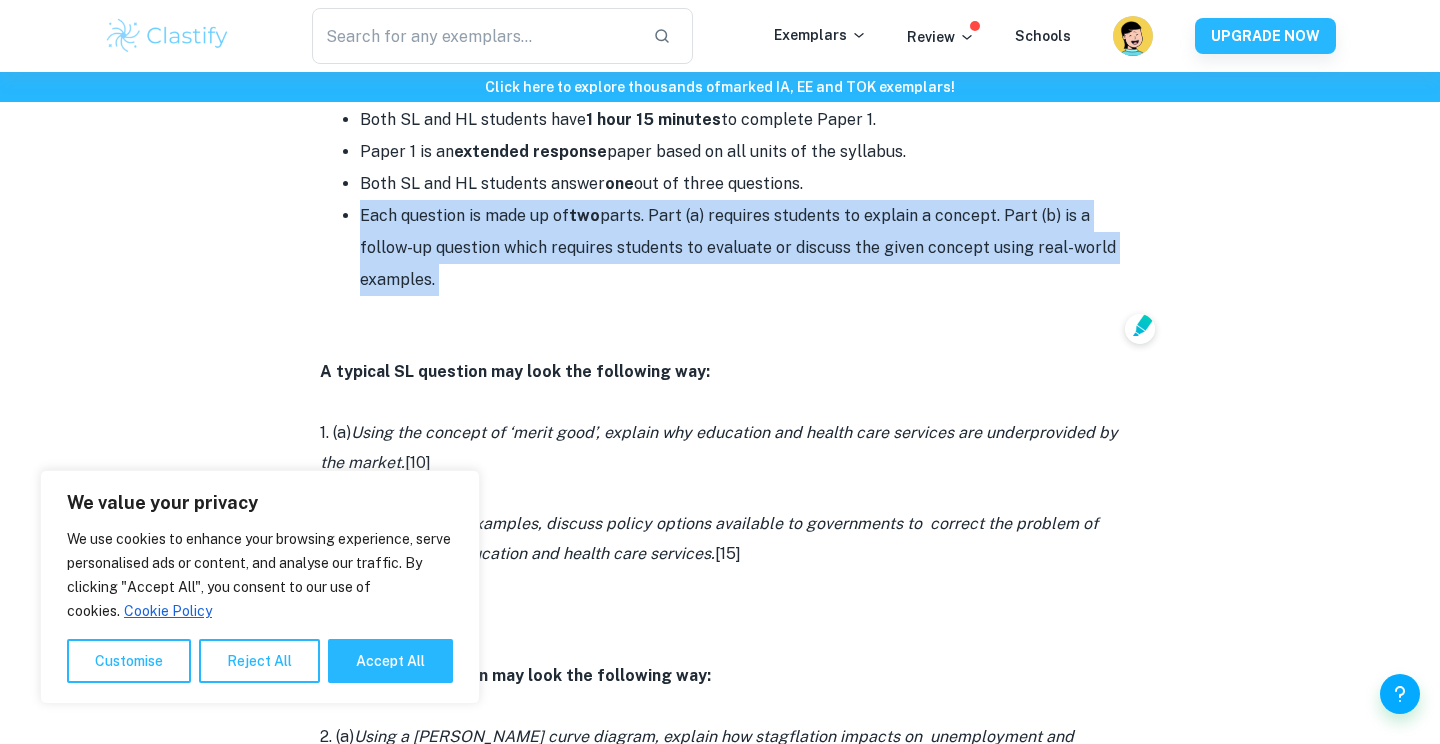 click on "Each question is made up of  two  parts. Part (a) requires students to explain a concept. Part (b) is a follow-up question which requires students to evaluate or discuss the given concept using real-world examples." at bounding box center (740, 248) 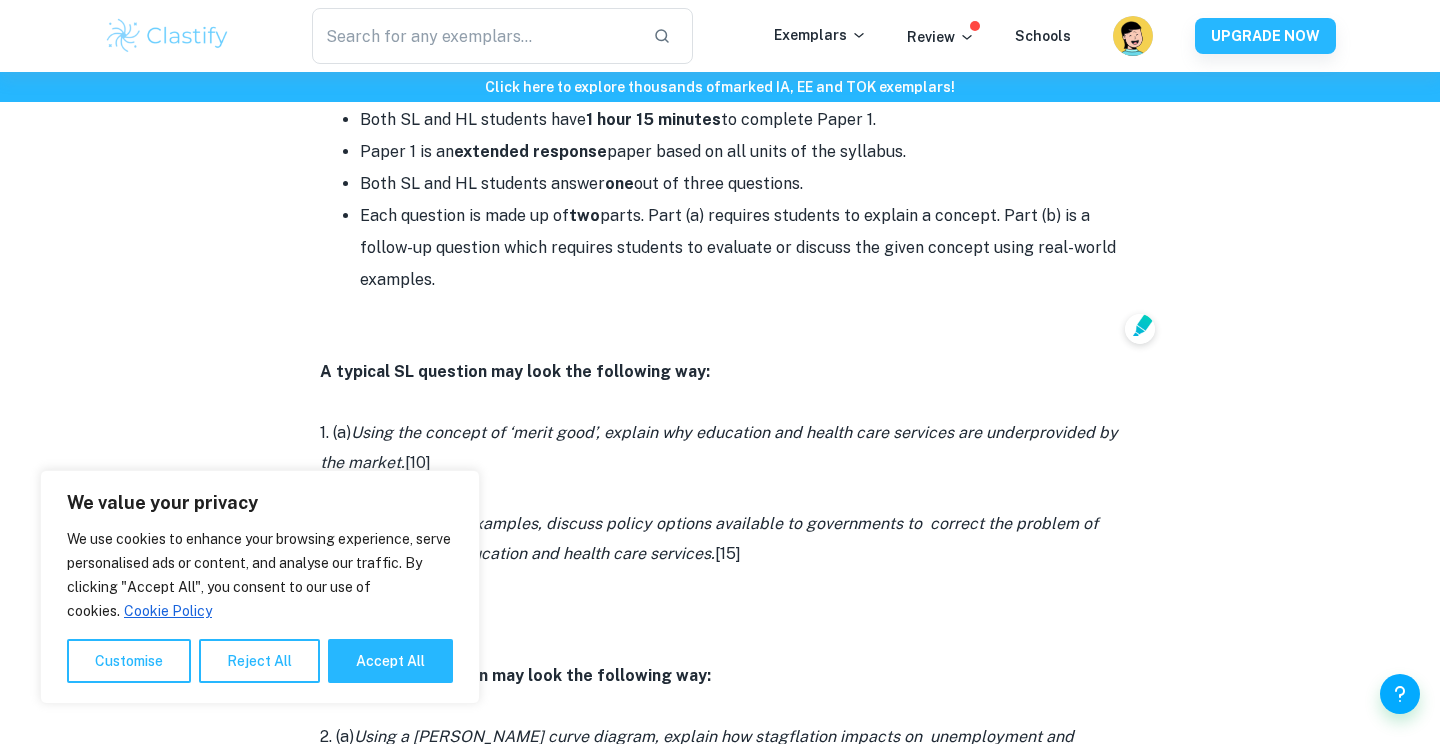 click on "Each question is made up of  two  parts. Part (a) requires students to explain a concept. Part (b) is a follow-up question which requires students to evaluate or discuss the given concept using real-world examples." at bounding box center (740, 248) 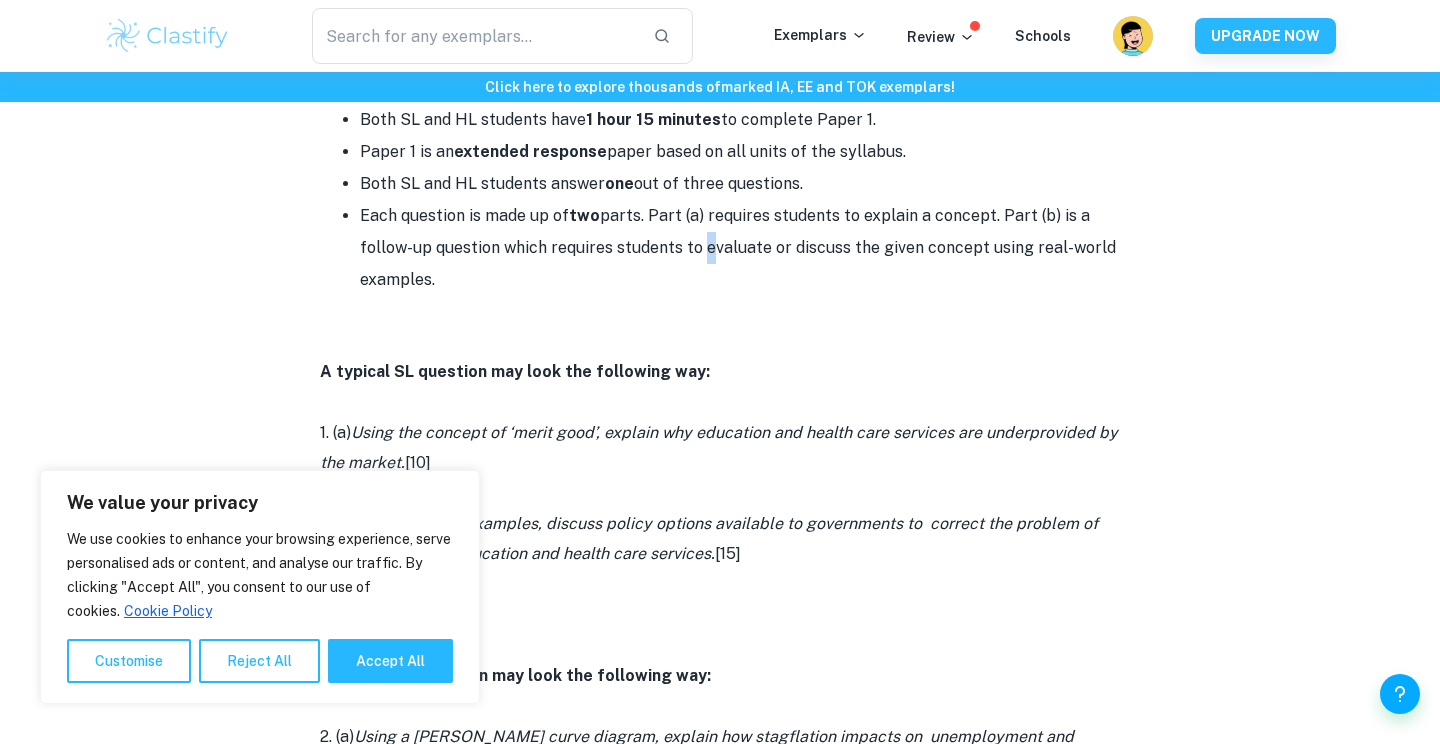 click on "Each question is made up of  two  parts. Part (a) requires students to explain a concept. Part (b) is a follow-up question which requires students to evaluate or discuss the given concept using real-world examples." at bounding box center (740, 248) 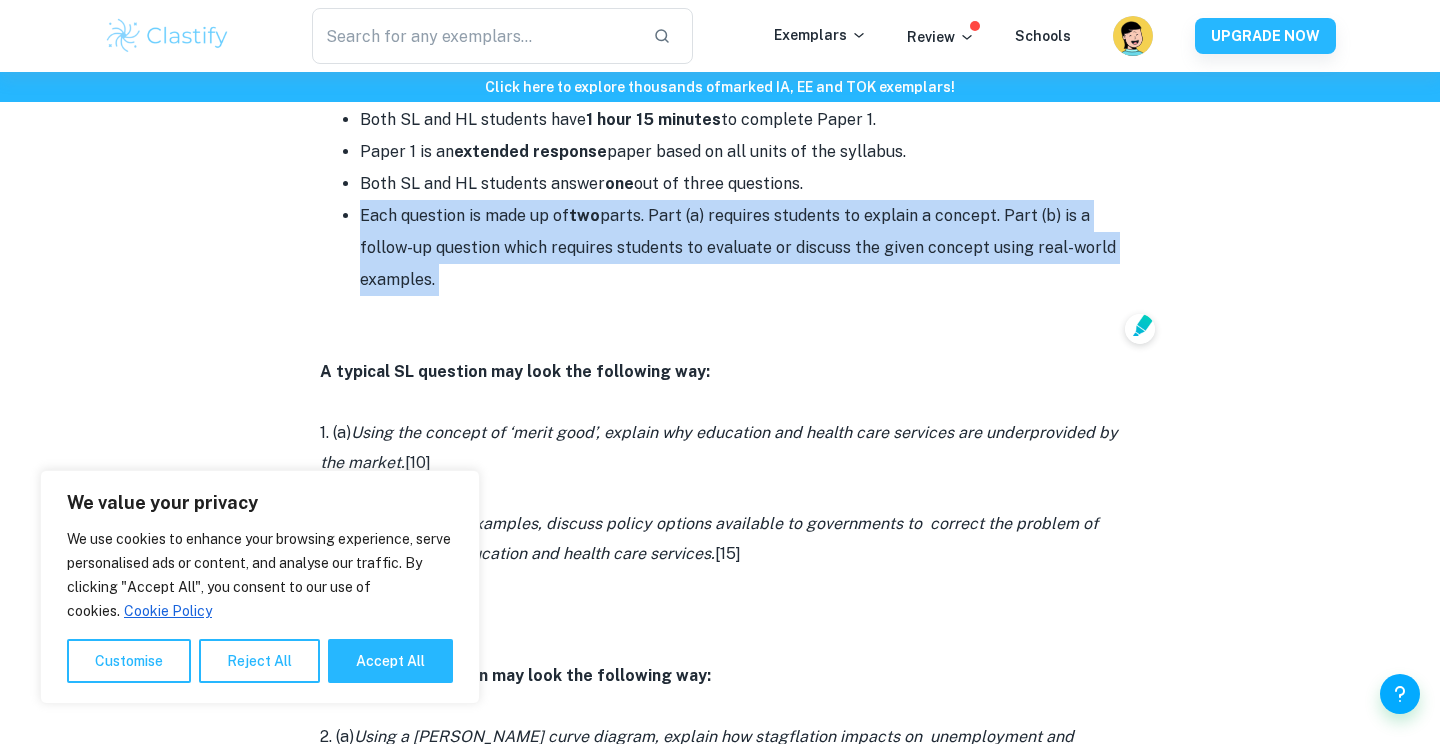 scroll, scrollTop: 848, scrollLeft: 0, axis: vertical 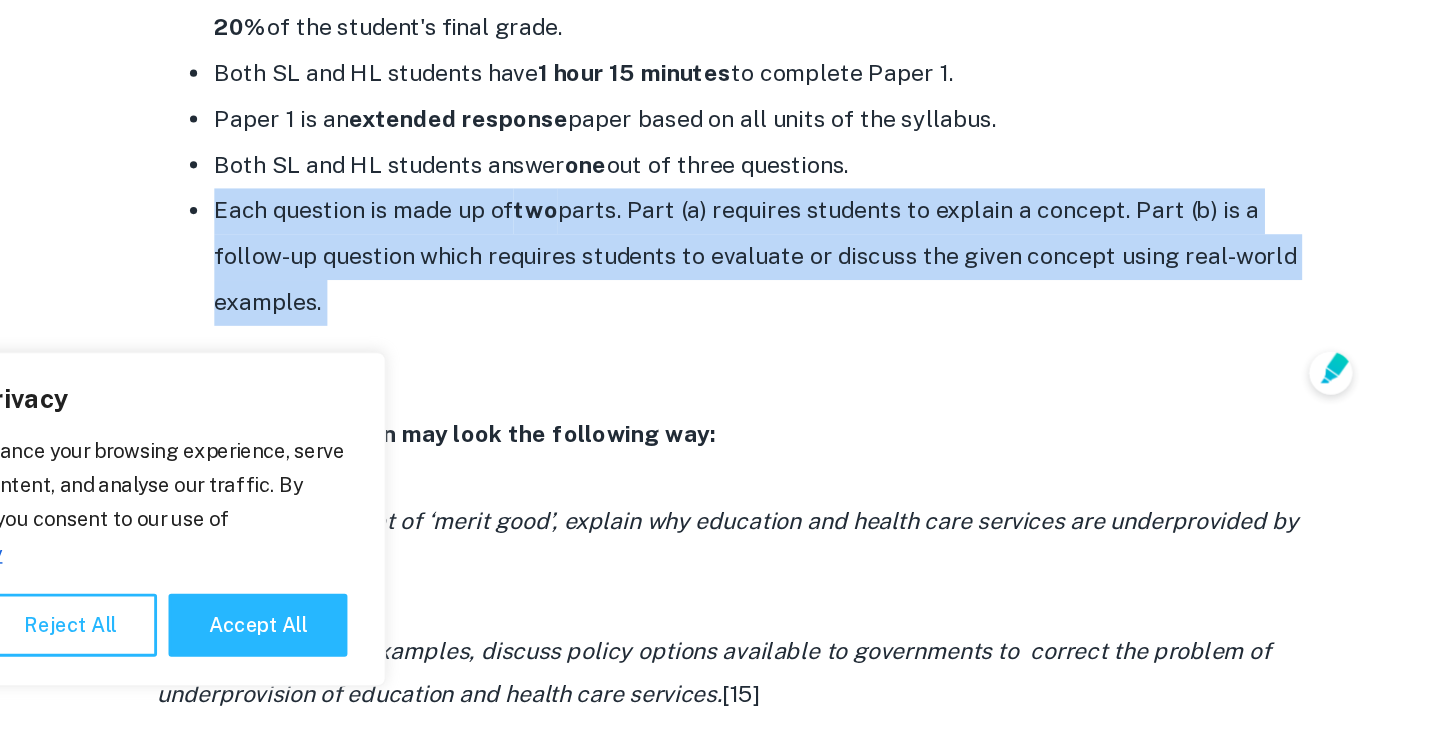 click on "Each question is made up of  two  parts. Part (a) requires students to explain a concept. Part (b) is a follow-up question which requires students to evaluate or discuss the given concept using real-world examples." at bounding box center (740, 404) 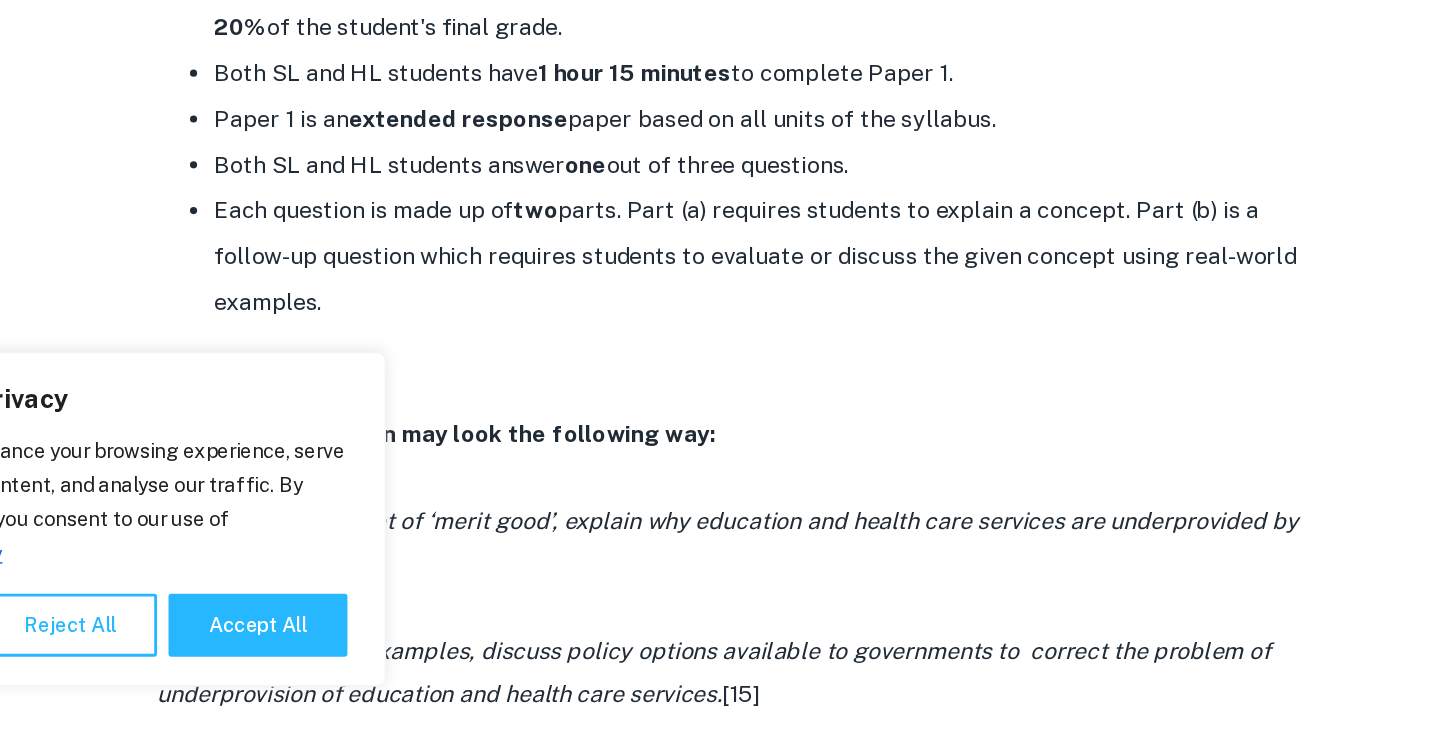 click on "Each question is made up of  two  parts. Part (a) requires students to explain a concept. Part (b) is a follow-up question which requires students to evaluate or discuss the given concept using real-world examples." at bounding box center (740, 404) 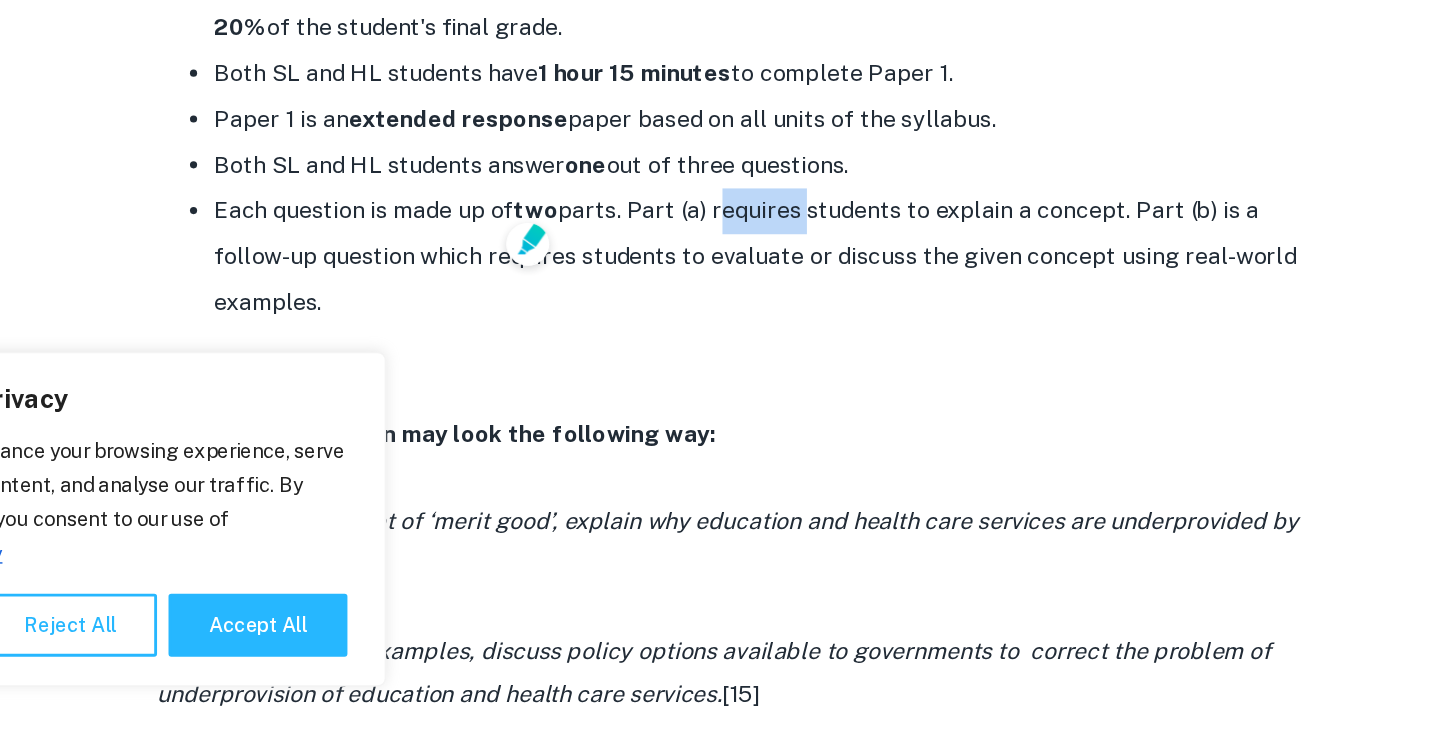 click on "Each question is made up of  two  parts. Part (a) requires students to explain a concept. Part (b) is a follow-up question which requires students to evaluate or discuss the given concept using real-world examples." at bounding box center (740, 404) 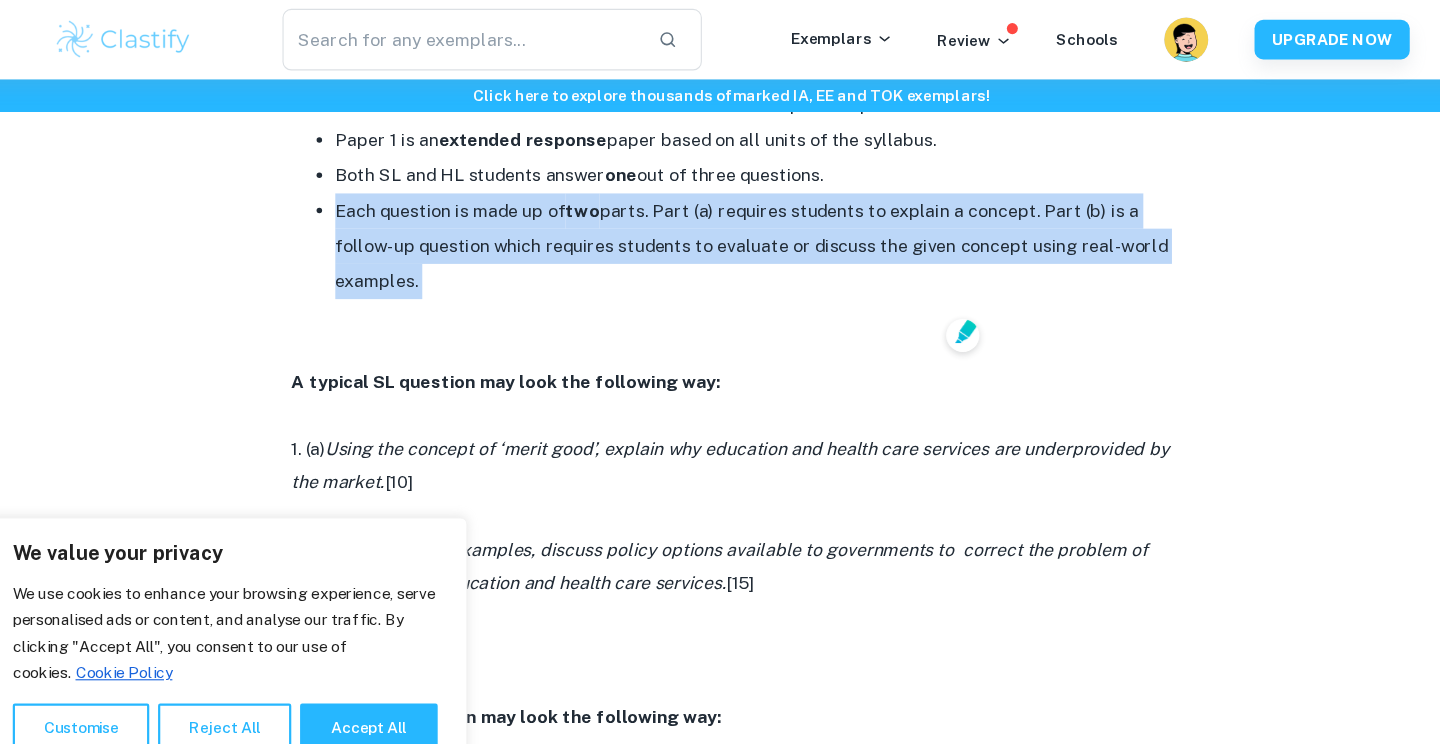click on "Each question is made up of  two  parts. Part (a) requires students to explain a concept. Part (b) is a follow-up question which requires students to evaluate or discuss the given concept using real-world examples." at bounding box center [740, 224] 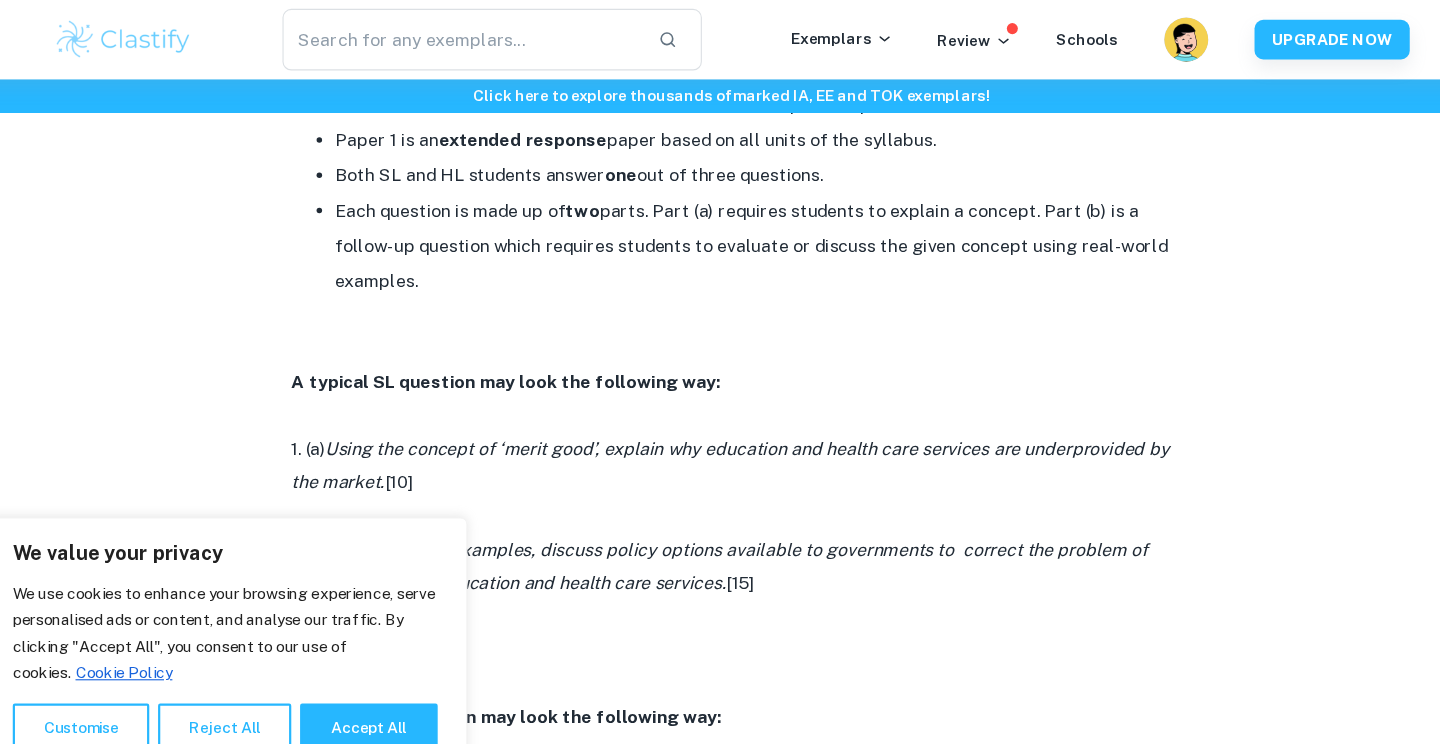 scroll, scrollTop: 885, scrollLeft: 0, axis: vertical 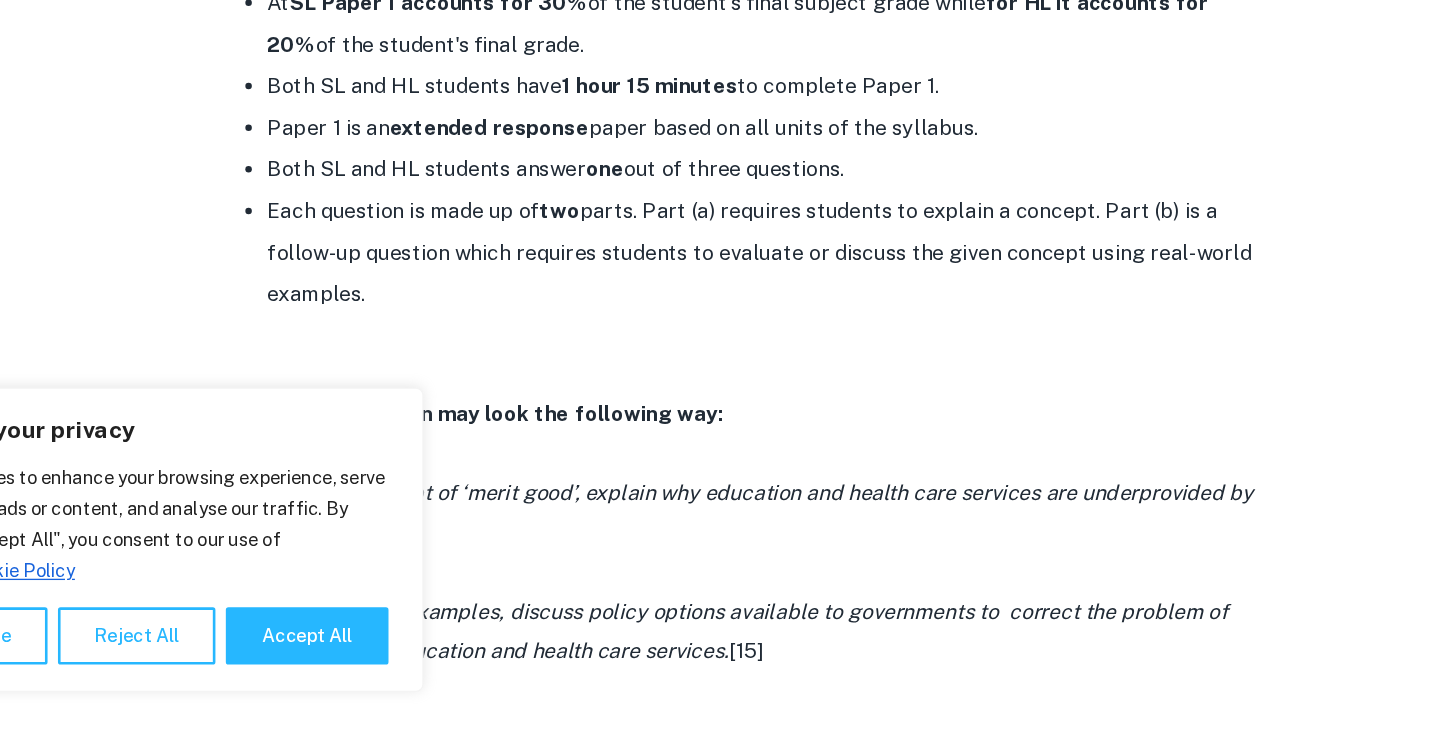 click on "Each question is made up of  two  parts. Part (a) requires students to explain a concept. Part (b) is a follow-up question which requires students to evaluate or discuss the given concept using real-world examples." at bounding box center (740, 367) 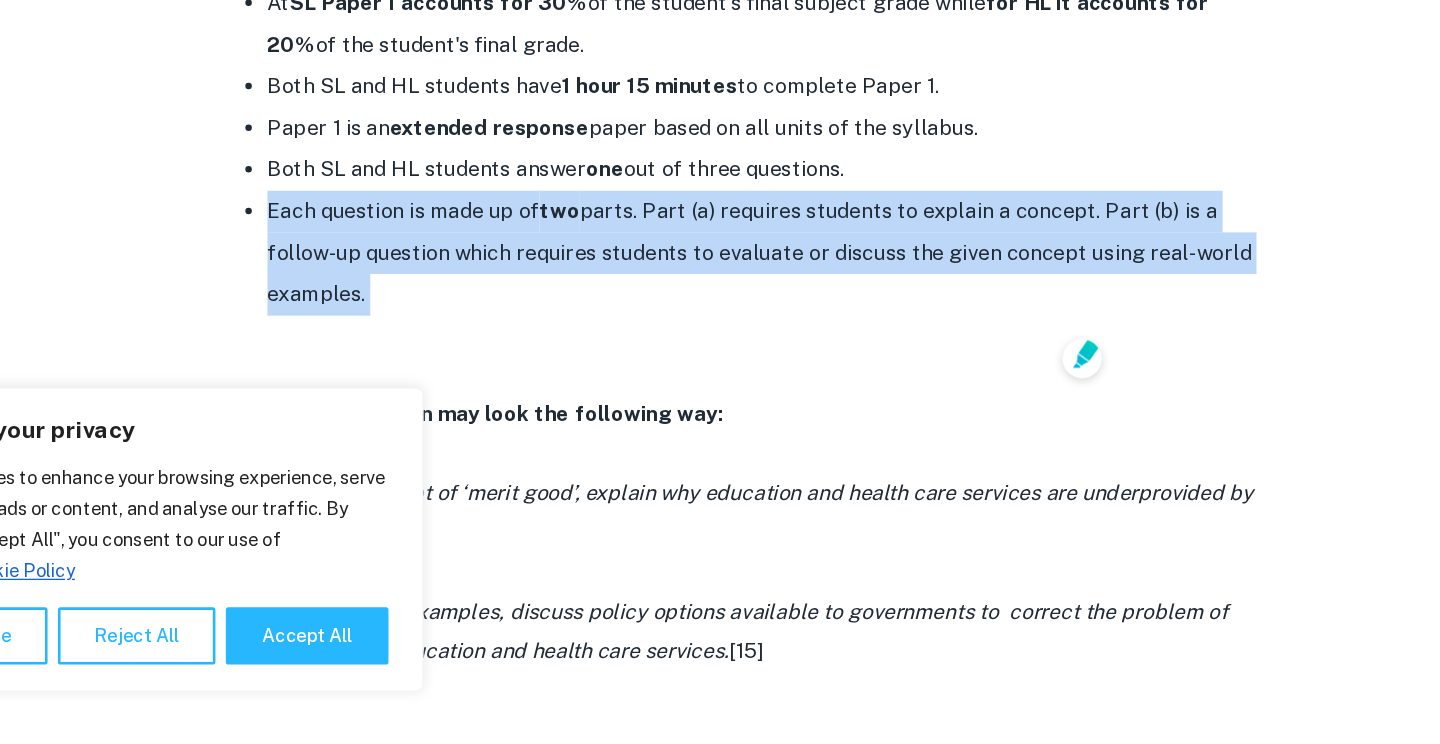 click on "Each question is made up of  two  parts. Part (a) requires students to explain a concept. Part (b) is a follow-up question which requires students to evaluate or discuss the given concept using real-world examples." at bounding box center (740, 367) 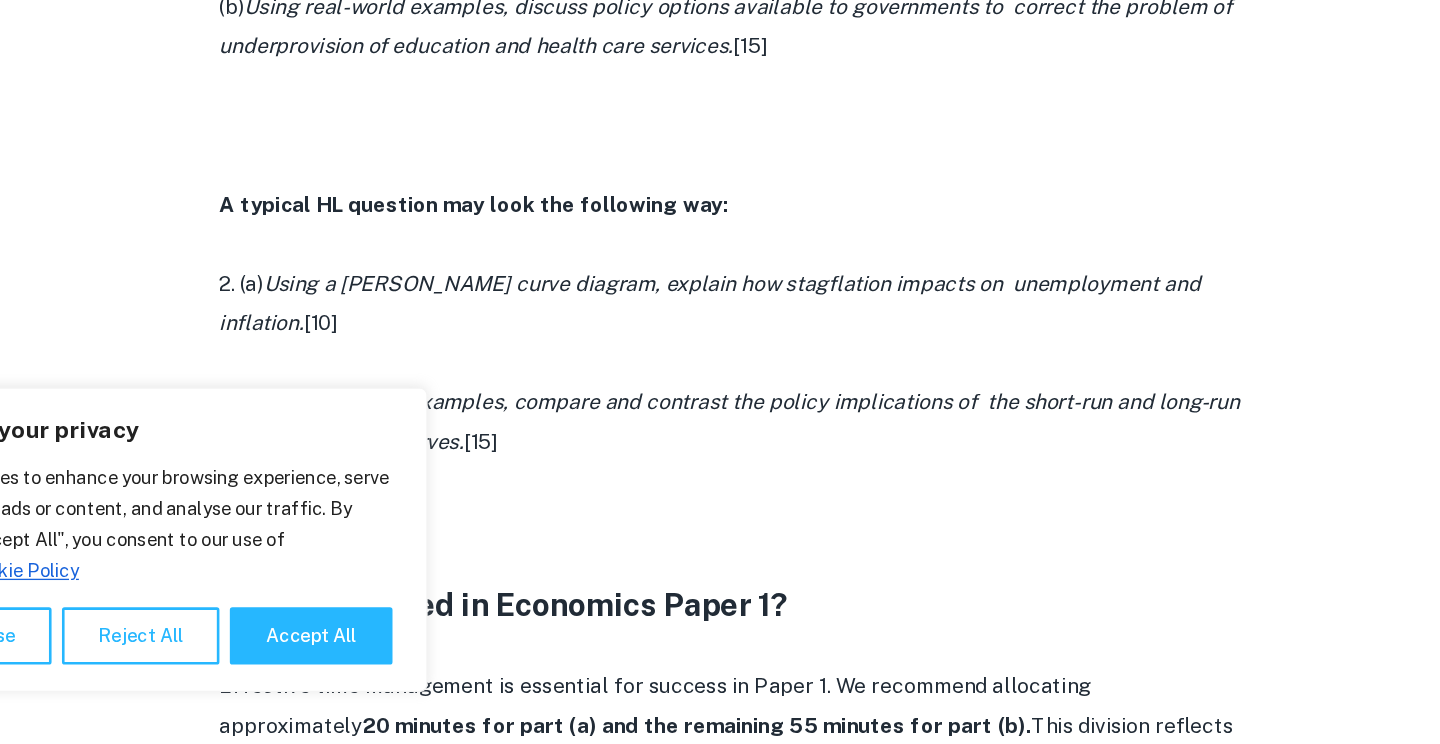 click on "Using a [PERSON_NAME] curve diagram, explain how stagflation impacts on  unemployment and inflation." at bounding box center (697, 405) 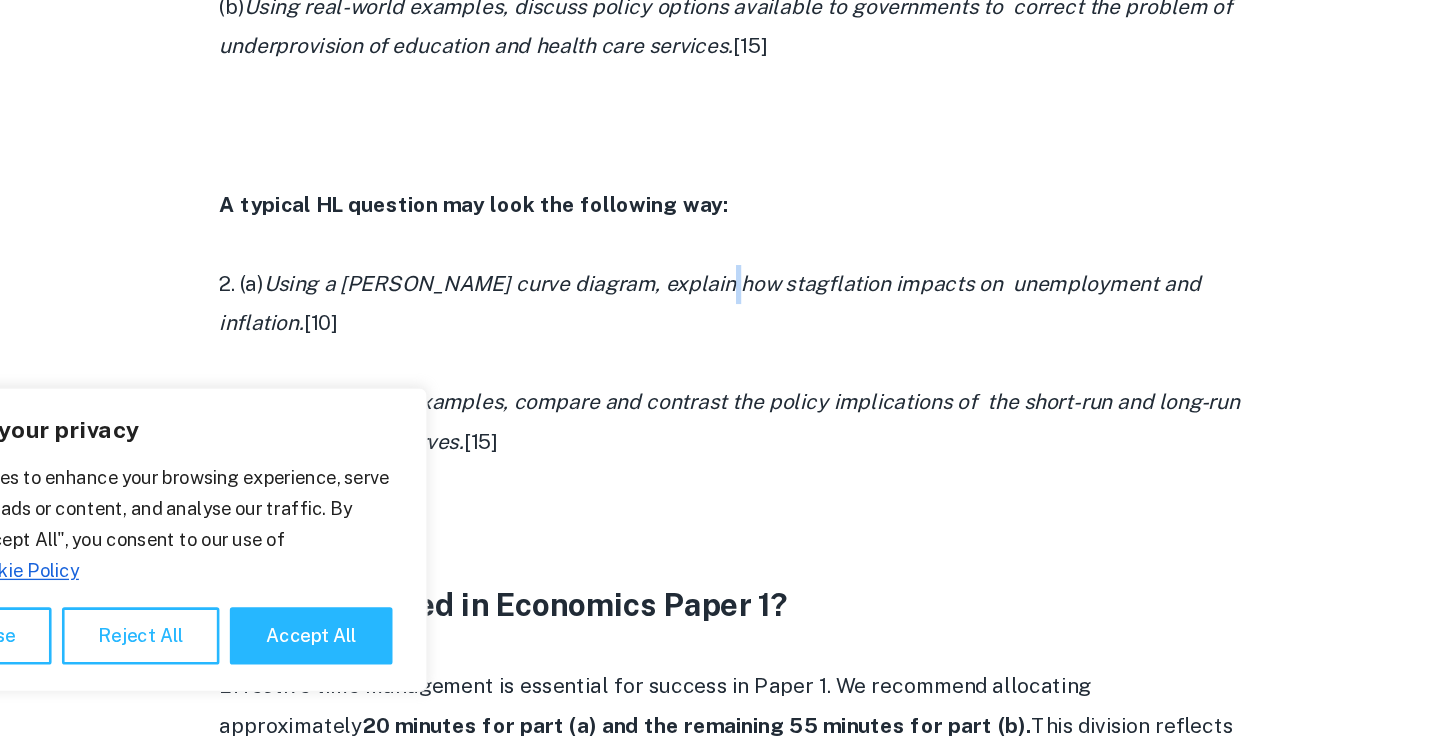 click on "Using a [PERSON_NAME] curve diagram, explain how stagflation impacts on  unemployment and inflation." at bounding box center [697, 405] 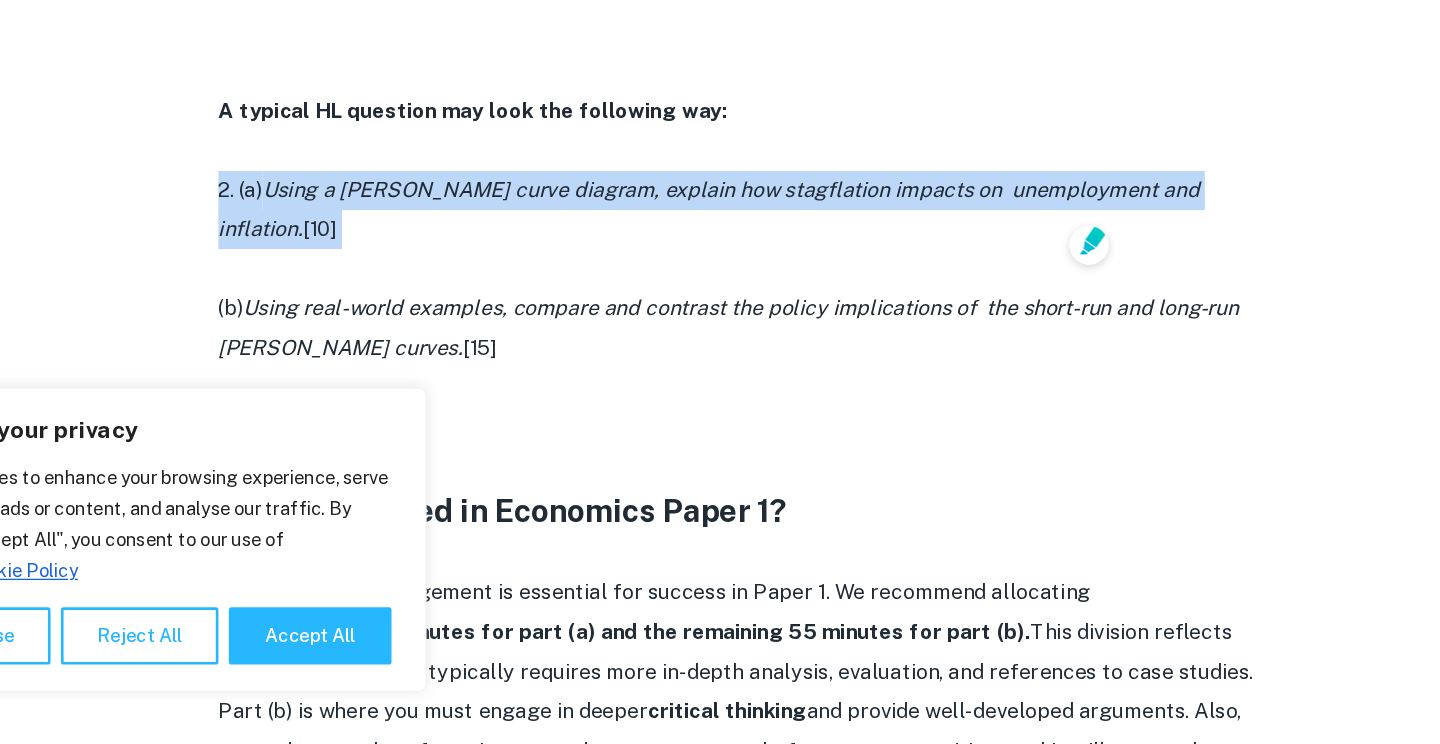 scroll, scrollTop: 1424, scrollLeft: 0, axis: vertical 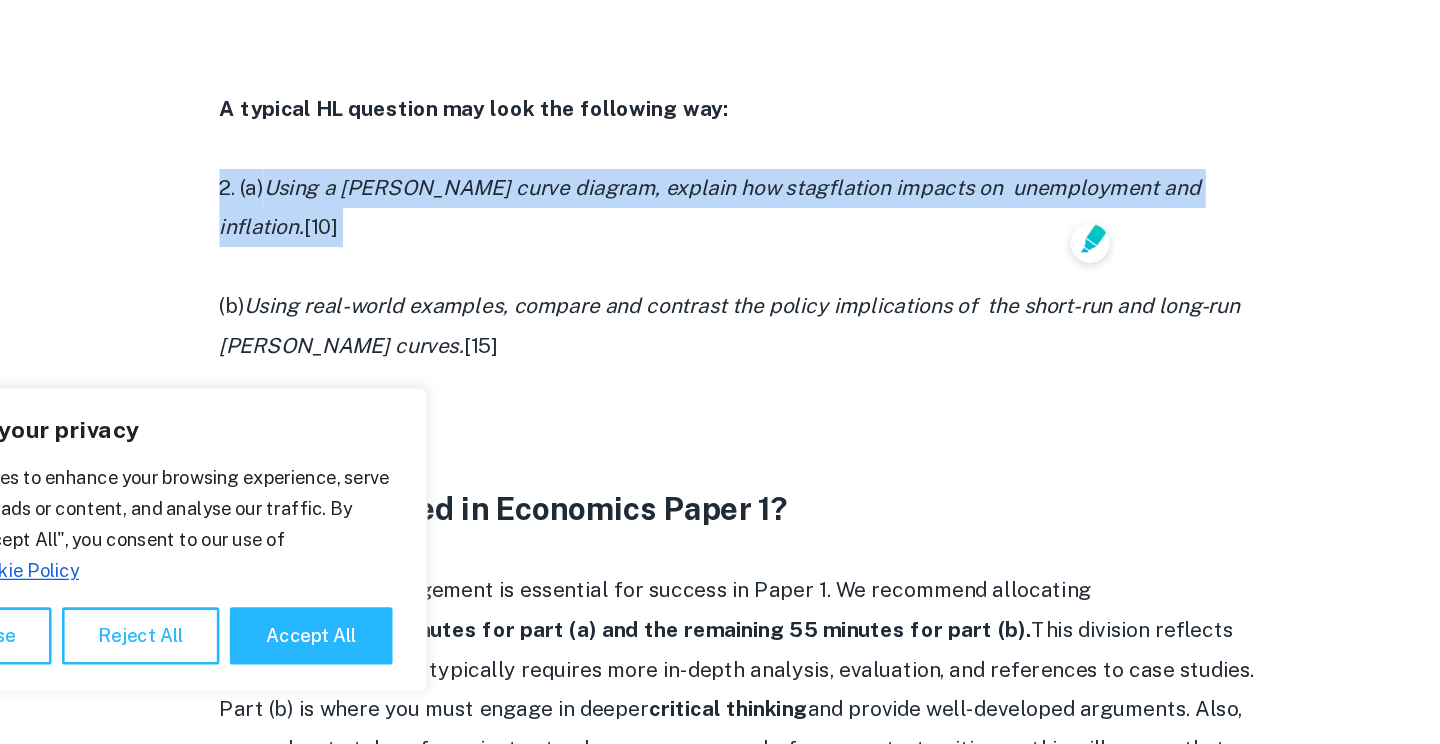 click on "Using real-world examples, compare and contrast the policy implications of  the short-run and long-run [PERSON_NAME] curves." at bounding box center (712, 422) 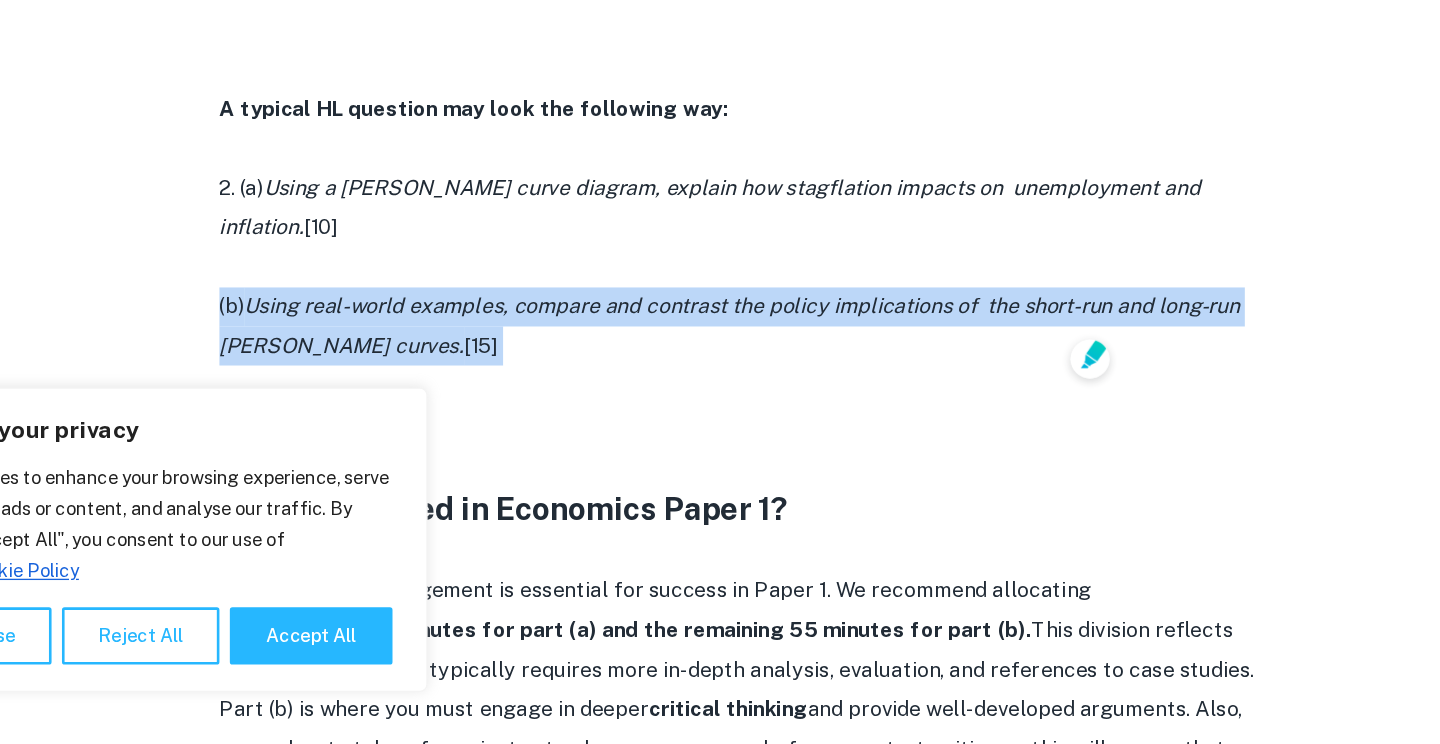 click at bounding box center (720, 377) 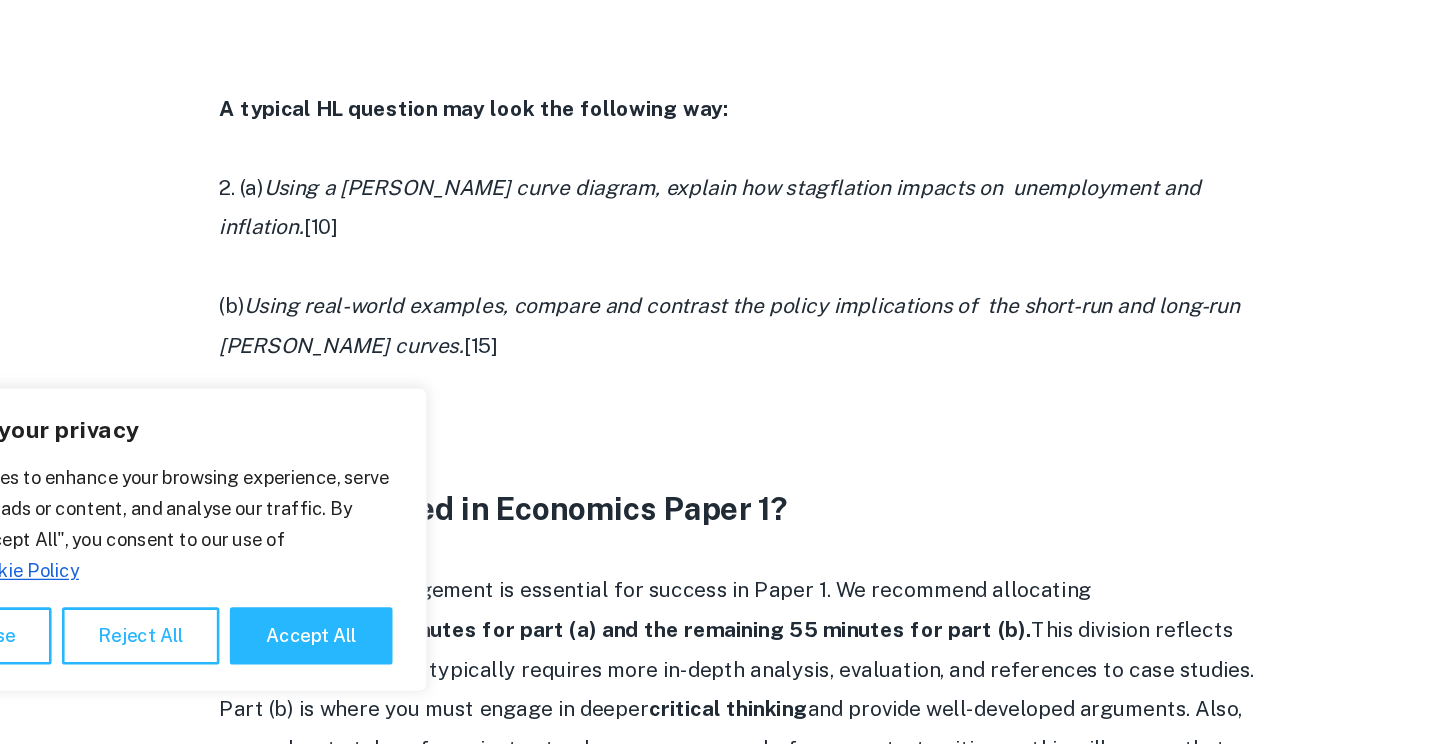 click at bounding box center [720, 377] 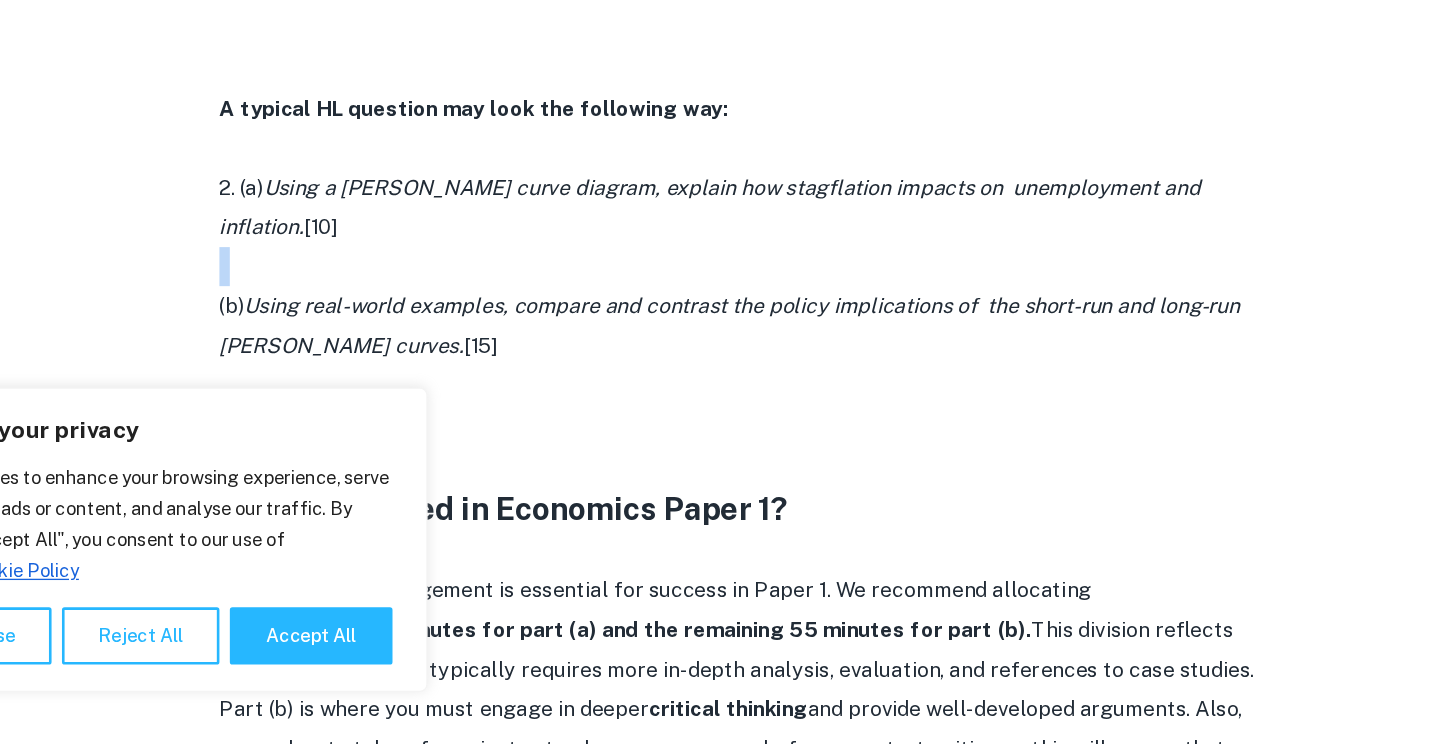 click on "2. (a)  Using a [PERSON_NAME] curve diagram, explain how stagflation impacts on  unemployment and inflation.  [10]" at bounding box center (720, 332) 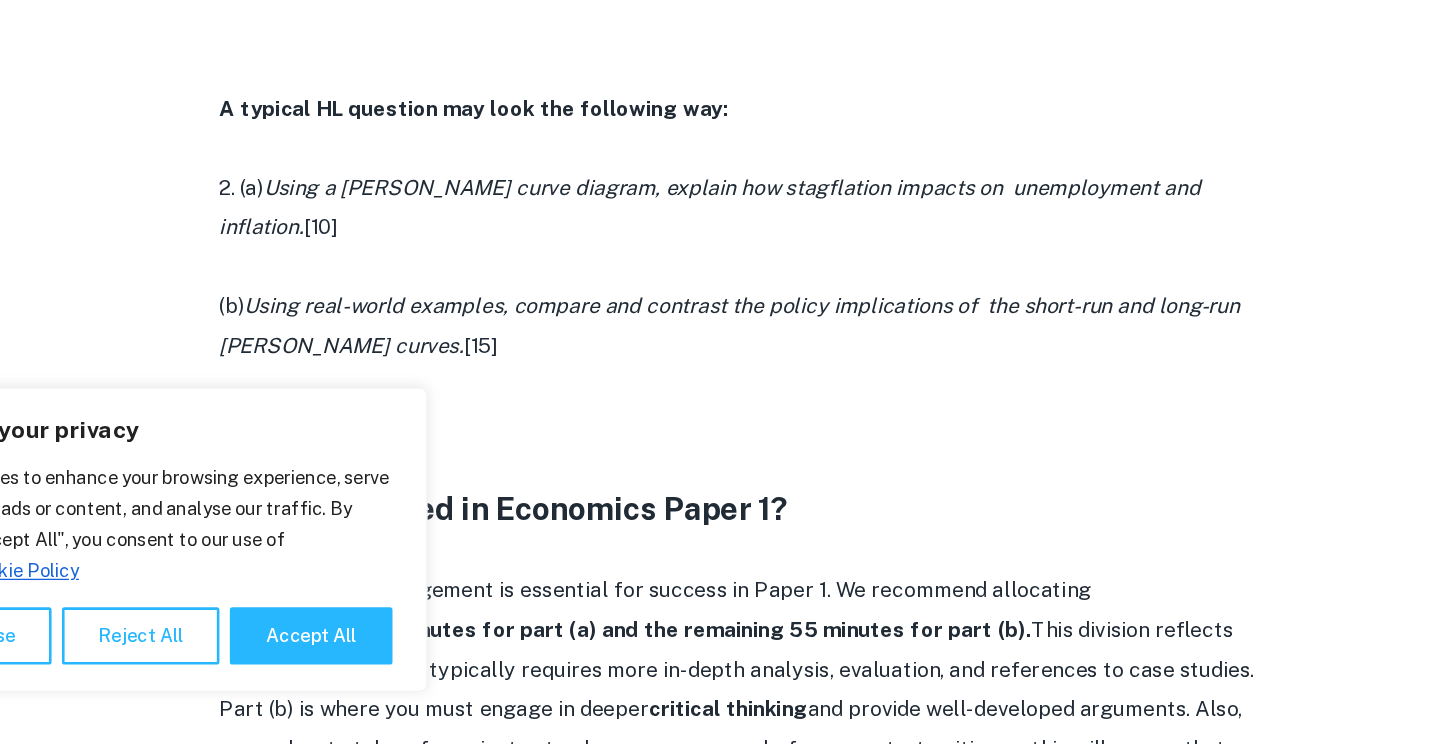 click on "2. (a)  Using a [PERSON_NAME] curve diagram, explain how stagflation impacts on  unemployment and inflation.  [10]" at bounding box center (720, 332) 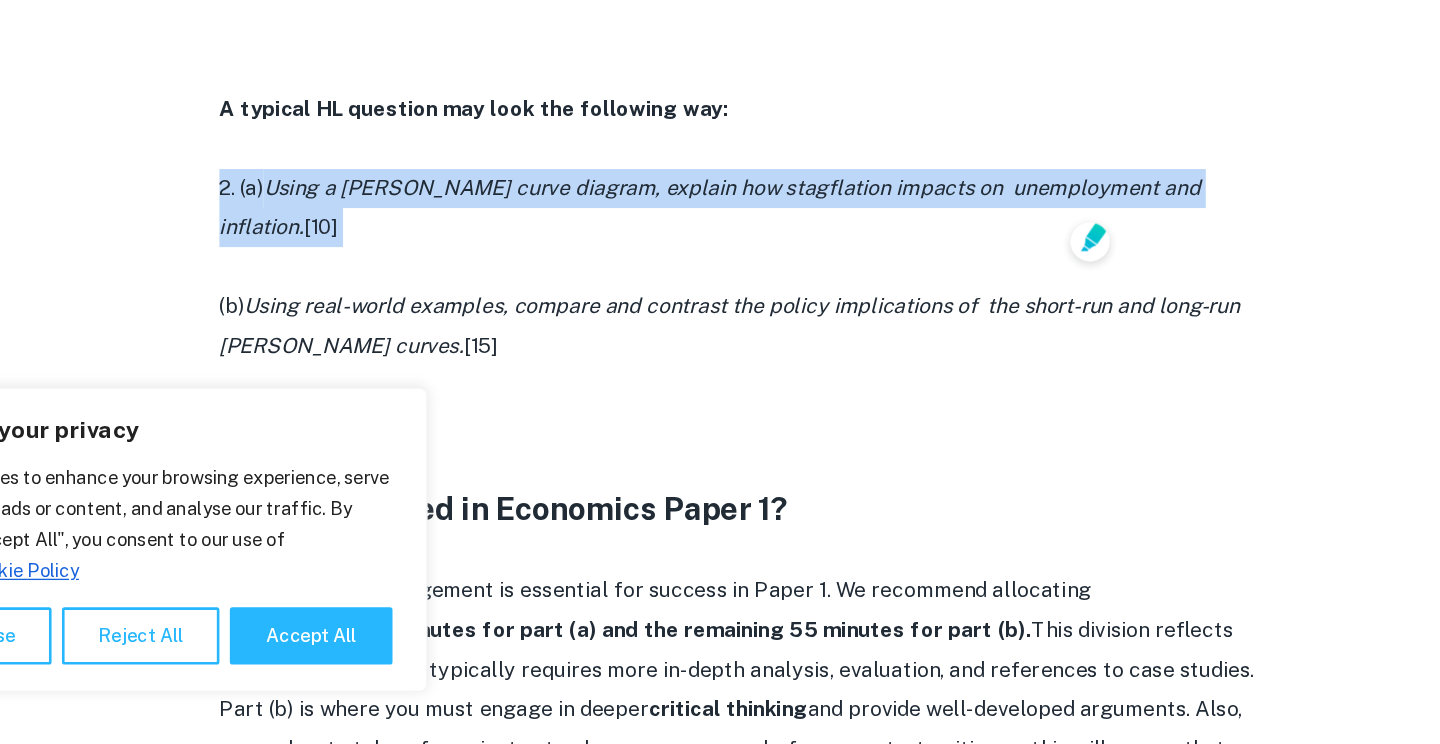 click on "(b)  Using real-world examples, compare and contrast the policy implications of  the short-run and long-run [PERSON_NAME] curves.  [15]" at bounding box center [720, 423] 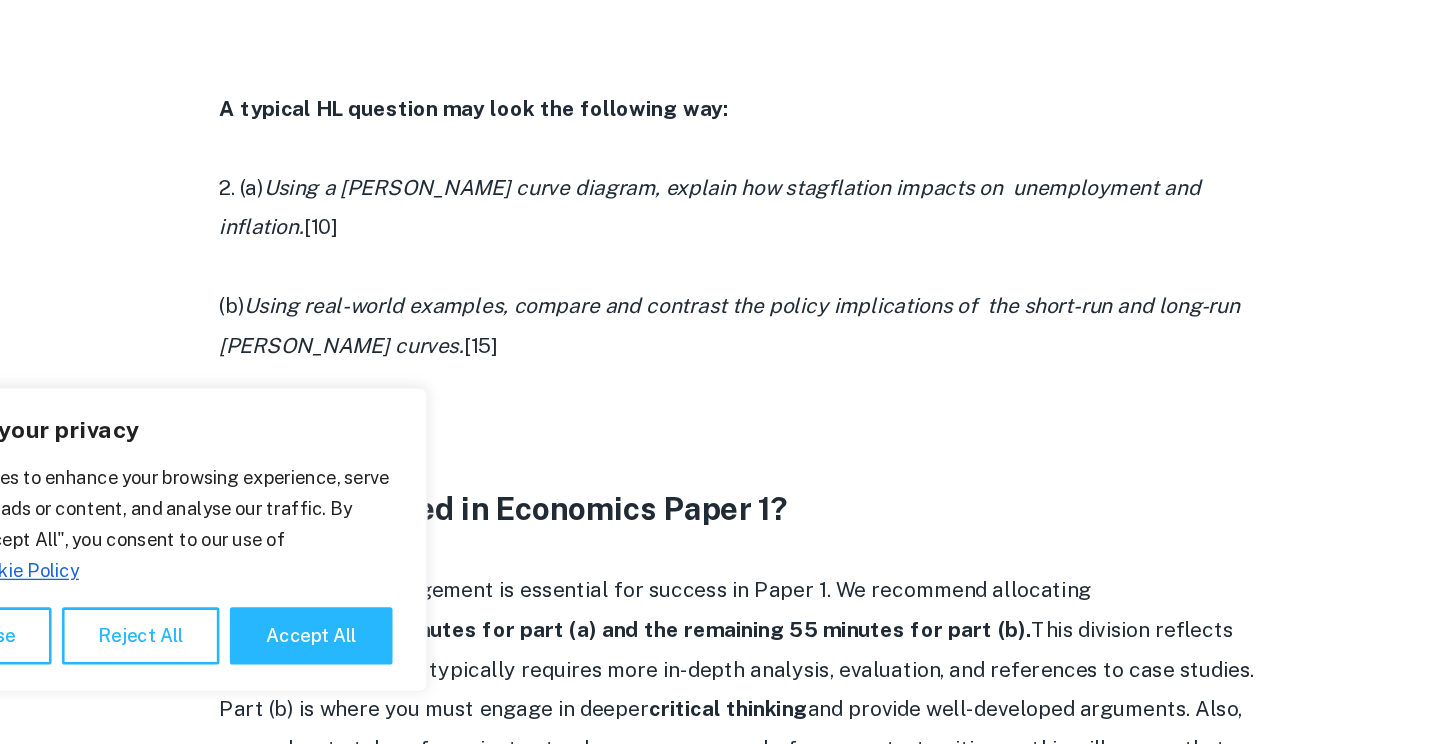 click on "(b)  Using real-world examples, compare and contrast the policy implications of  the short-run and long-run [PERSON_NAME] curves.  [15]" at bounding box center [720, 423] 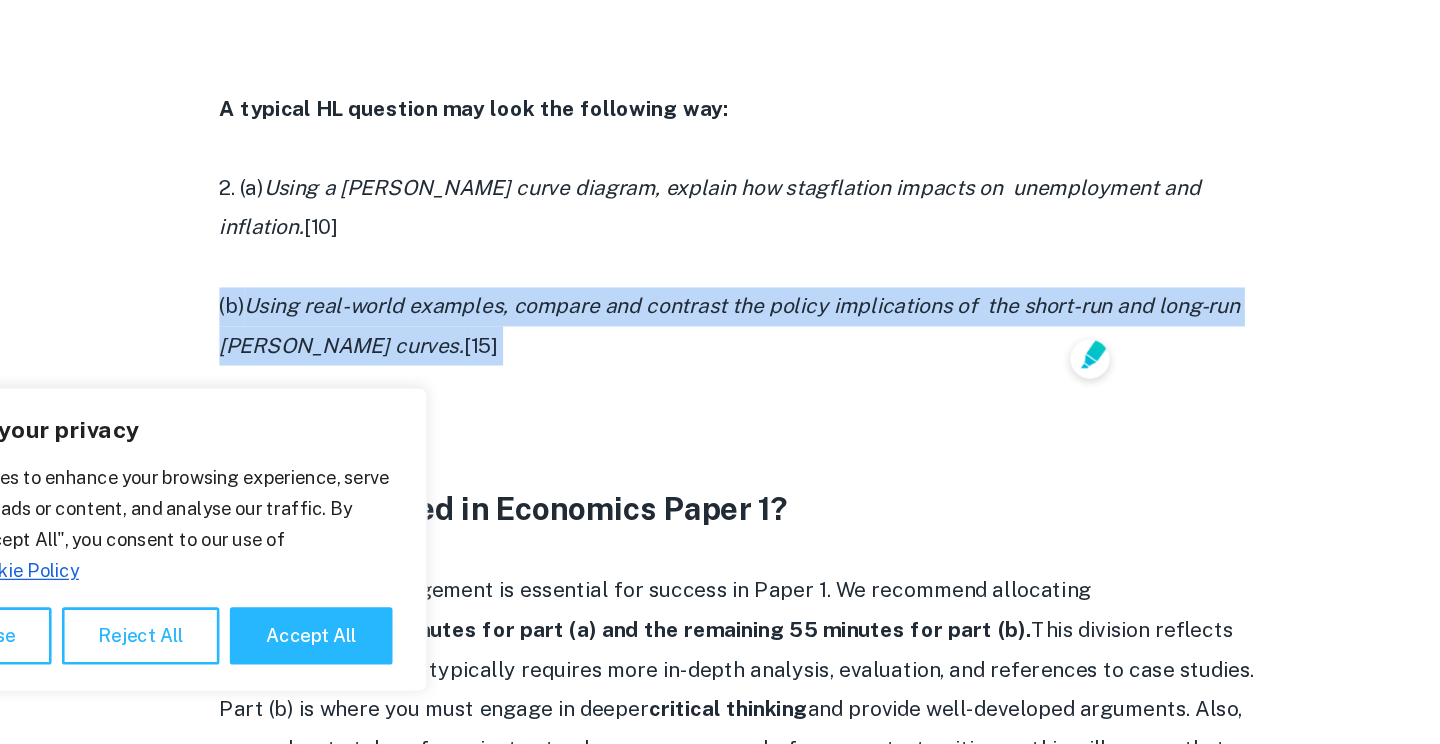 click on "(b)  Using real-world examples, compare and contrast the policy implications of  the short-run and long-run [PERSON_NAME] curves.  [15]" at bounding box center (720, 423) 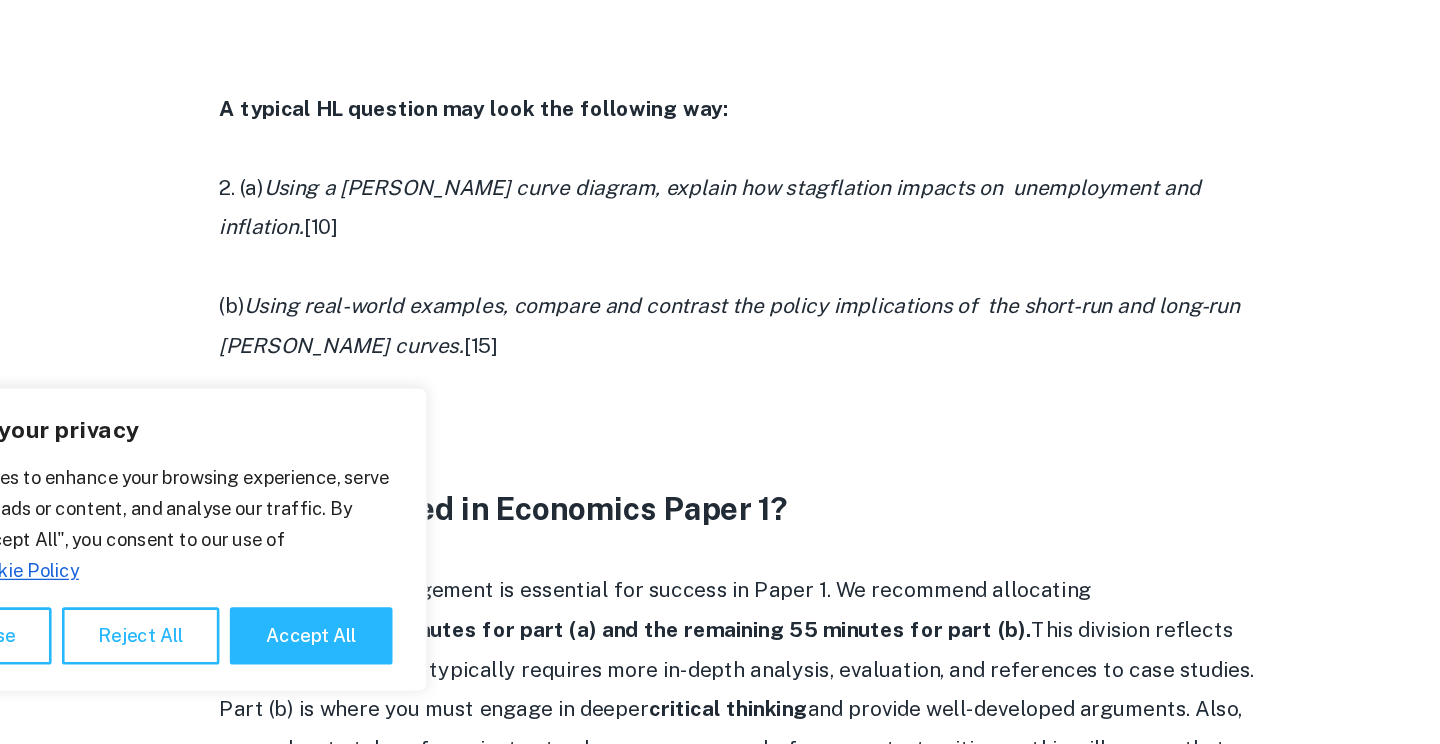 click on "2. (a)  Using a [PERSON_NAME] curve diagram, explain how stagflation impacts on  unemployment and inflation.  [10]" at bounding box center (720, 332) 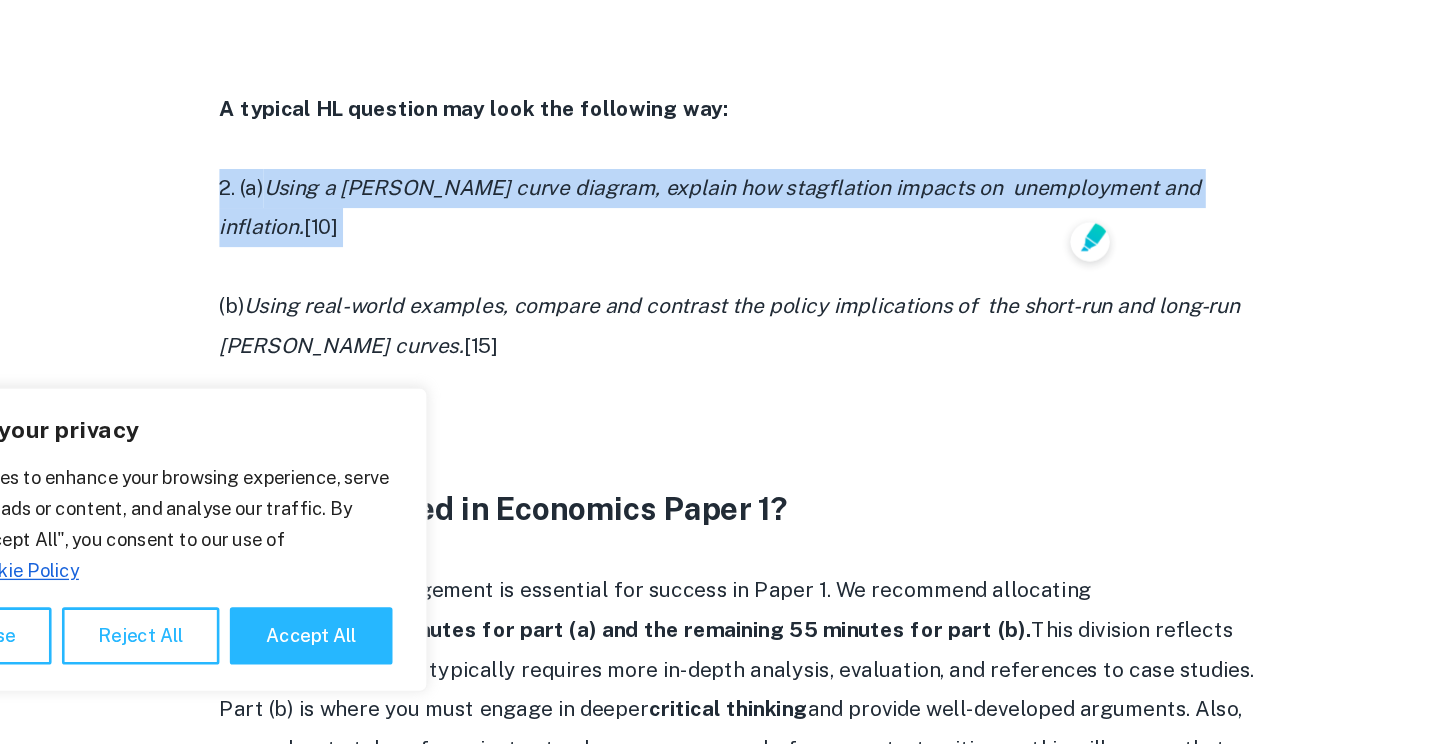 click at bounding box center (720, 377) 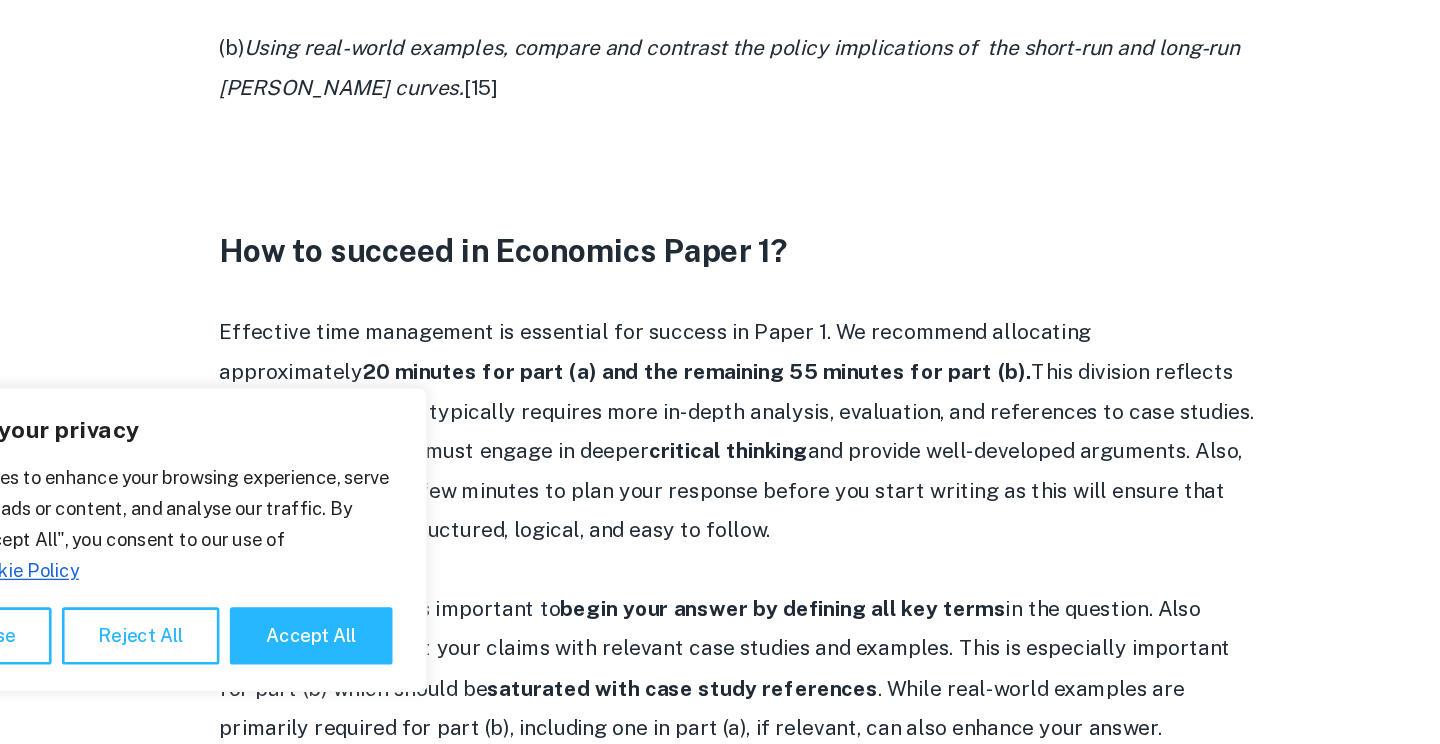 scroll, scrollTop: 1691, scrollLeft: 0, axis: vertical 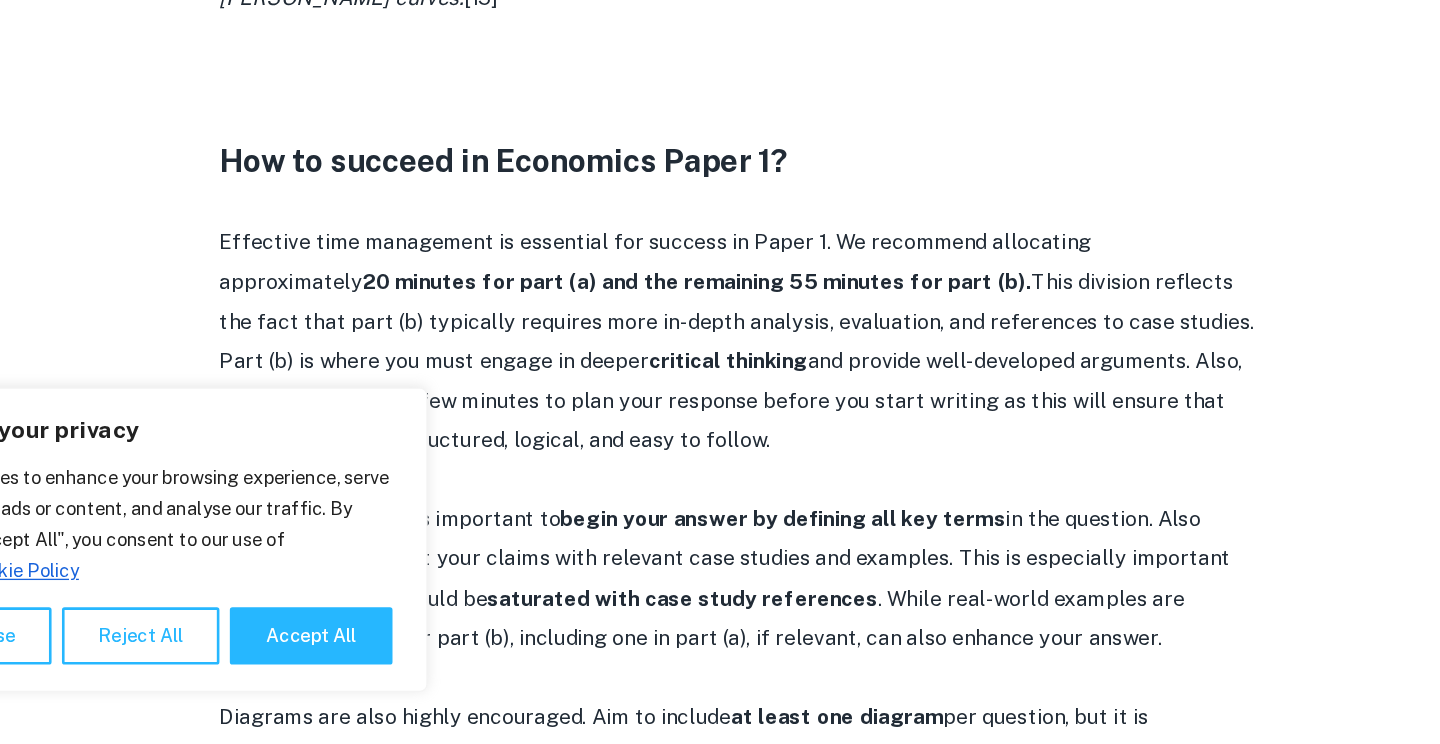 click on "20 minutes for part (a) and the remaining 55 minutes for part (b)." at bounding box center [687, 389] 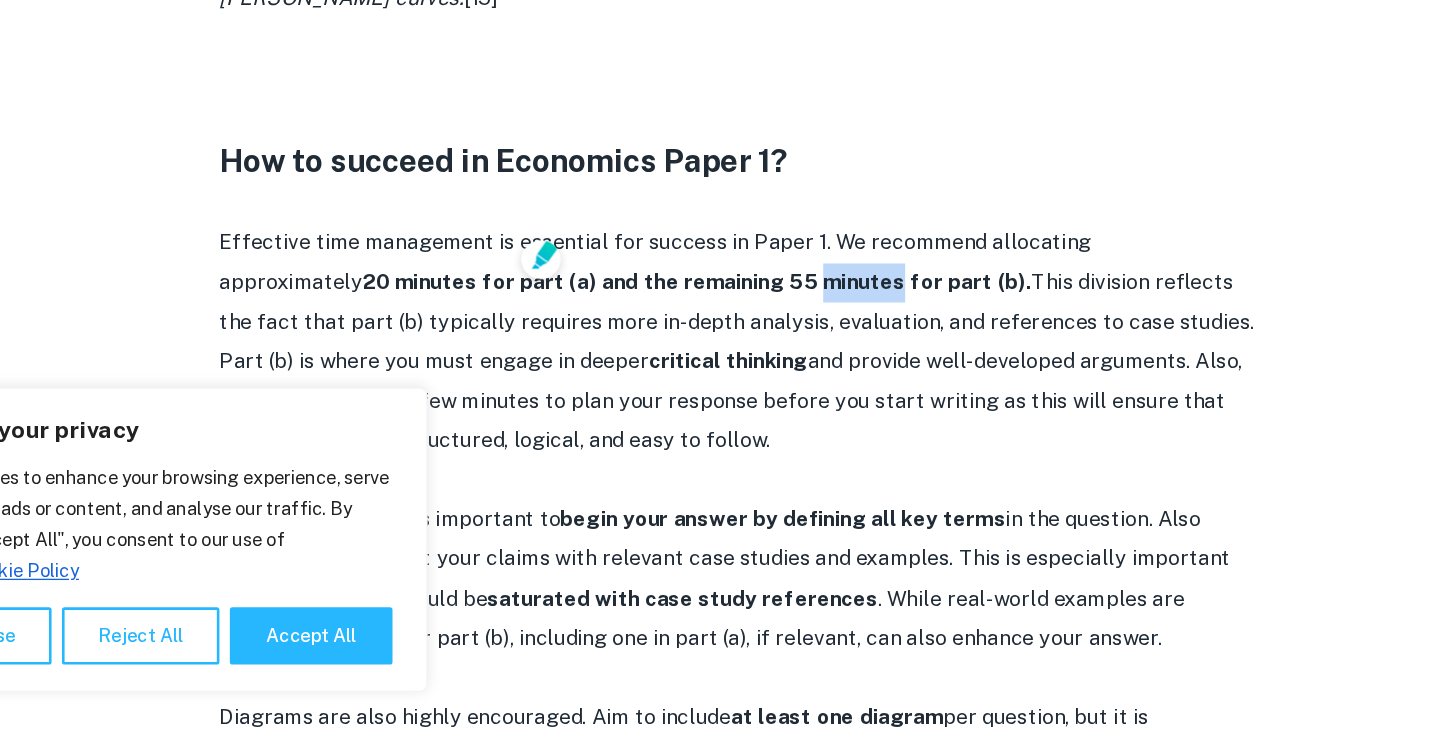 click on "20 minutes for part (a) and the remaining 55 minutes for part (b)." at bounding box center (687, 389) 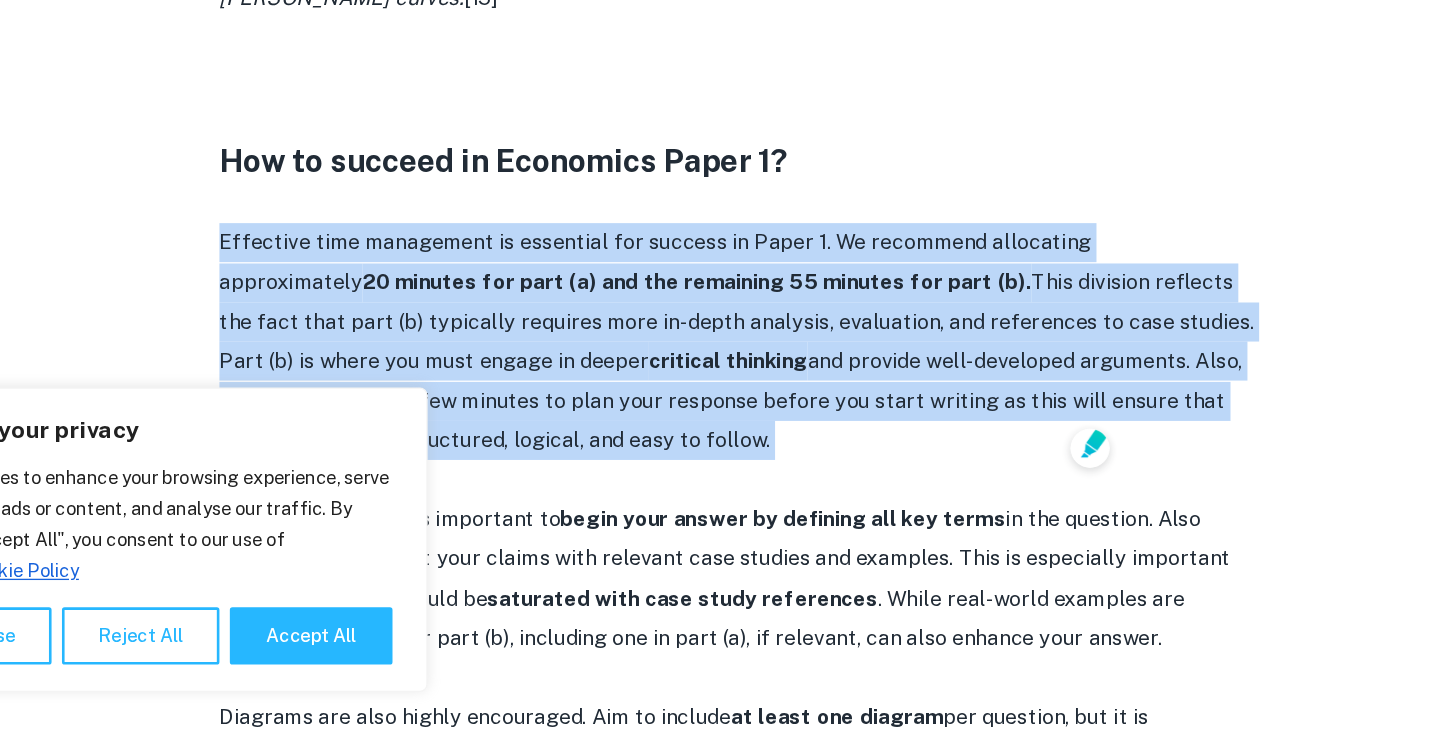 click on "20 minutes for part (a) and the remaining 55 minutes for part (b)." at bounding box center [687, 389] 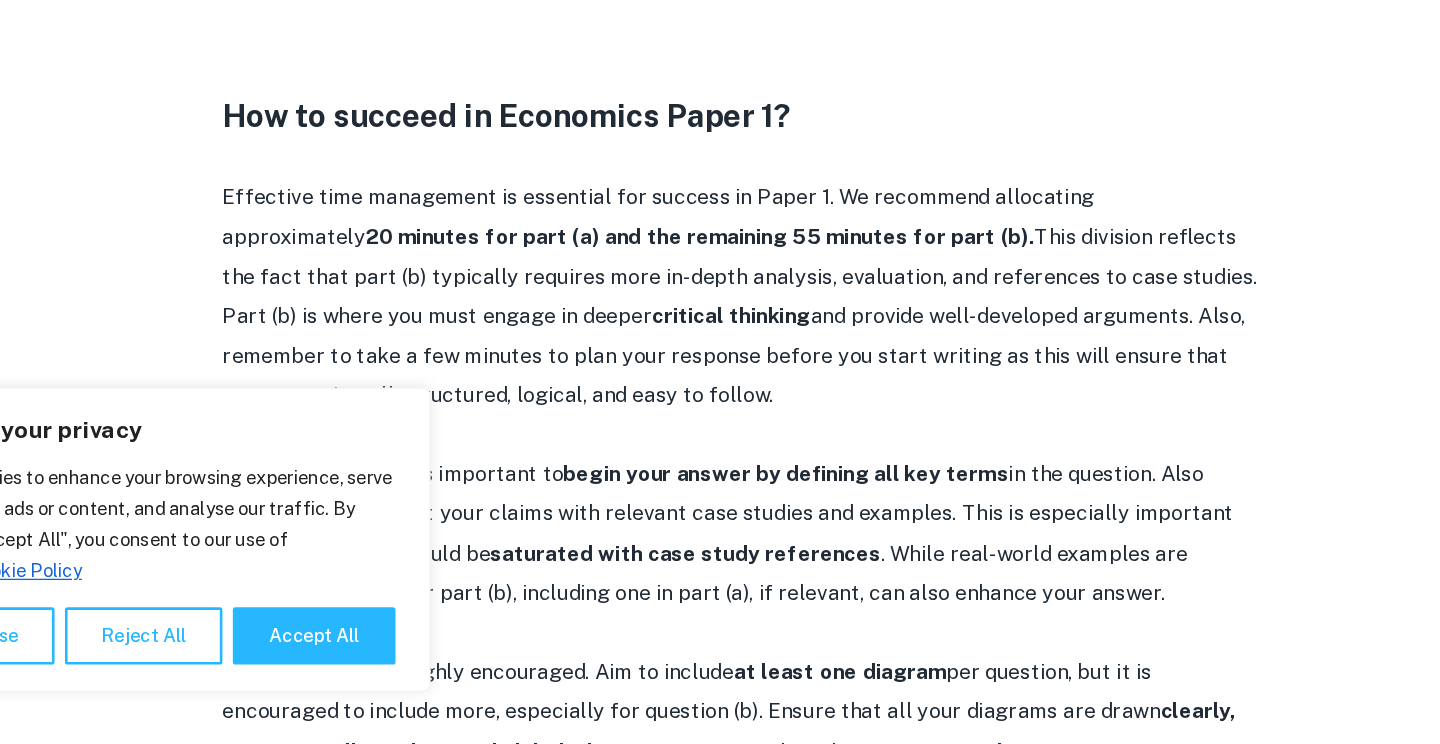 scroll, scrollTop: 1728, scrollLeft: 0, axis: vertical 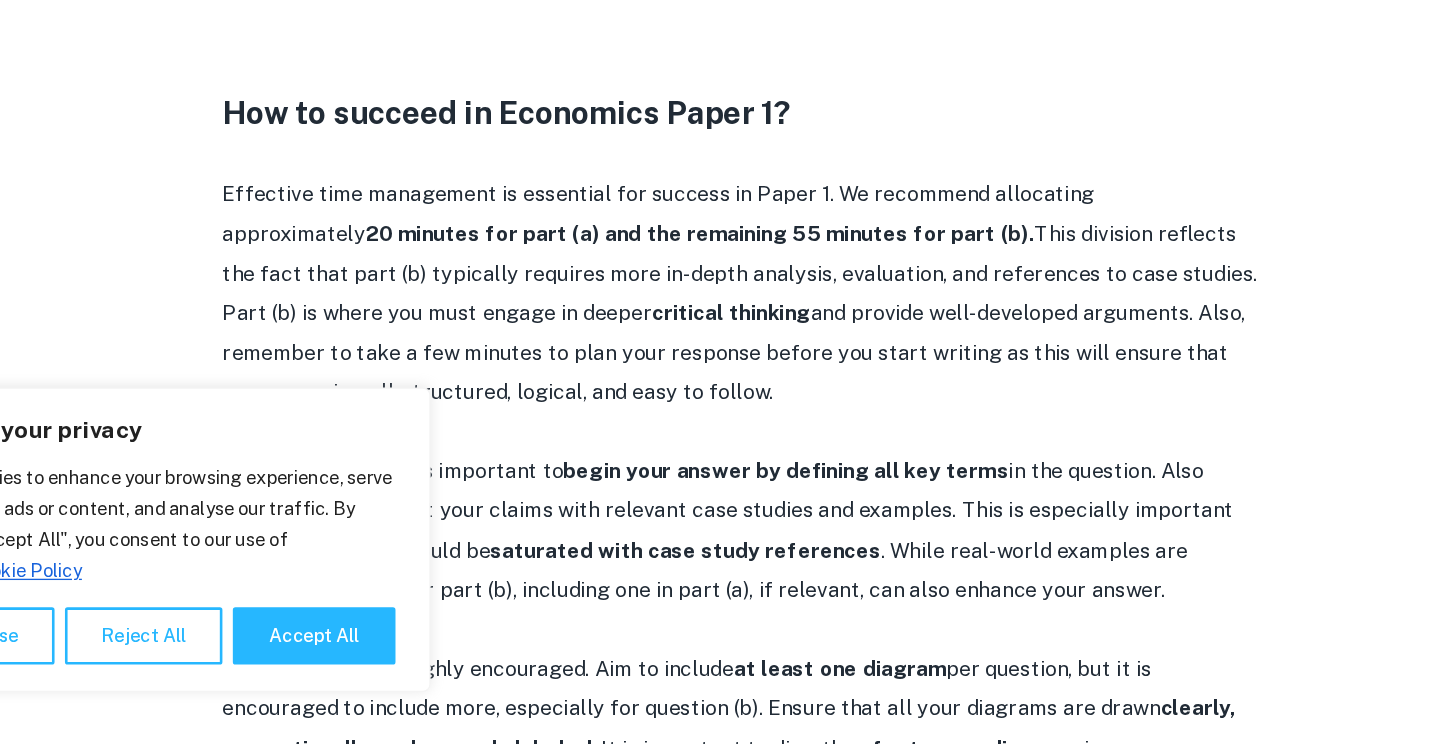 click on "Effective time management is essential for success in Paper 1. We recommend allocating approximately  20 minutes for part (a) and the remaining 55 minutes for part (b).  This division reflects the fact that part (b) typically requires more in-depth analysis, evaluation, and references to case studies. Part (b) is where you must engage in deeper  critical thinking  and provide well-developed arguments. Also, remember to take a few minutes to plan your response before you start writing as this will ensure that your essay is well-structured, logical, and easy to follow." at bounding box center (720, 398) 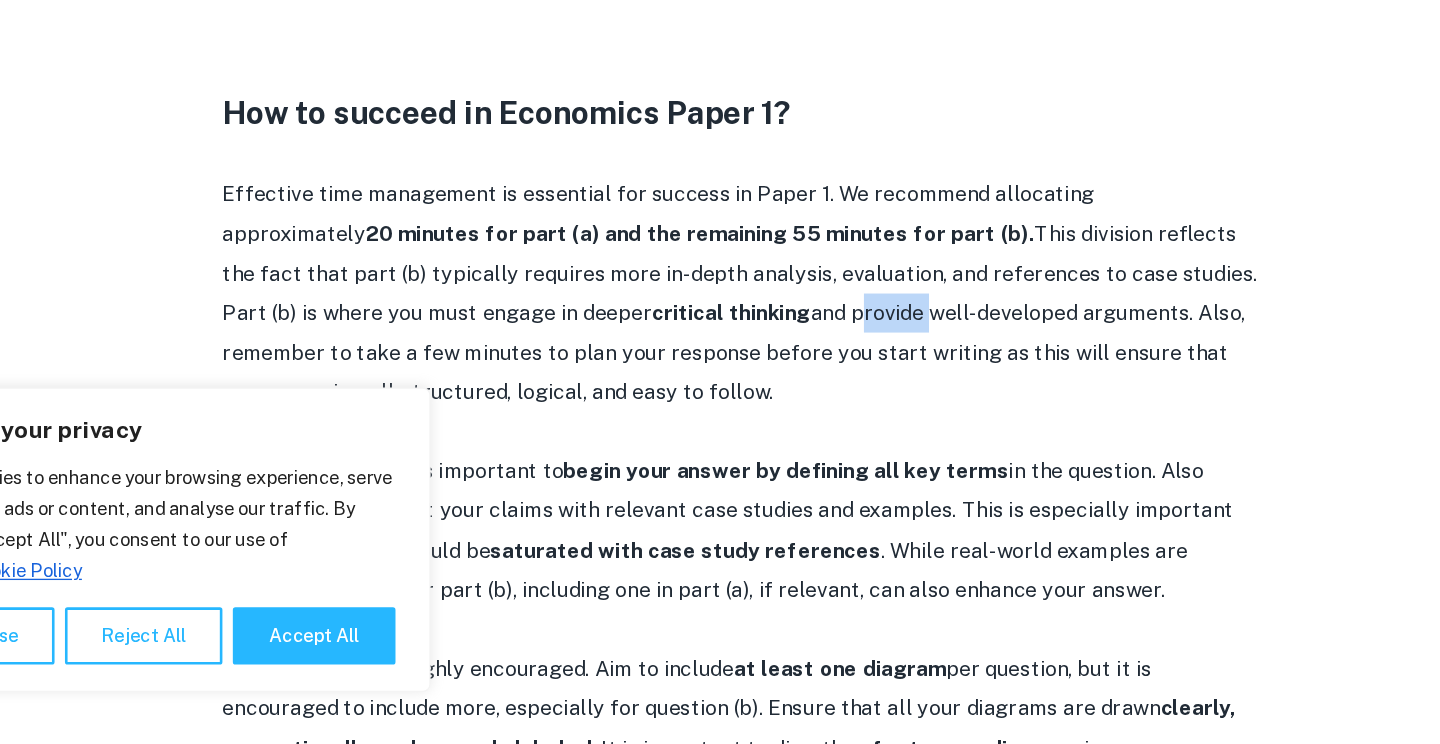 click on "Effective time management is essential for success in Paper 1. We recommend allocating approximately  20 minutes for part (a) and the remaining 55 minutes for part (b).  This division reflects the fact that part (b) typically requires more in-depth analysis, evaluation, and references to case studies. Part (b) is where you must engage in deeper  critical thinking  and provide well-developed arguments. Also, remember to take a few minutes to plan your response before you start writing as this will ensure that your essay is well-structured, logical, and easy to follow." at bounding box center (720, 398) 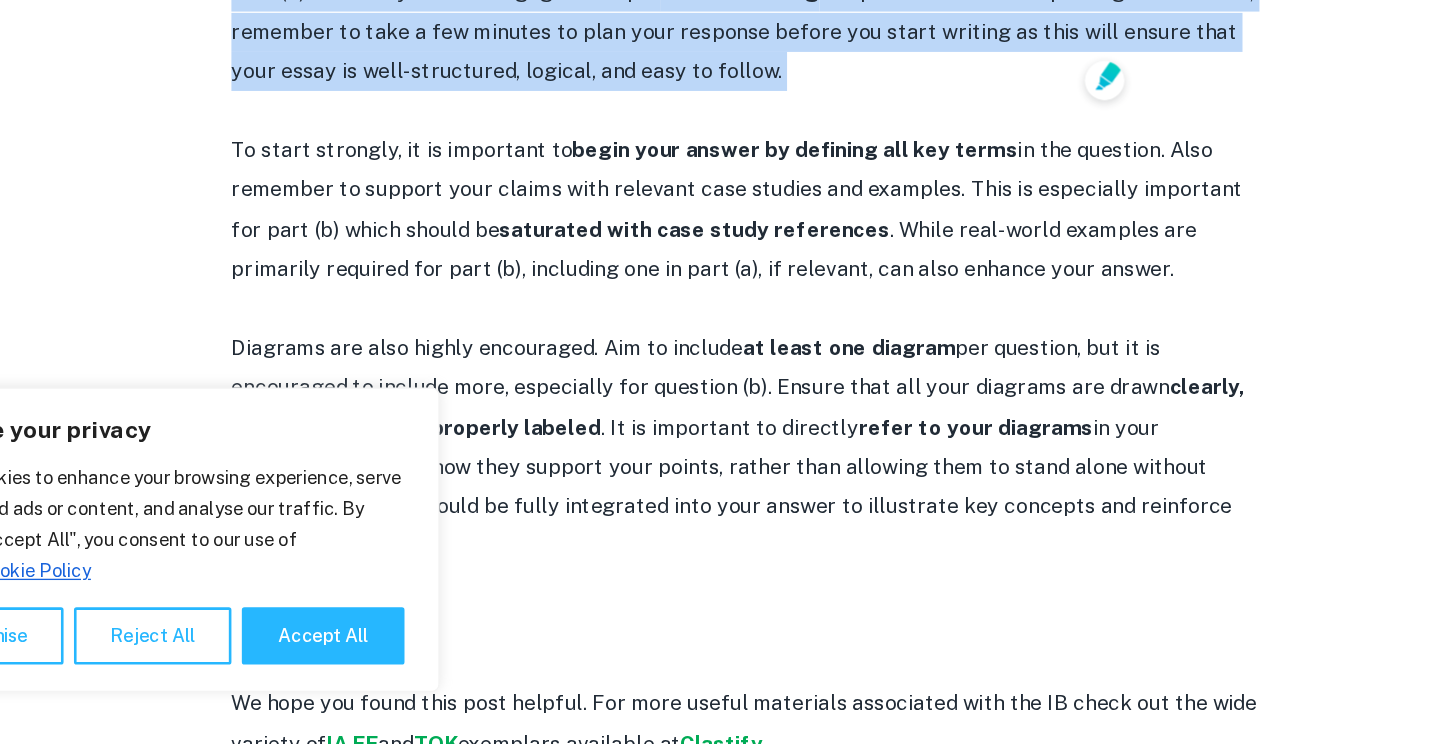 scroll, scrollTop: 1977, scrollLeft: 0, axis: vertical 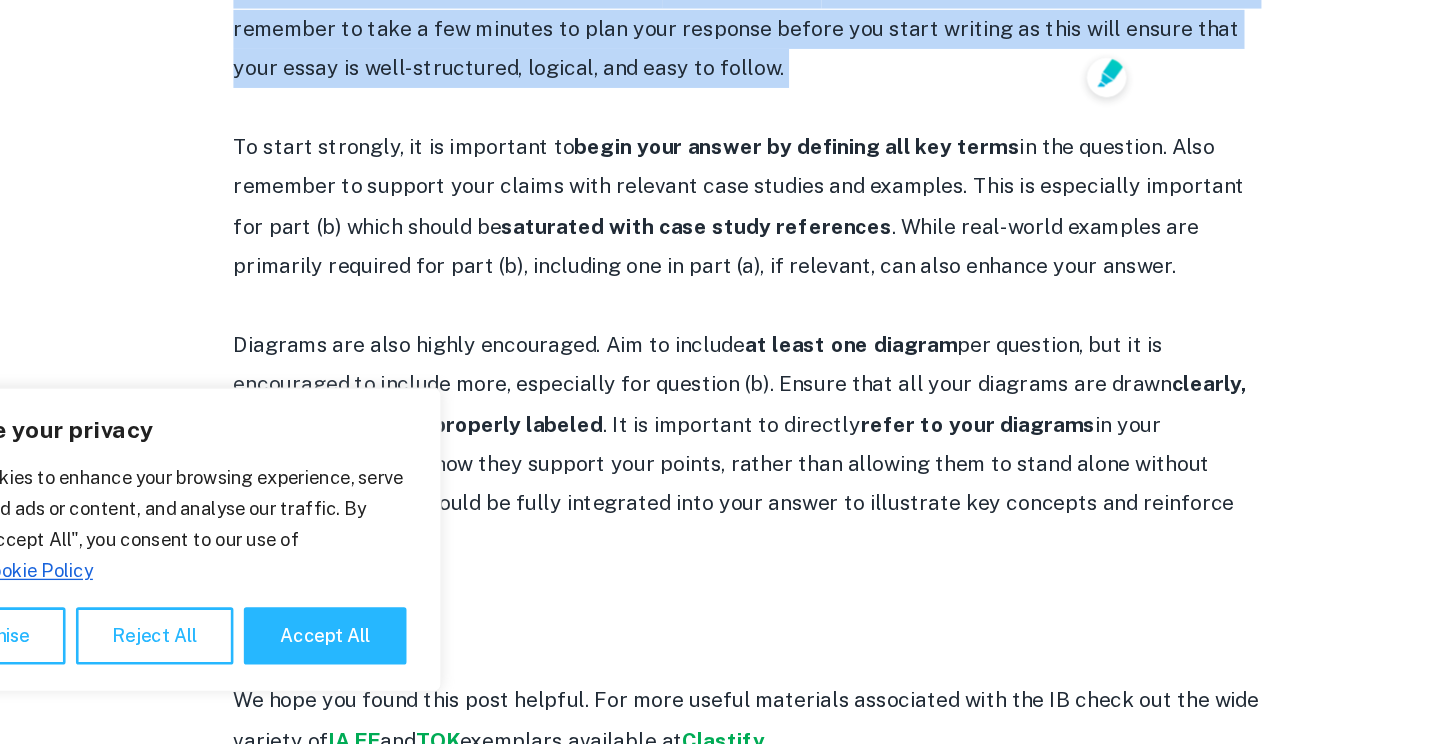 click at bounding box center [720, 407] 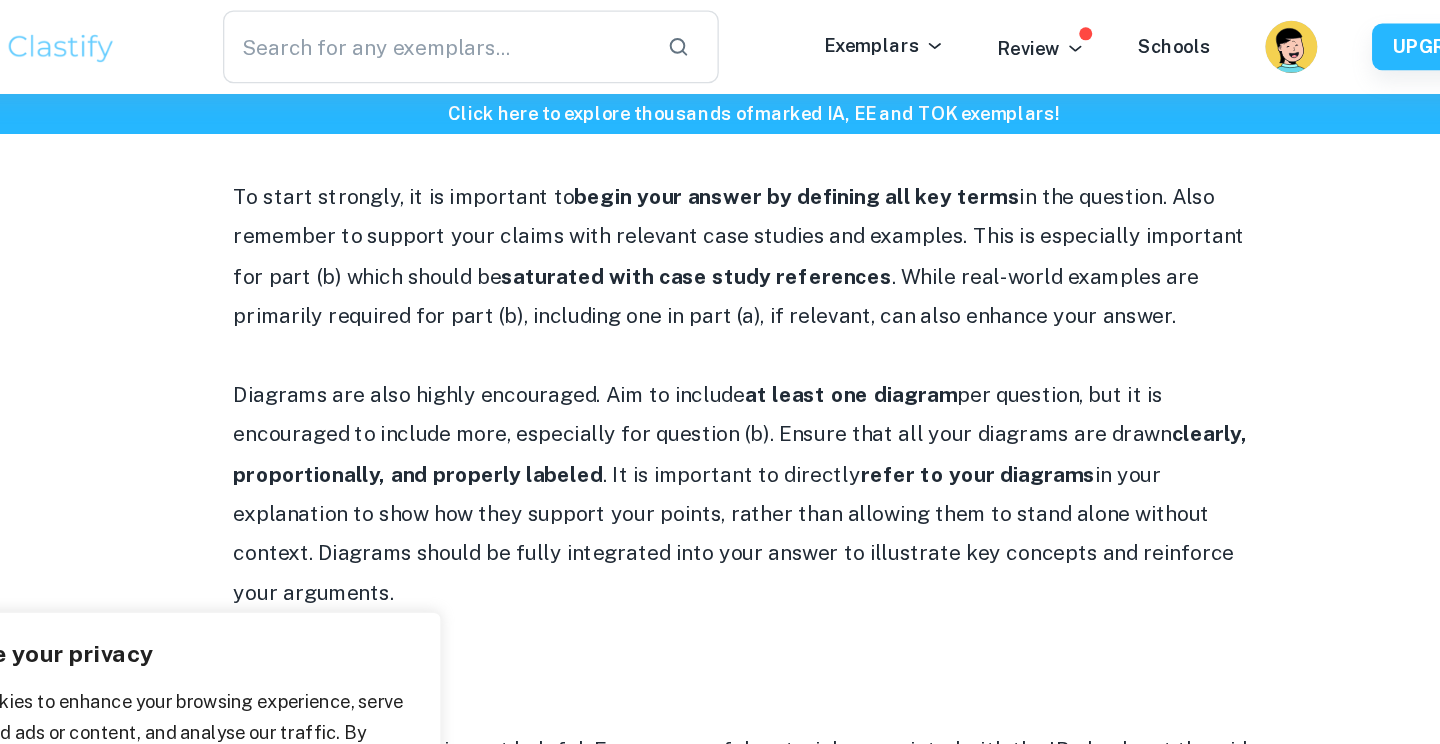 scroll, scrollTop: 2091, scrollLeft: 0, axis: vertical 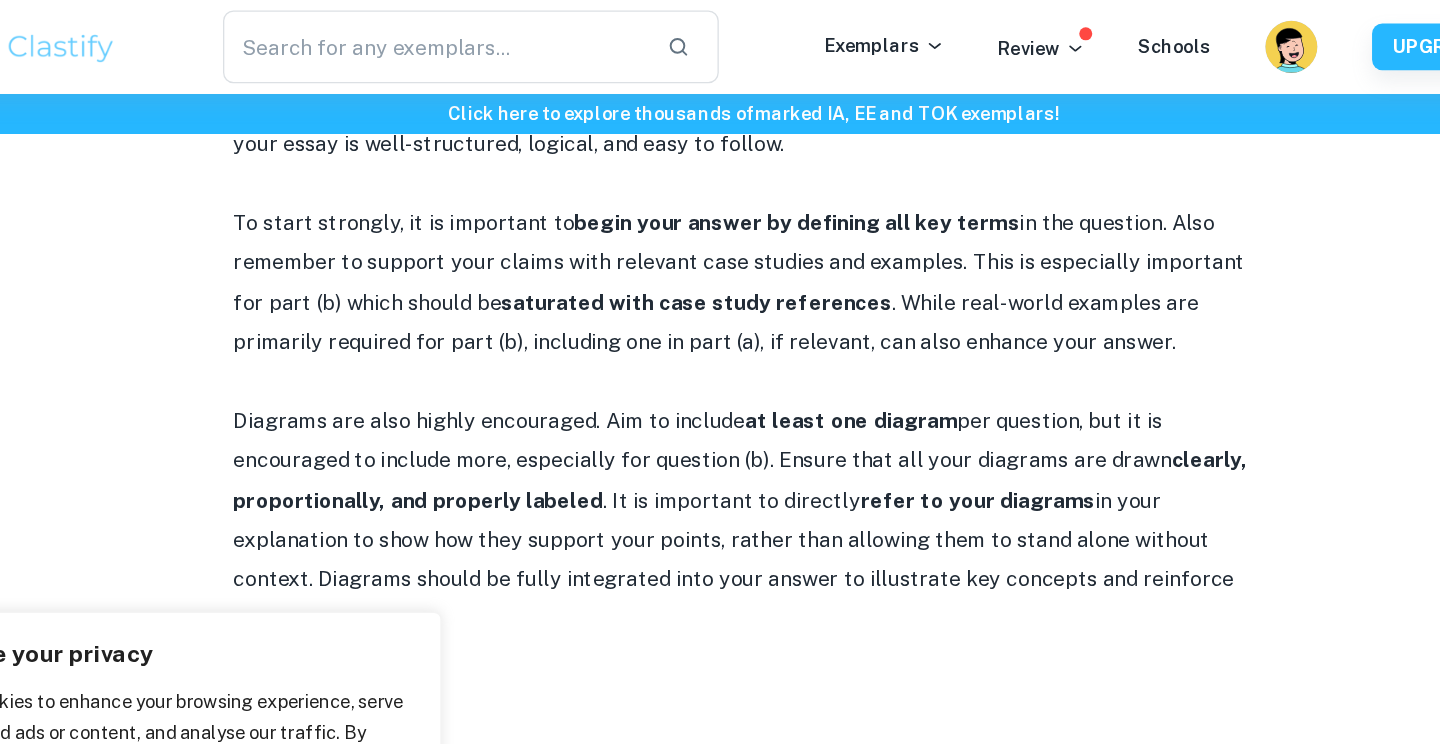 click on "Diagrams are also highly encouraged. Aim to include  at least one diagram  per question, but it is encouraged to include more, especially for question (b). Ensure that all your diagrams are drawn  clearly, proportionally, and properly labeled . It is important to directly  refer to your diagrams  in your explanation to show how they support your points, rather than allowing them to stand alone without context. Diagrams should be fully integrated into your answer to illustrate key concepts and reinforce your arguments." at bounding box center [720, 400] 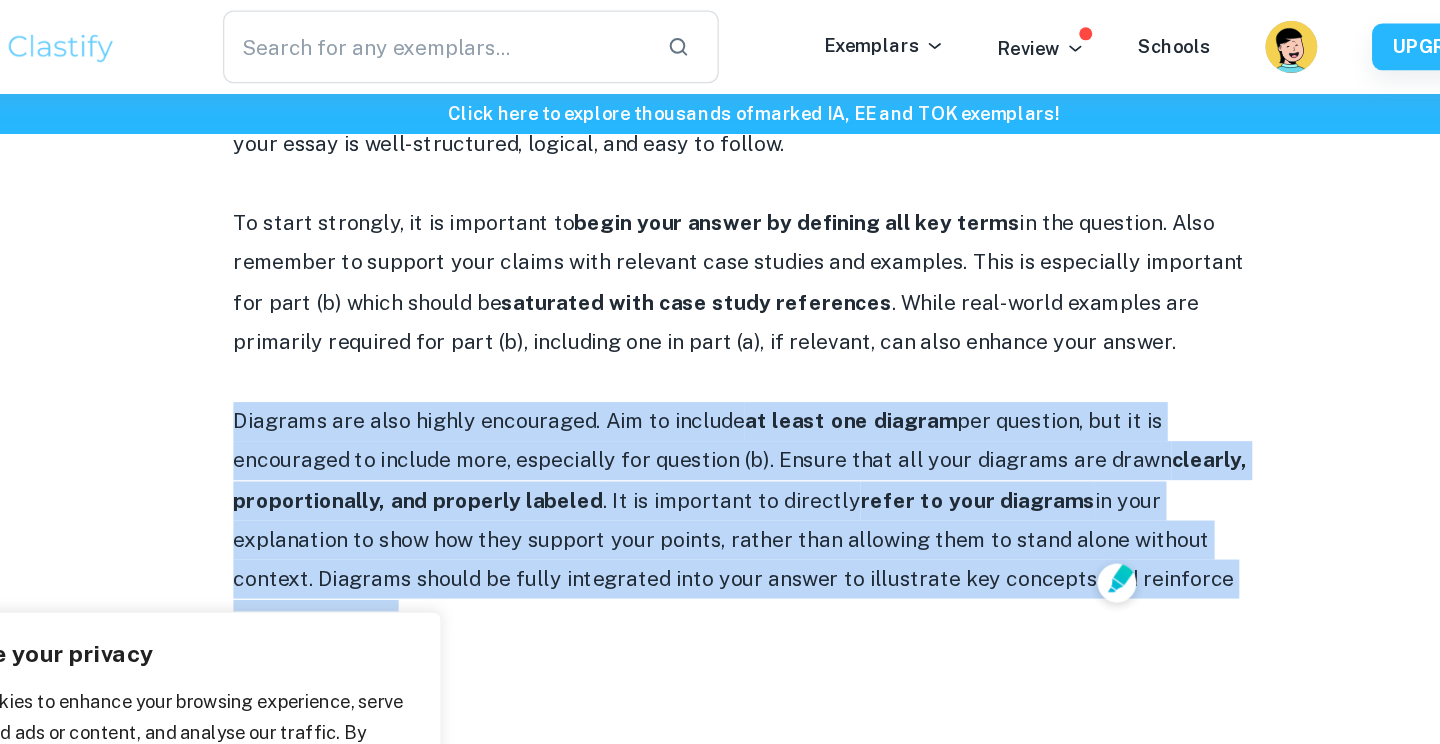click on "Diagrams are also highly encouraged. Aim to include  at least one diagram  per question, but it is encouraged to include more, especially for question (b). Ensure that all your diagrams are drawn  clearly, proportionally, and properly labeled . It is important to directly  refer to your diagrams  in your explanation to show how they support your points, rather than allowing them to stand alone without context. Diagrams should be fully integrated into your answer to illustrate key concepts and reinforce your arguments." at bounding box center [720, 400] 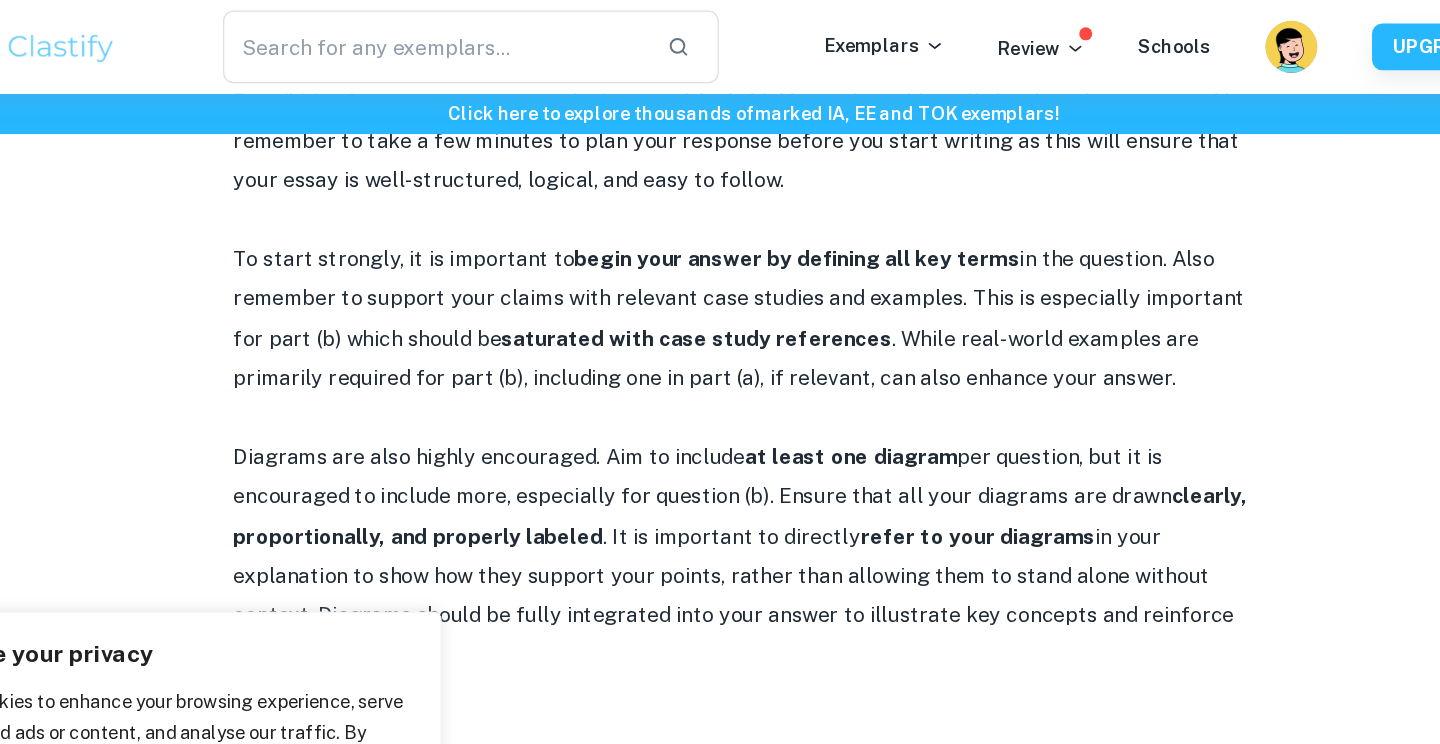 scroll, scrollTop: 2061, scrollLeft: 0, axis: vertical 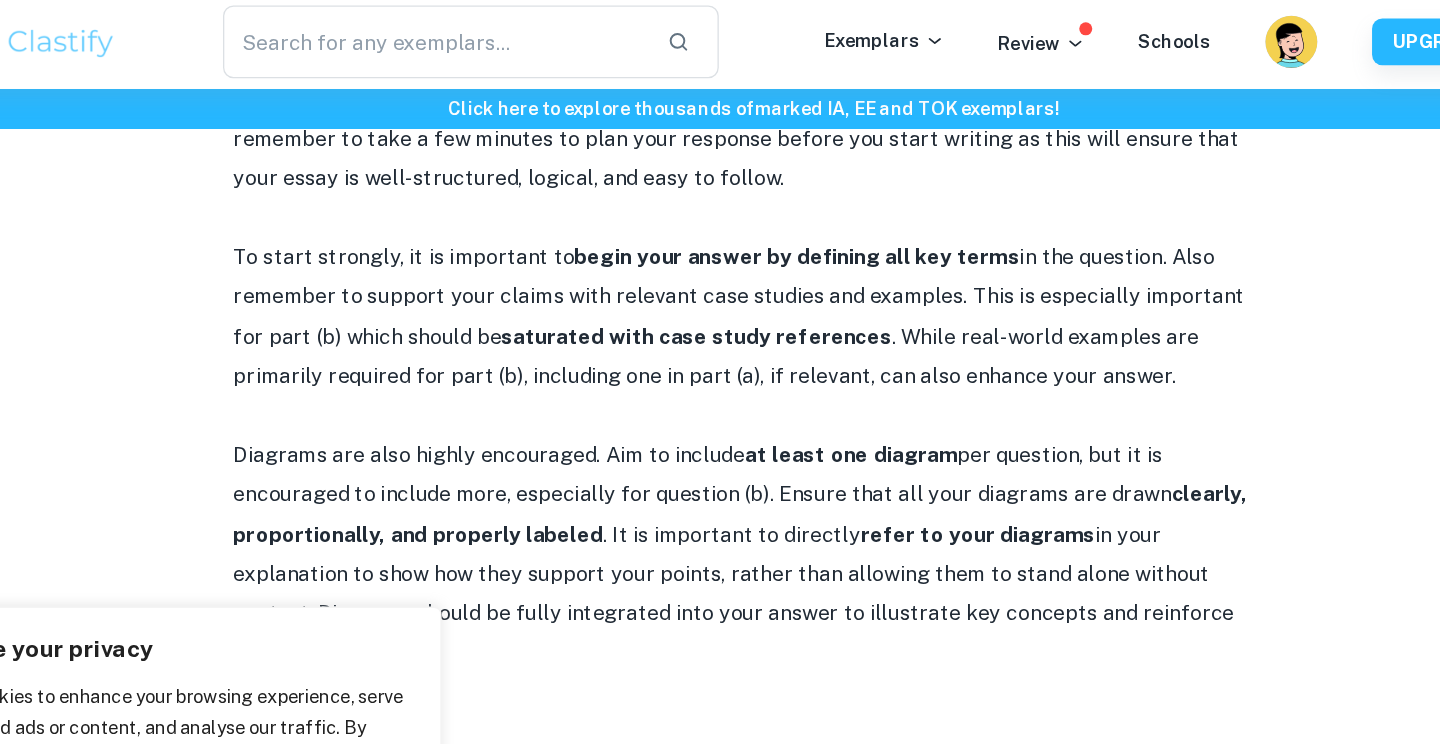 click on "Diagrams are also highly encouraged. Aim to include  at least one diagram  per question, but it is encouraged to include more, especially for question (b). Ensure that all your diagrams are drawn  clearly, proportionally, and properly labeled . It is important to directly  refer to your diagrams  in your explanation to show how they support your points, rather than allowing them to stand alone without context. Diagrams should be fully integrated into your answer to illustrate key concepts and reinforce your arguments." at bounding box center [720, 430] 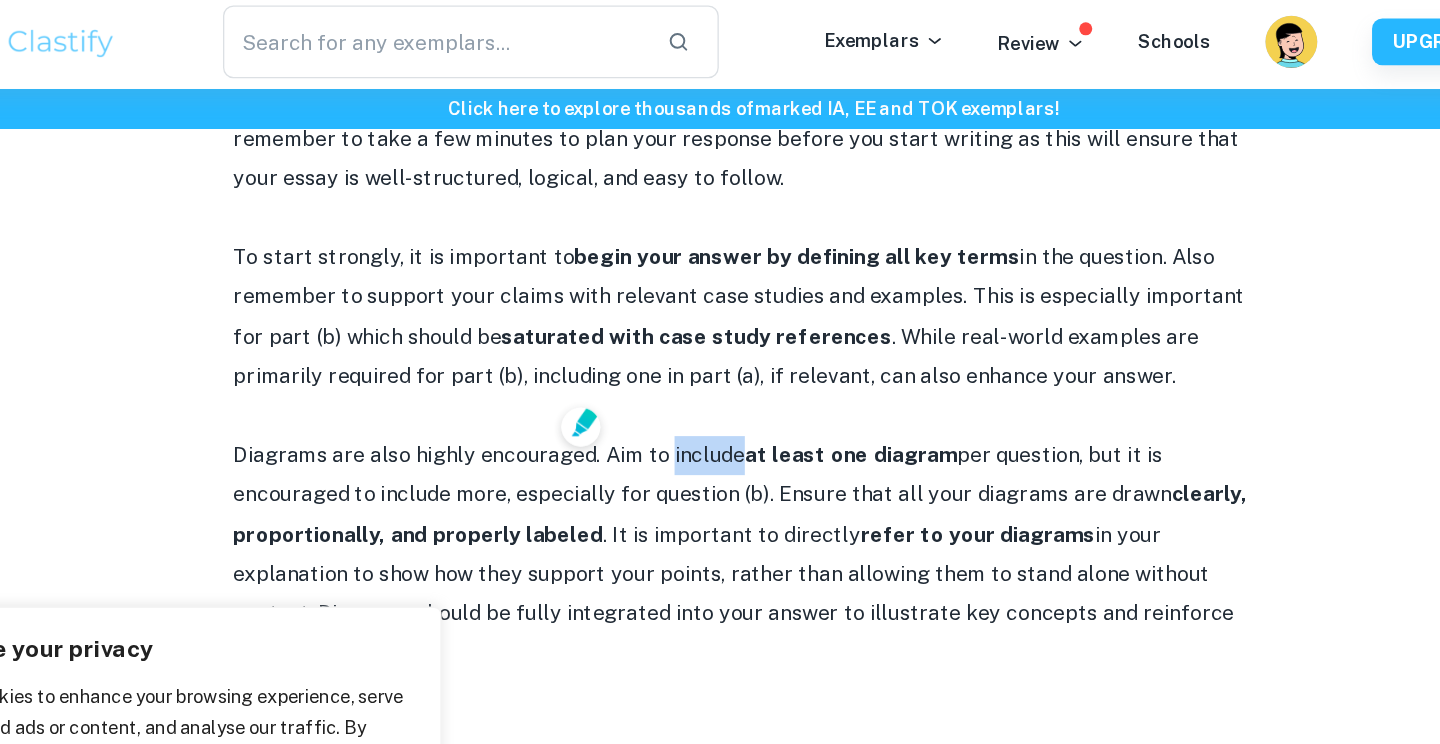 click on "Diagrams are also highly encouraged. Aim to include  at least one diagram  per question, but it is encouraged to include more, especially for question (b). Ensure that all your diagrams are drawn  clearly, proportionally, and properly labeled . It is important to directly  refer to your diagrams  in your explanation to show how they support your points, rather than allowing them to stand alone without context. Diagrams should be fully integrated into your answer to illustrate key concepts and reinforce your arguments." at bounding box center (720, 430) 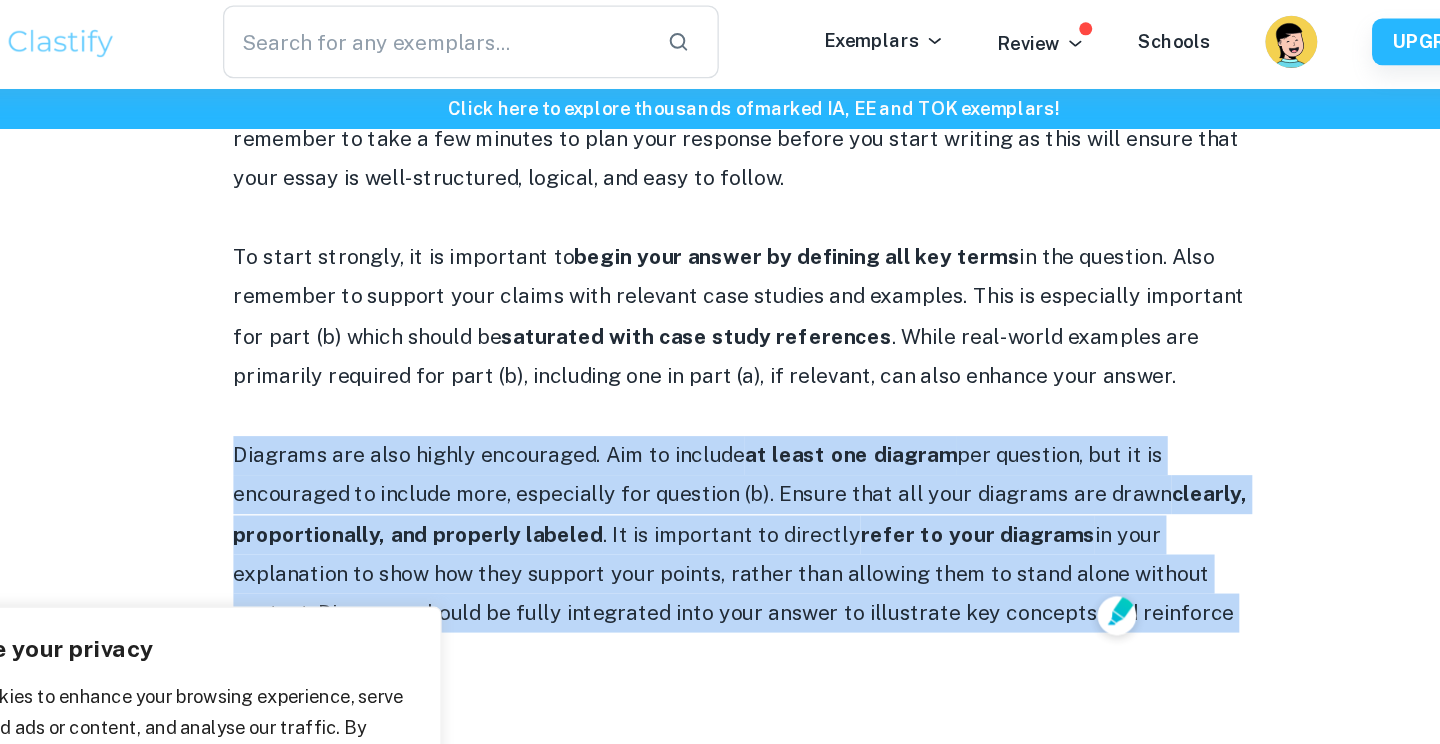 click on "Diagrams are also highly encouraged. Aim to include  at least one diagram  per question, but it is encouraged to include more, especially for question (b). Ensure that all your diagrams are drawn  clearly, proportionally, and properly labeled . It is important to directly  refer to your diagrams  in your explanation to show how they support your points, rather than allowing them to stand alone without context. Diagrams should be fully integrated into your answer to illustrate key concepts and reinforce your arguments." at bounding box center (720, 430) 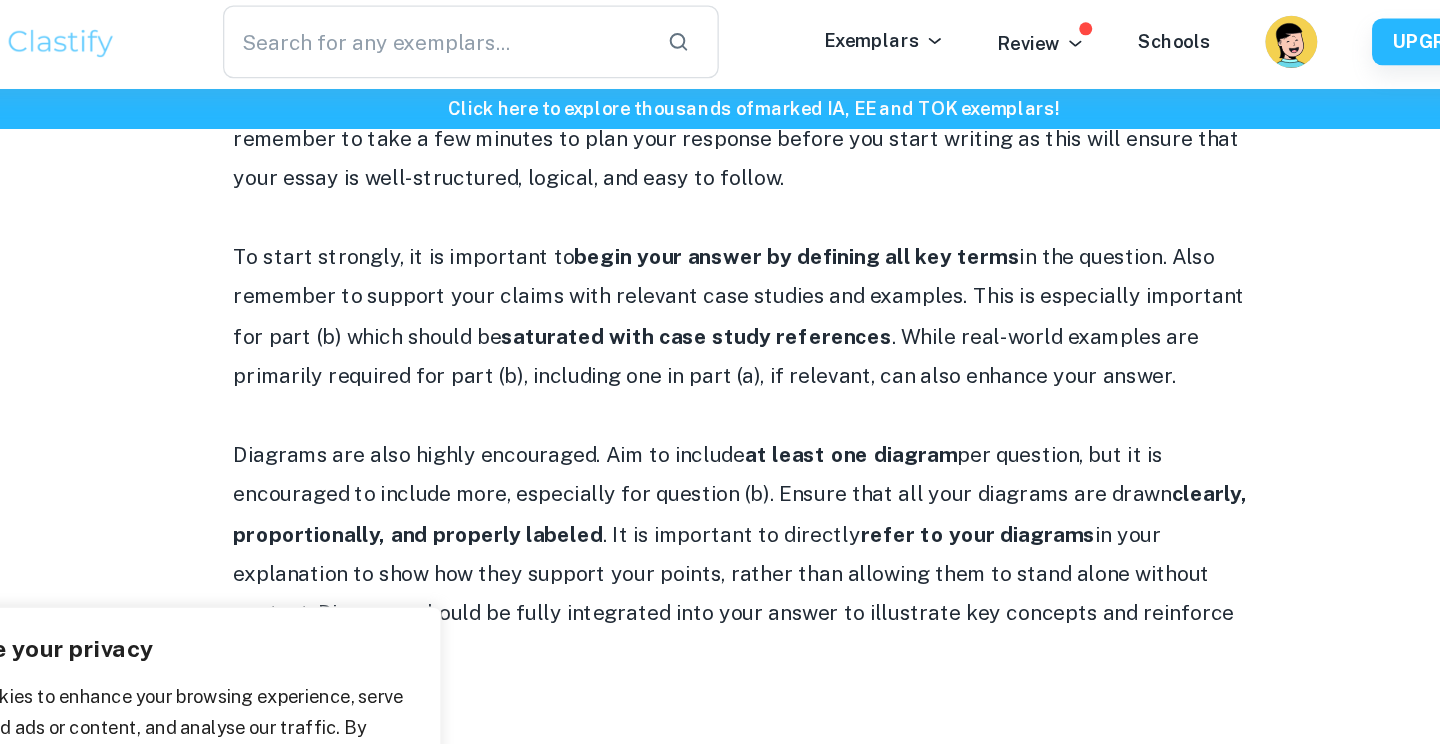 click on "at least one diagram" at bounding box center (794, 353) 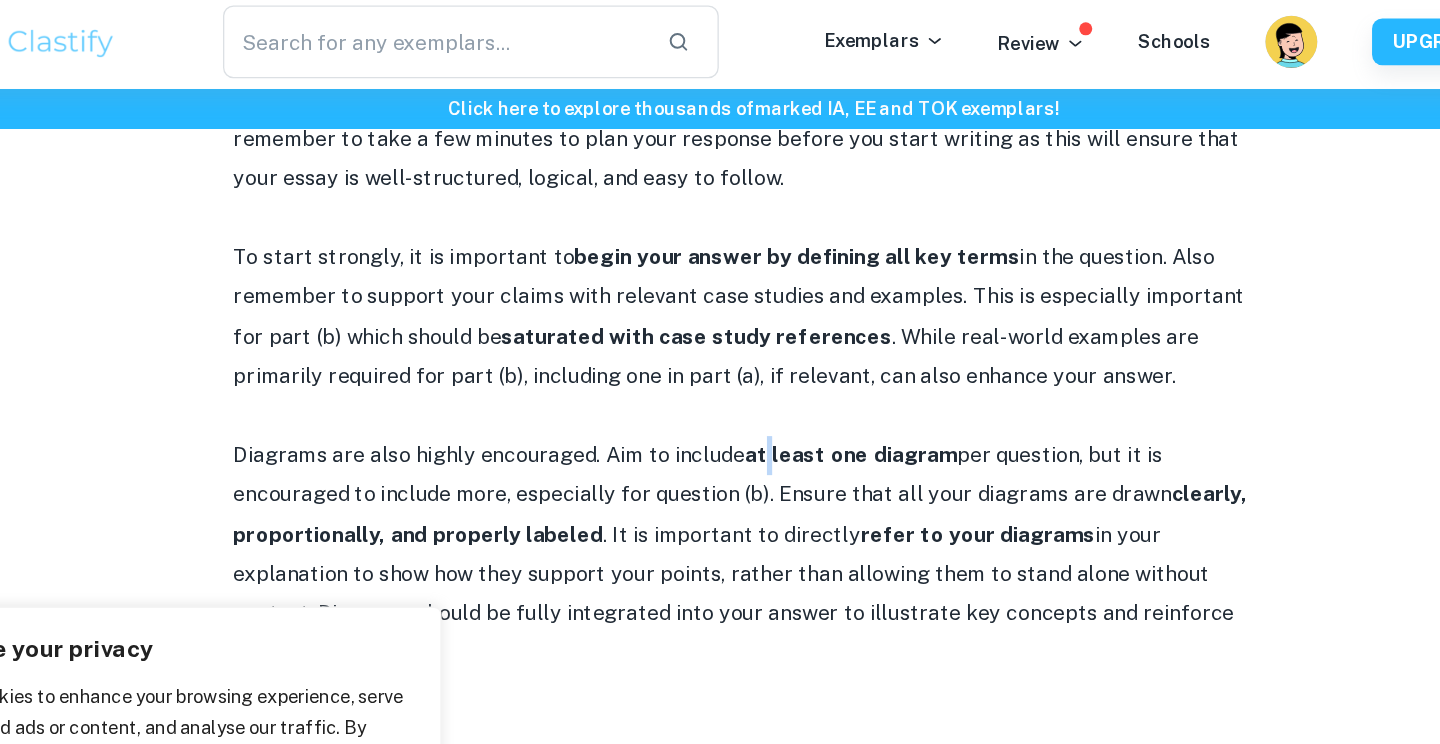 click on "at least one diagram" at bounding box center (794, 353) 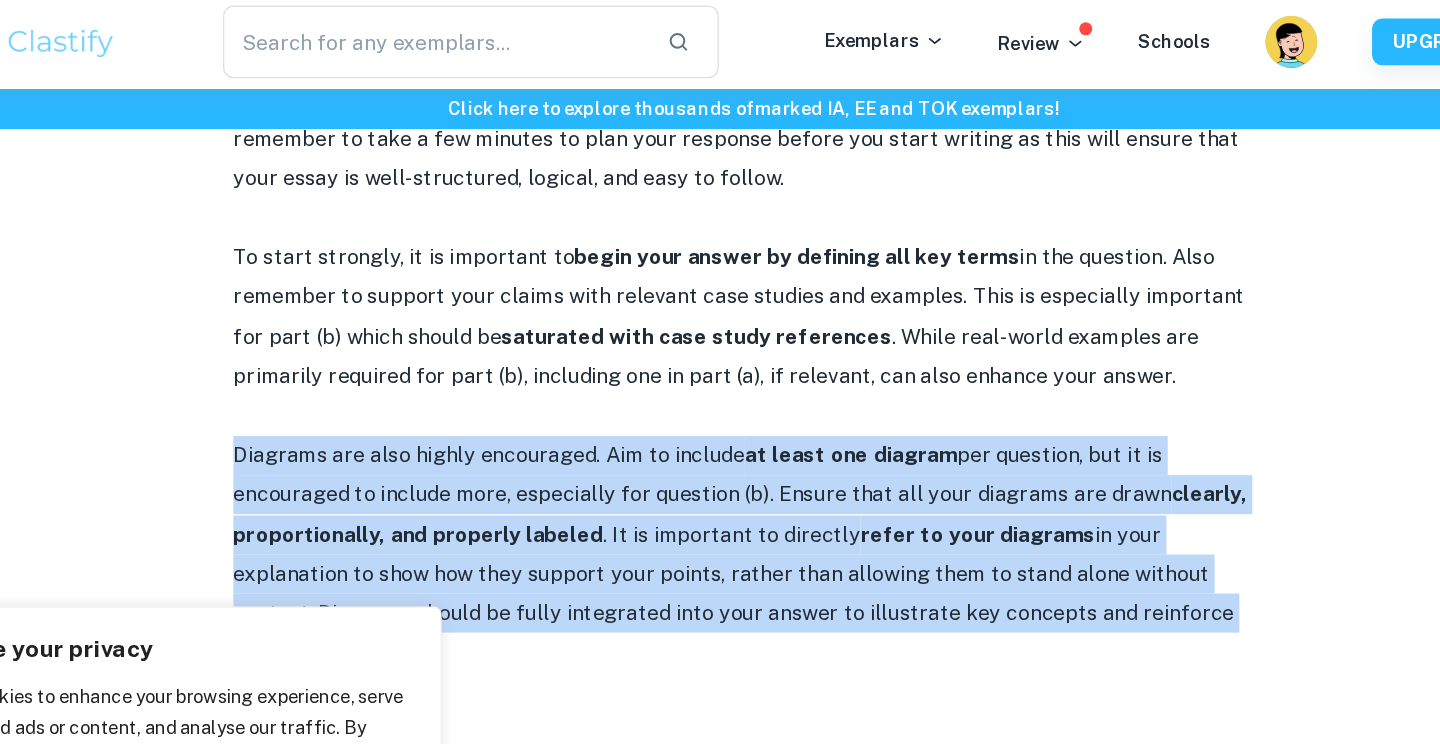 click on "saturated with case study references" at bounding box center [676, 262] 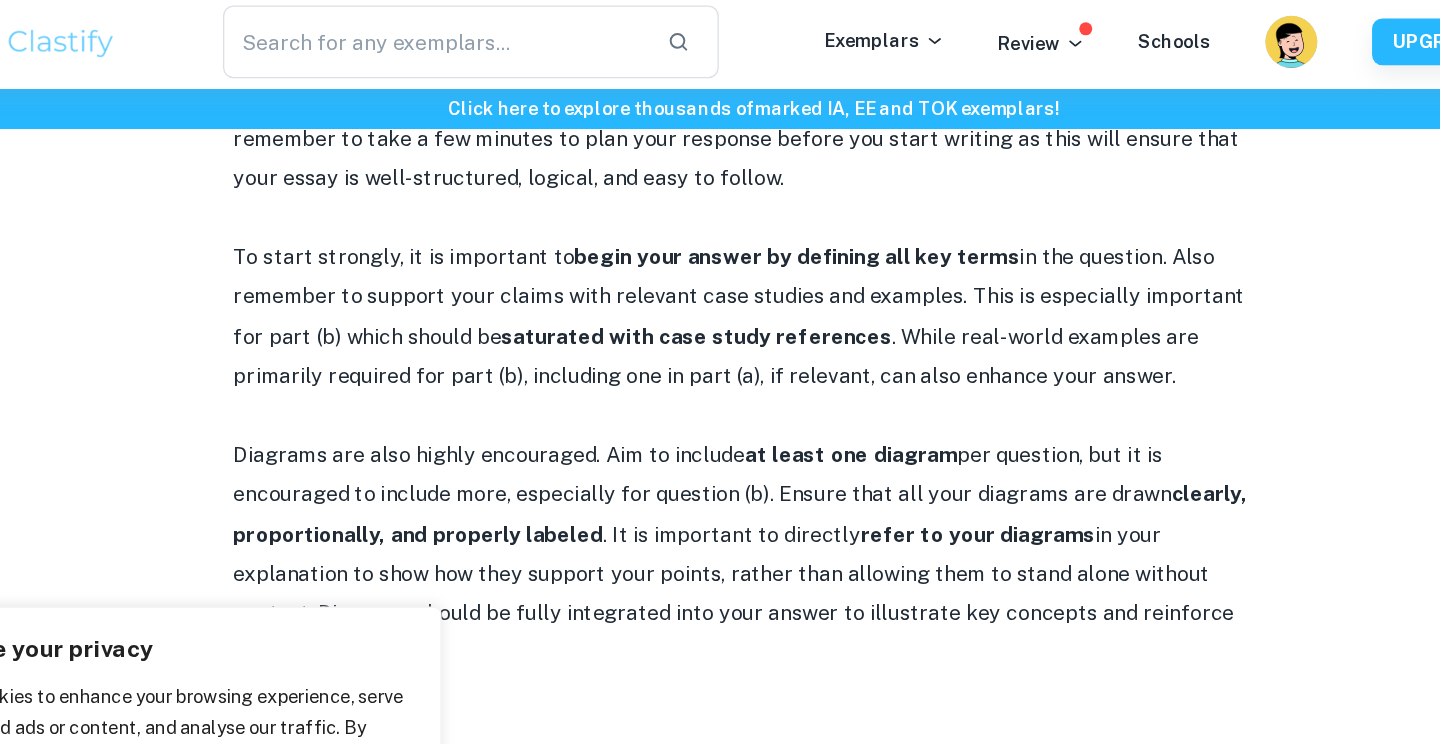 click on "saturated with case study references" at bounding box center [676, 262] 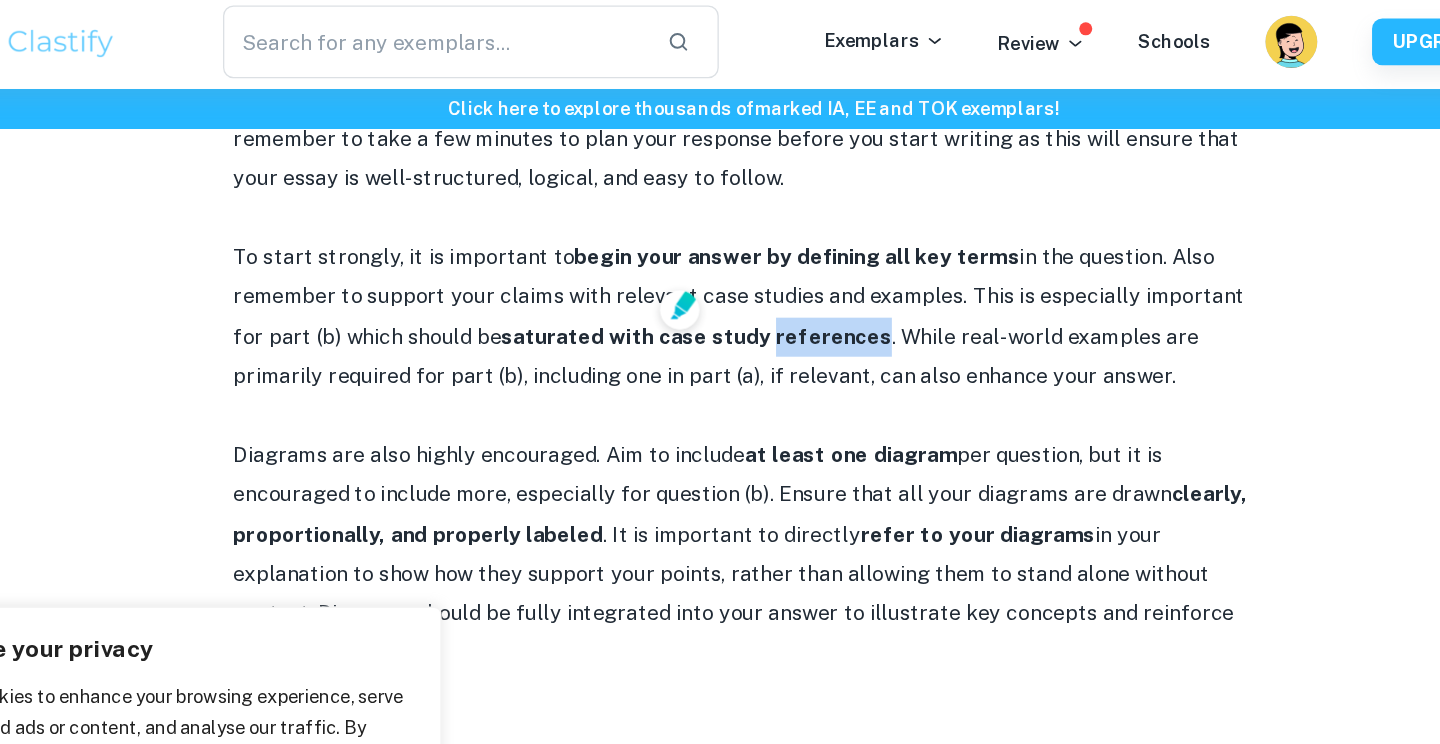 click on "saturated with case study references" at bounding box center (676, 262) 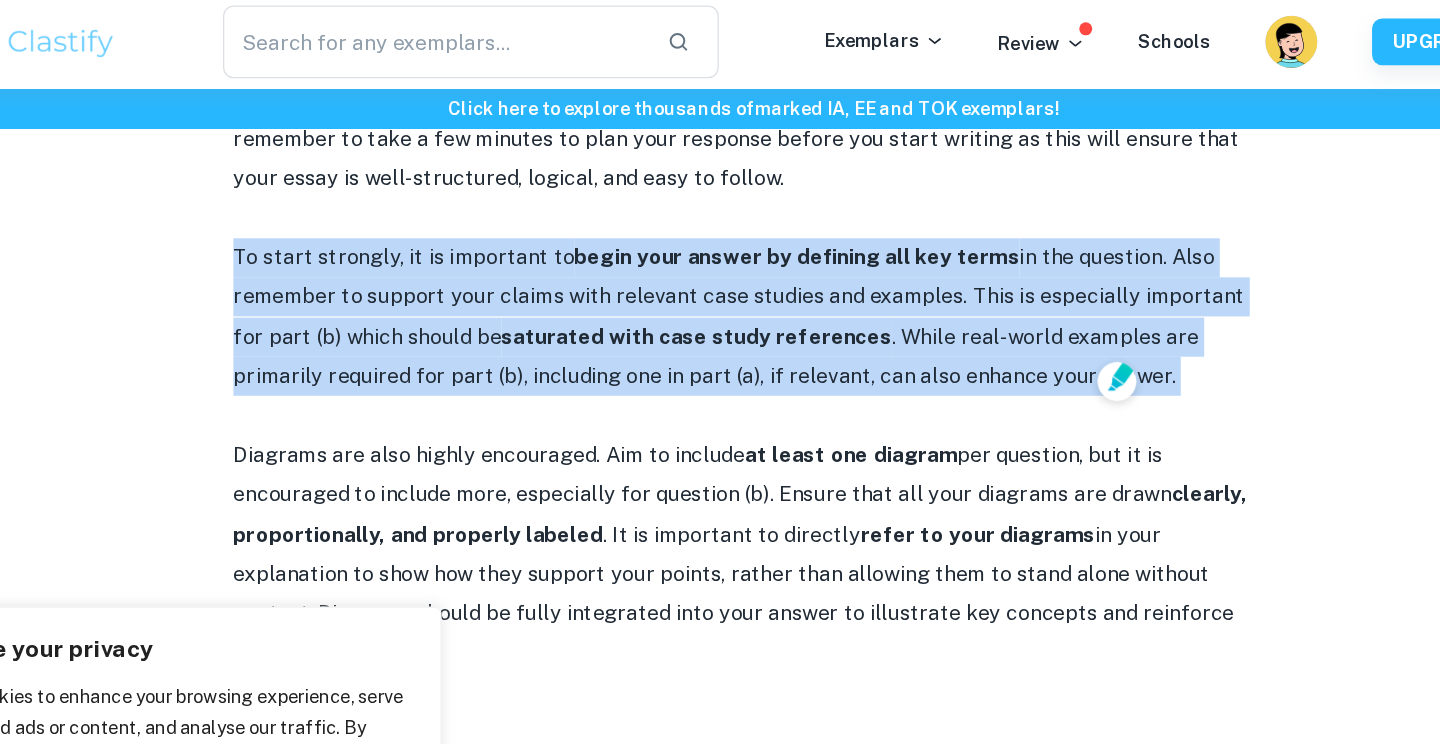 click on "saturated with case study references" at bounding box center (676, 262) 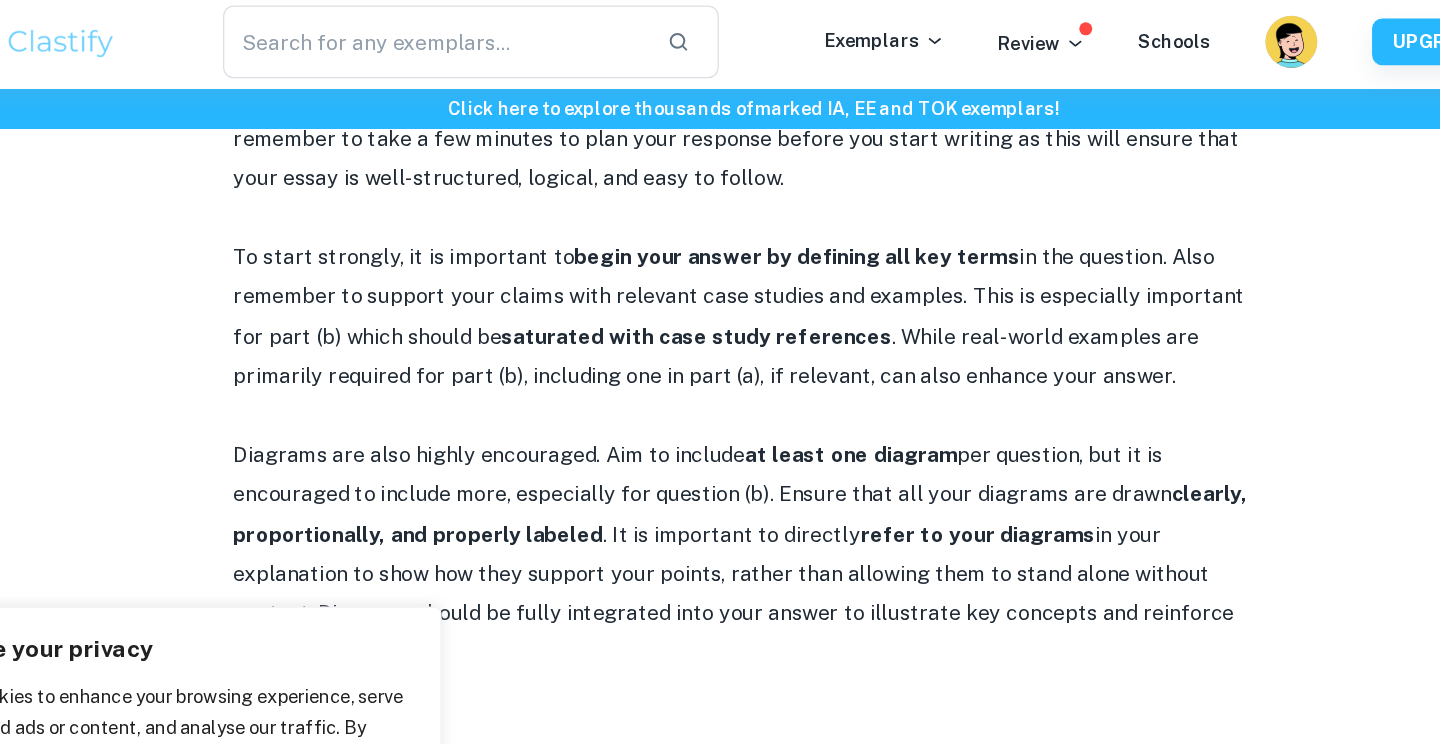 click on "saturated with case study references" at bounding box center (676, 262) 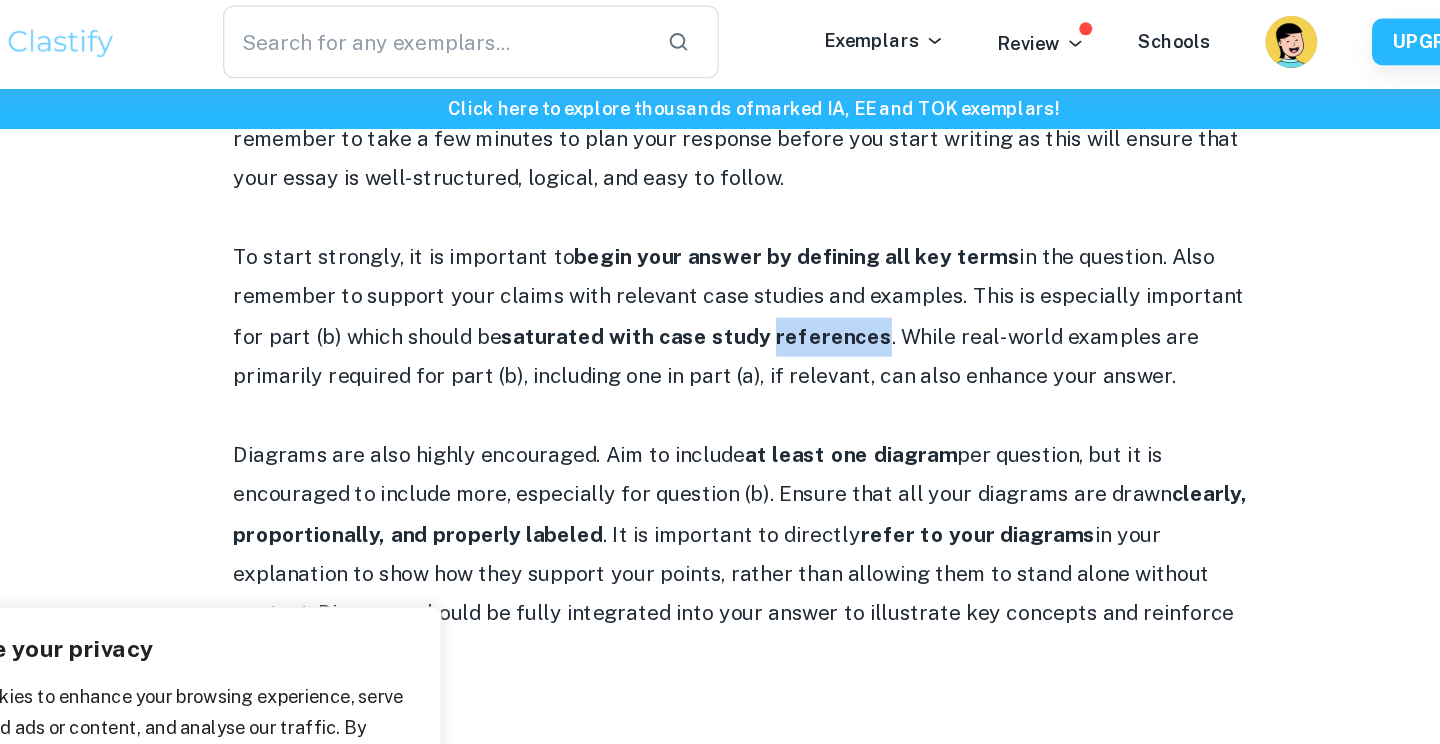 click on "saturated with case study references" at bounding box center (676, 262) 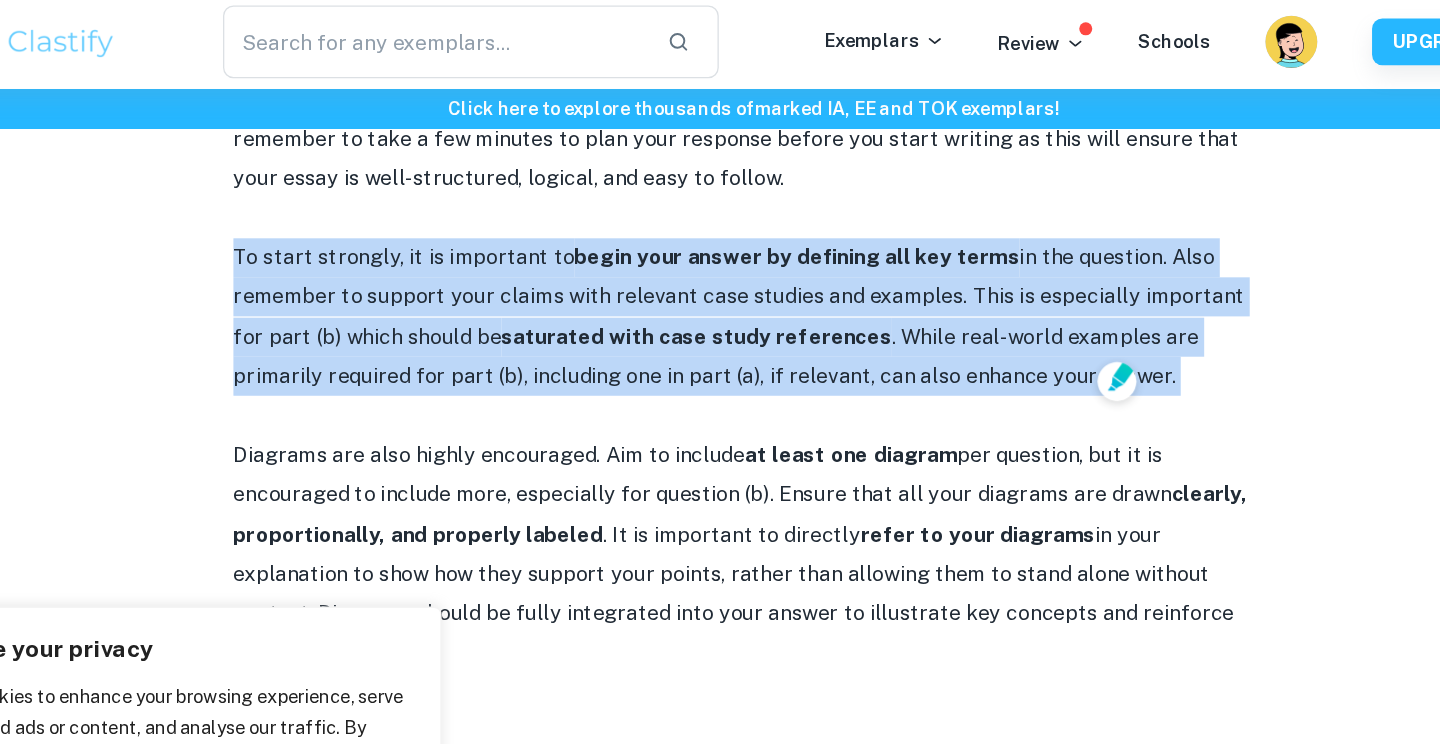 click on "saturated with case study references" at bounding box center [676, 262] 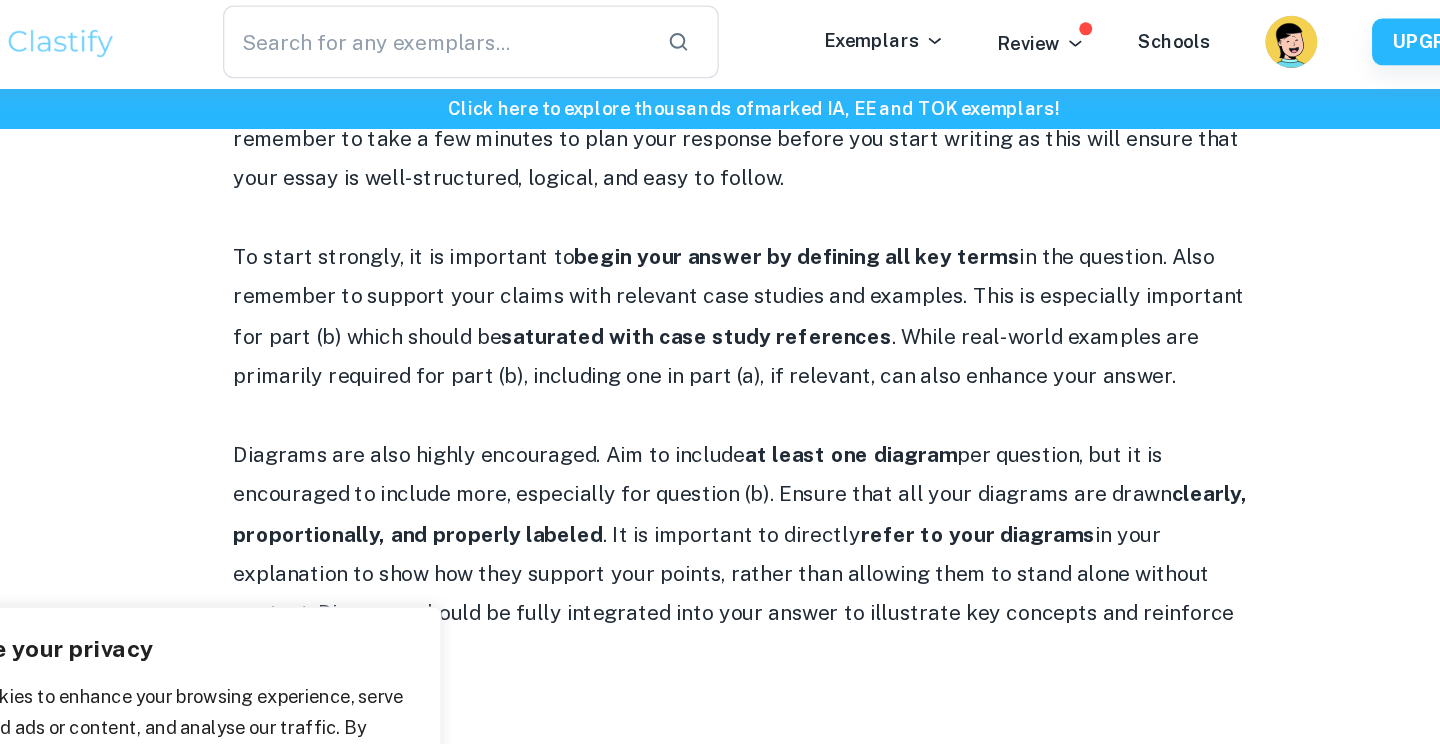 click on "saturated with case study references" at bounding box center [676, 262] 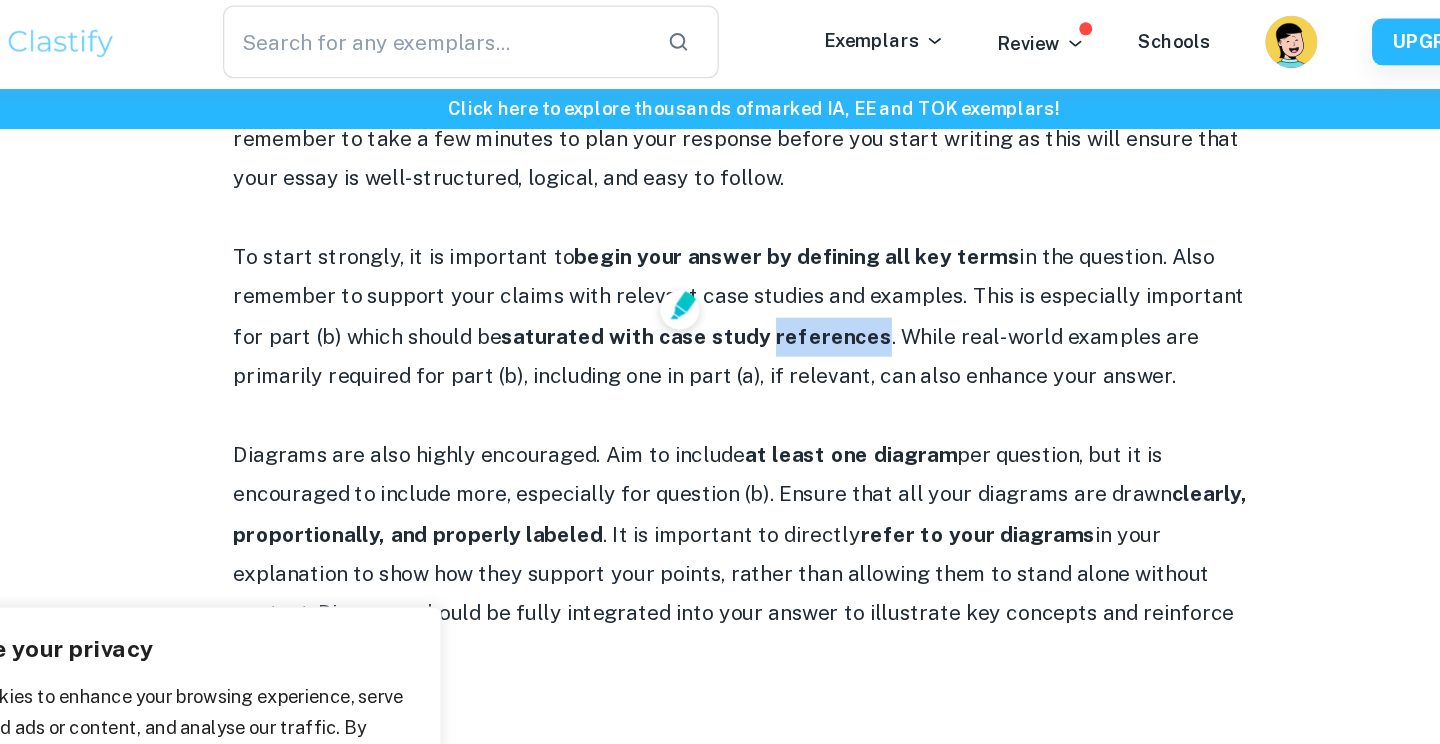 click on "saturated with case study references" at bounding box center [676, 262] 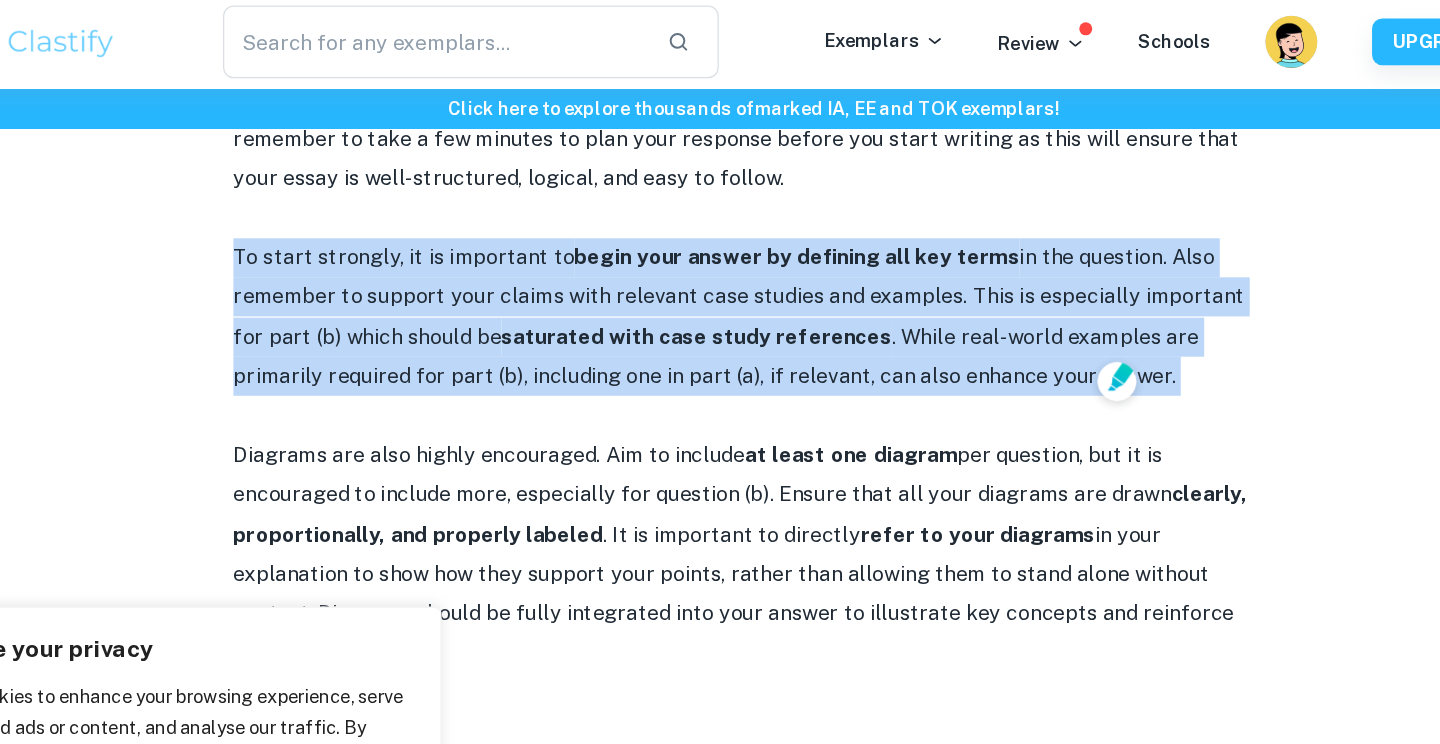 click on "at least one diagram" at bounding box center [794, 353] 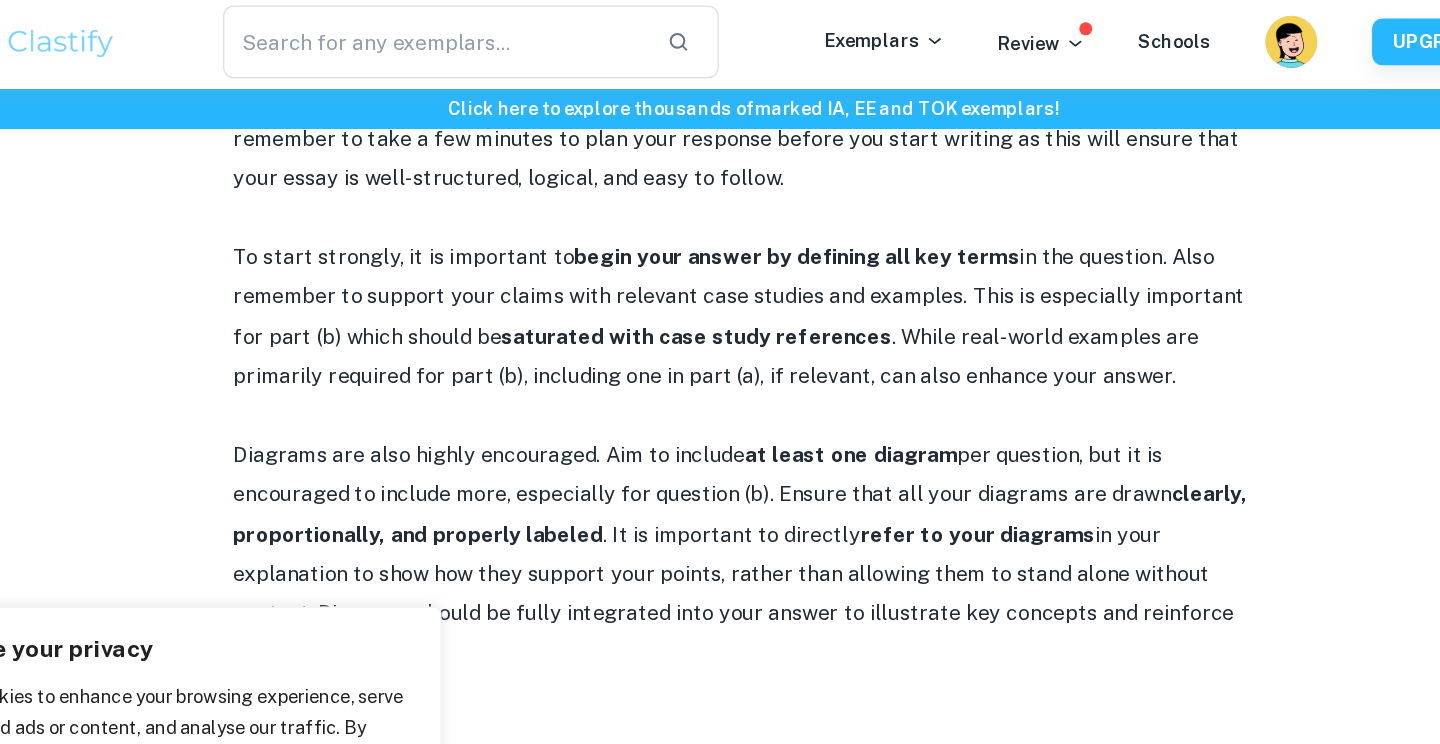 click on "at least one diagram" at bounding box center [794, 353] 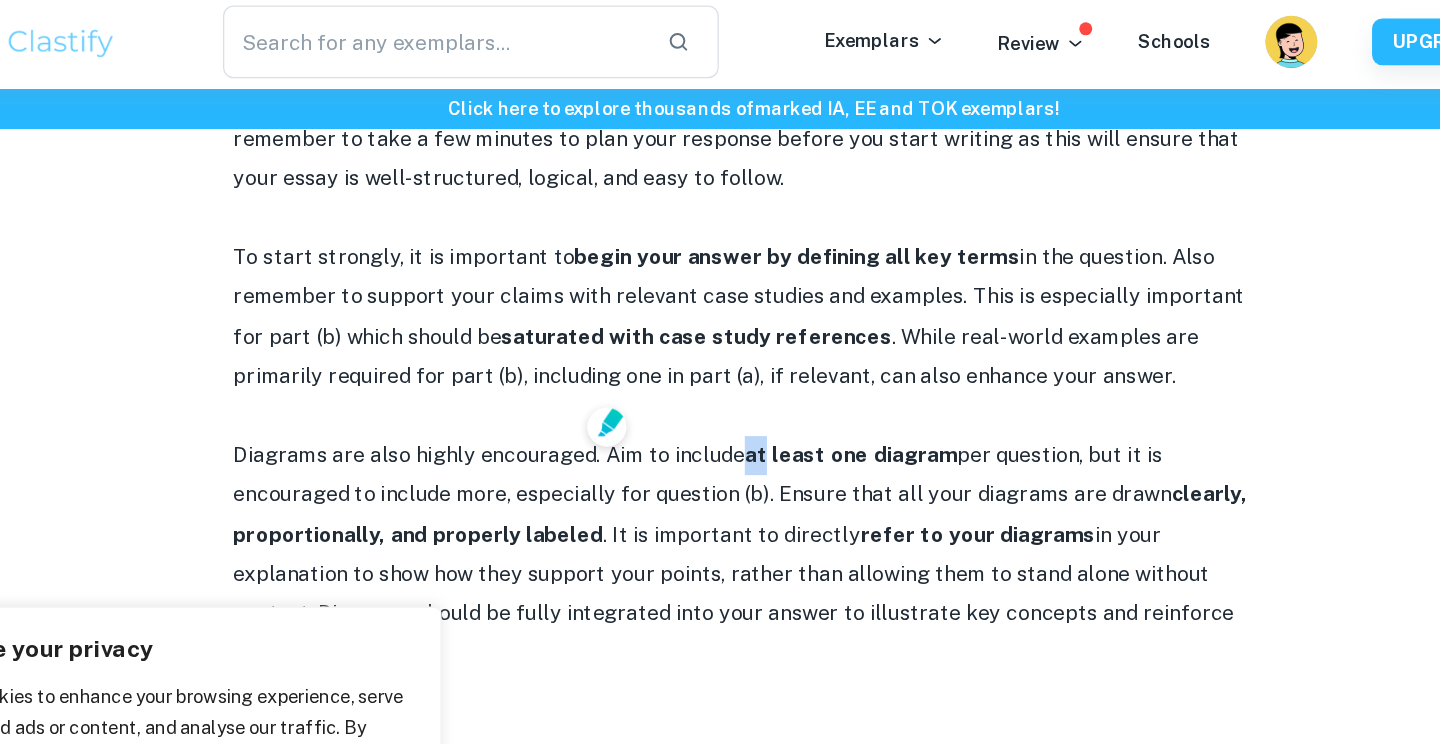 click on "To start strongly, it is important to  begin your answer by defining all key terms  in the question. Also remember to support your claims with relevant case studies and examples. This is especially important for part (b) which should be  saturated with case study references . While real-world examples are primarily required for part (b), including one in part (a), if relevant, can also enhance your answer." at bounding box center (720, 248) 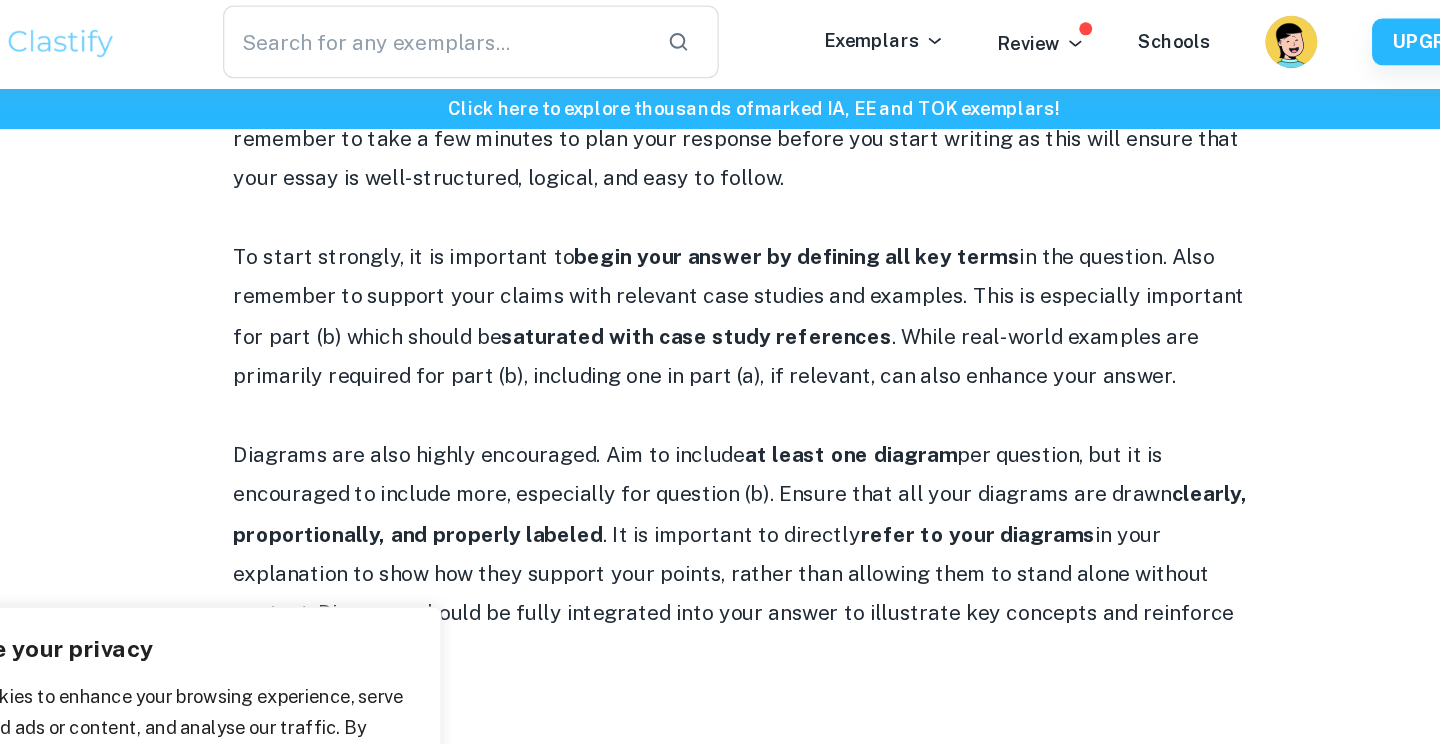 click on "To start strongly, it is important to  begin your answer by defining all key terms  in the question. Also remember to support your claims with relevant case studies and examples. This is especially important for part (b) which should be  saturated with case study references . While real-world examples are primarily required for part (b), including one in part (a), if relevant, can also enhance your answer." at bounding box center [720, 248] 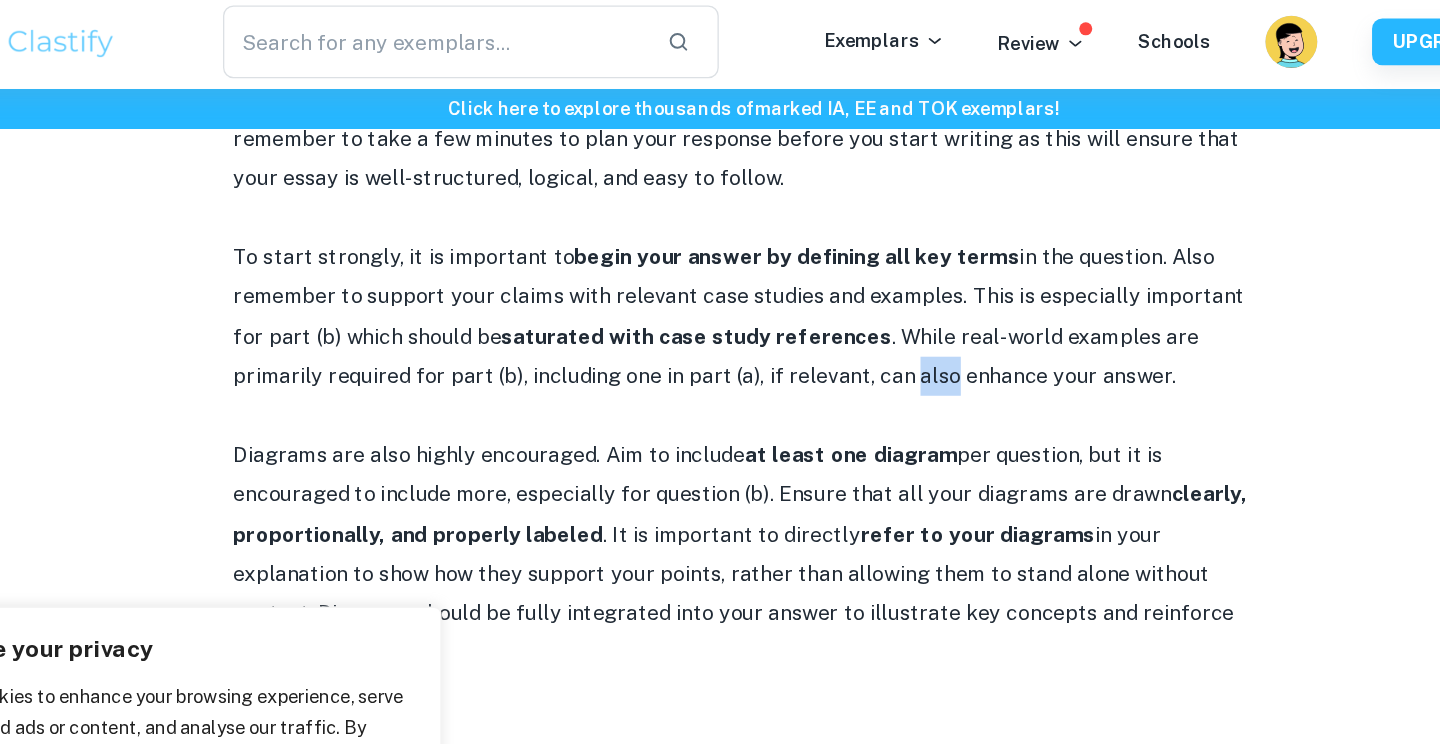 click on "To start strongly, it is important to  begin your answer by defining all key terms  in the question. Also remember to support your claims with relevant case studies and examples. This is especially important for part (b) which should be  saturated with case study references . While real-world examples are primarily required for part (b), including one in part (a), if relevant, can also enhance your answer." at bounding box center [720, 248] 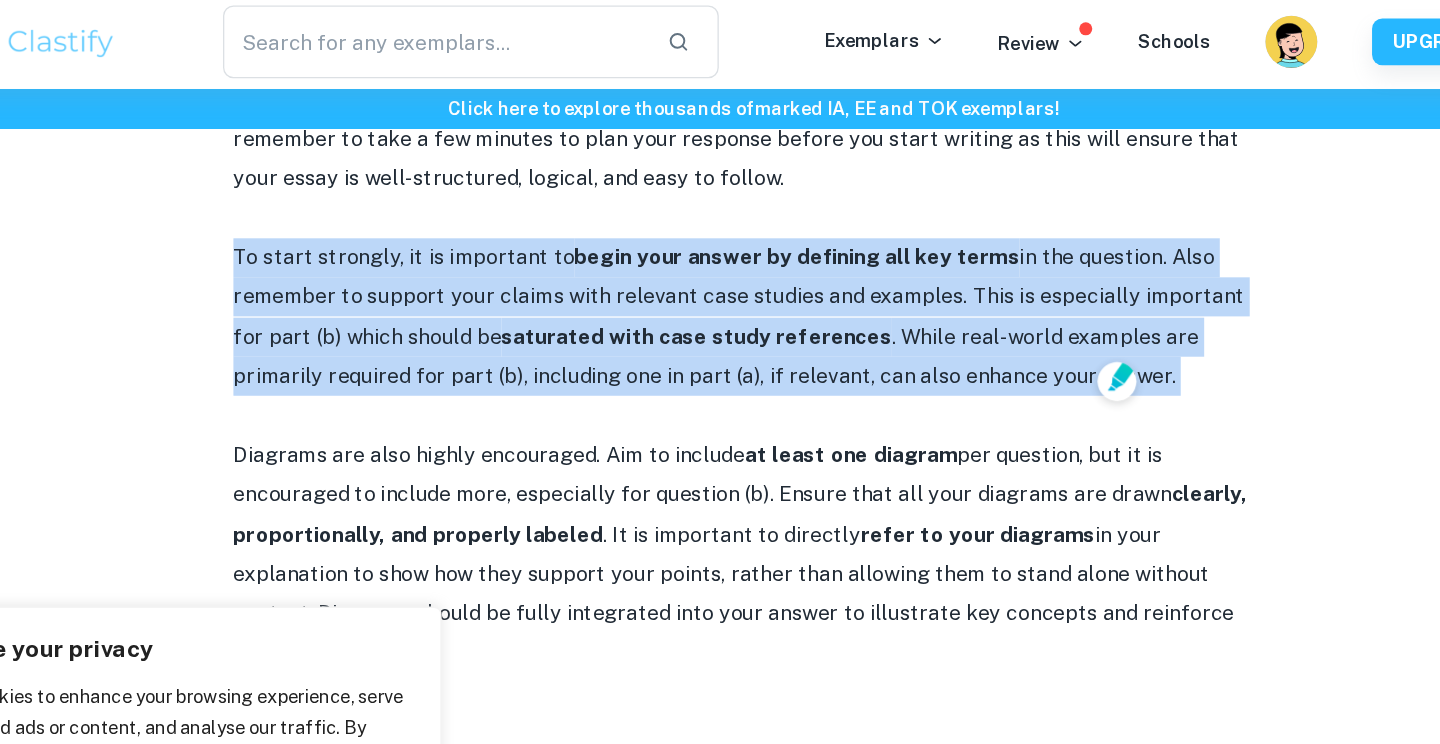 click on "Diagrams are also highly encouraged. Aim to include  at least one diagram  per question, but it is encouraged to include more, especially for question (b). Ensure that all your diagrams are drawn  clearly, proportionally, and properly labeled . It is important to directly  refer to your diagrams  in your explanation to show how they support your points, rather than allowing them to stand alone without context. Diagrams should be fully integrated into your answer to illustrate key concepts and reinforce your arguments." at bounding box center [720, 430] 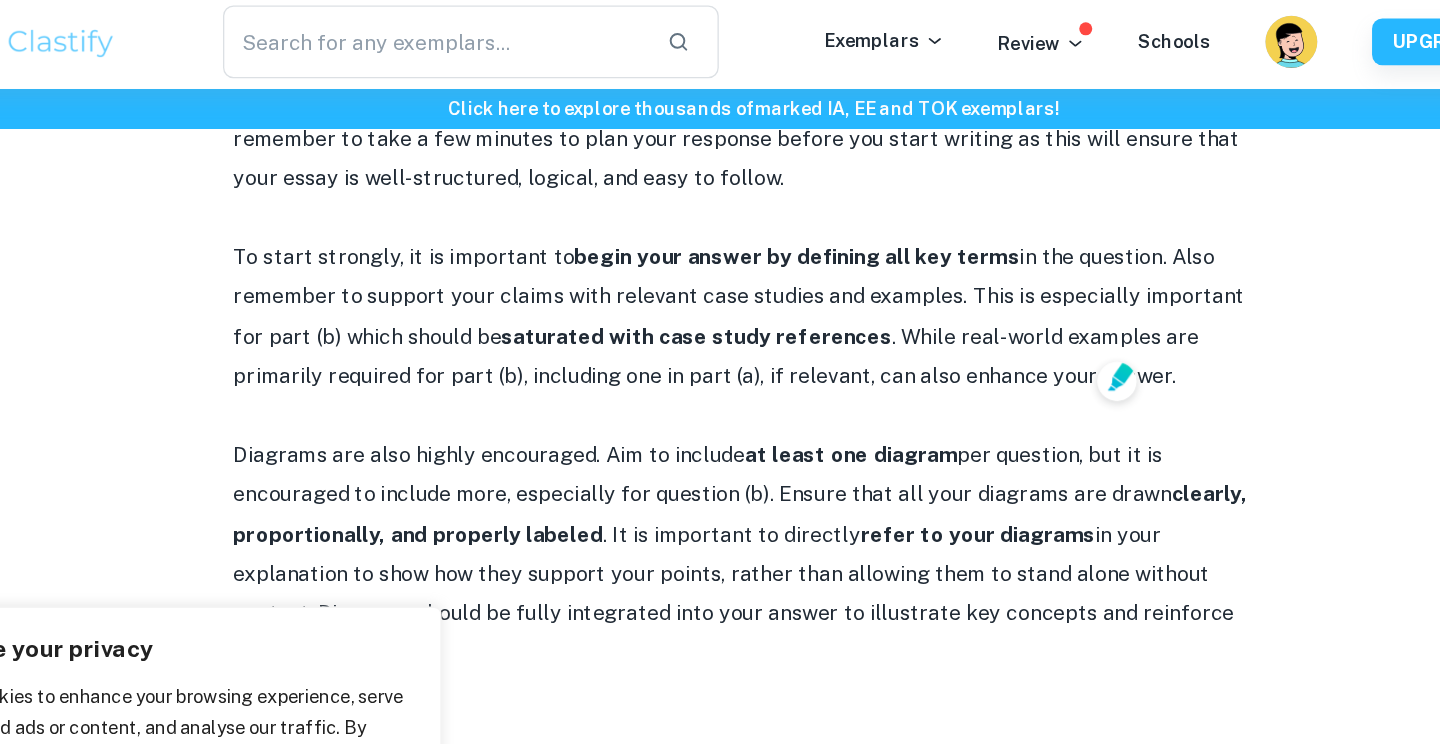 click on "Diagrams are also highly encouraged. Aim to include  at least one diagram  per question, but it is encouraged to include more, especially for question (b). Ensure that all your diagrams are drawn  clearly, proportionally, and properly labeled . It is important to directly  refer to your diagrams  in your explanation to show how they support your points, rather than allowing them to stand alone without context. Diagrams should be fully integrated into your answer to illustrate key concepts and reinforce your arguments." at bounding box center [720, 430] 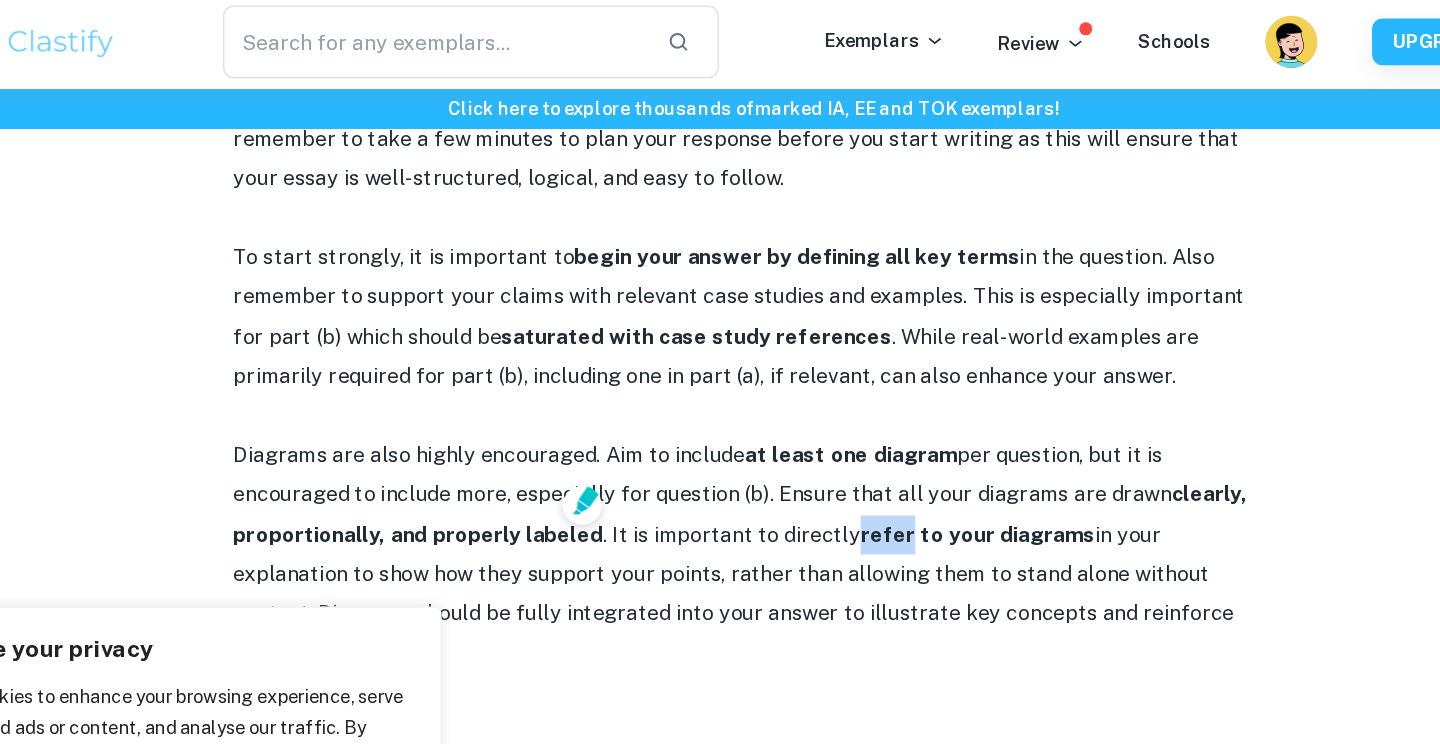 click on "Diagrams are also highly encouraged. Aim to include  at least one diagram  per question, but it is encouraged to include more, especially for question (b). Ensure that all your diagrams are drawn  clearly, proportionally, and properly labeled . It is important to directly  refer to your diagrams  in your explanation to show how they support your points, rather than allowing them to stand alone without context. Diagrams should be fully integrated into your answer to illustrate key concepts and reinforce your arguments." at bounding box center (720, 430) 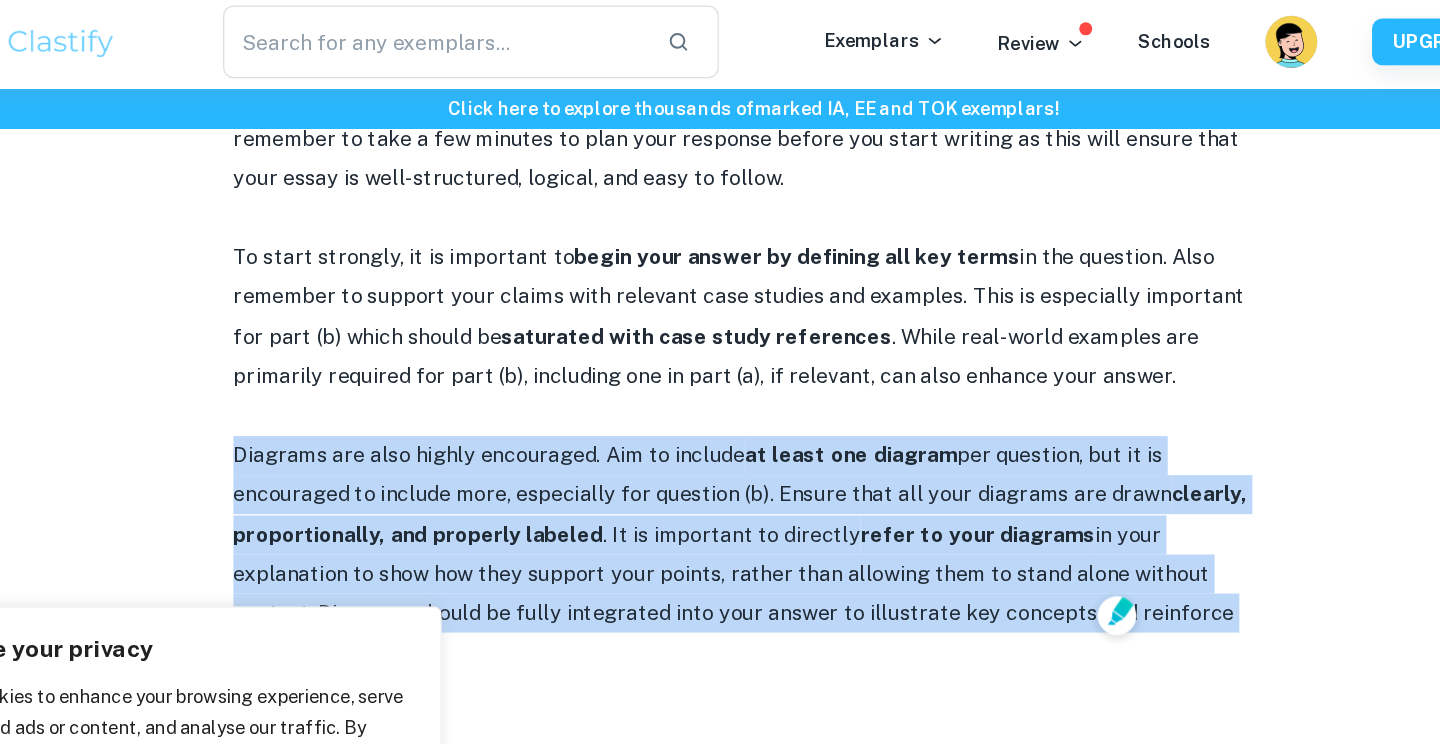 click on "Diagrams are also highly encouraged. Aim to include  at least one diagram  per question, but it is encouraged to include more, especially for question (b). Ensure that all your diagrams are drawn  clearly, proportionally, and properly labeled . It is important to directly  refer to your diagrams  in your explanation to show how they support your points, rather than allowing them to stand alone without context. Diagrams should be fully integrated into your answer to illustrate key concepts and reinforce your arguments." at bounding box center (720, 430) 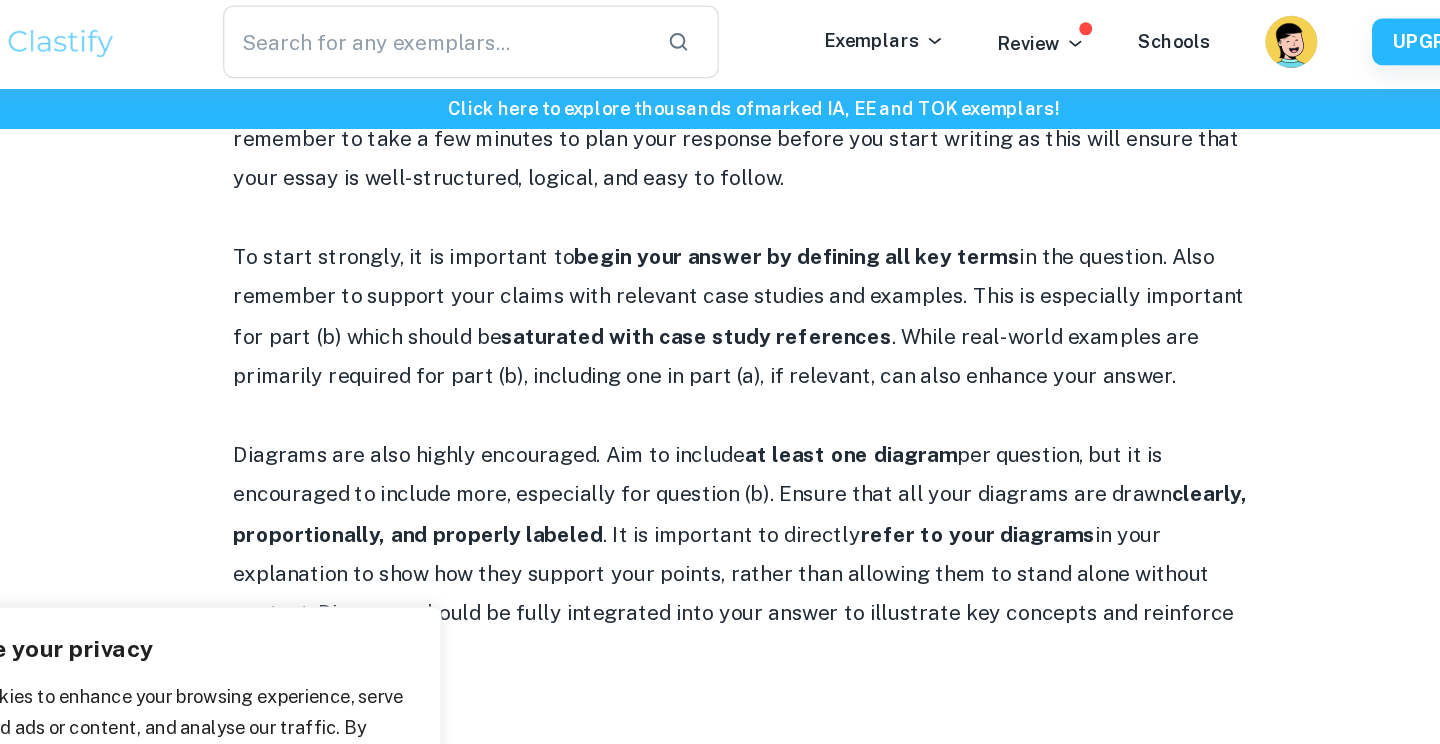 click on "Diagrams are also highly encouraged. Aim to include  at least one diagram  per question, but it is encouraged to include more, especially for question (b). Ensure that all your diagrams are drawn  clearly, proportionally, and properly labeled . It is important to directly  refer to your diagrams  in your explanation to show how they support your points, rather than allowing them to stand alone without context. Diagrams should be fully integrated into your answer to illustrate key concepts and reinforce your arguments." at bounding box center (720, 430) 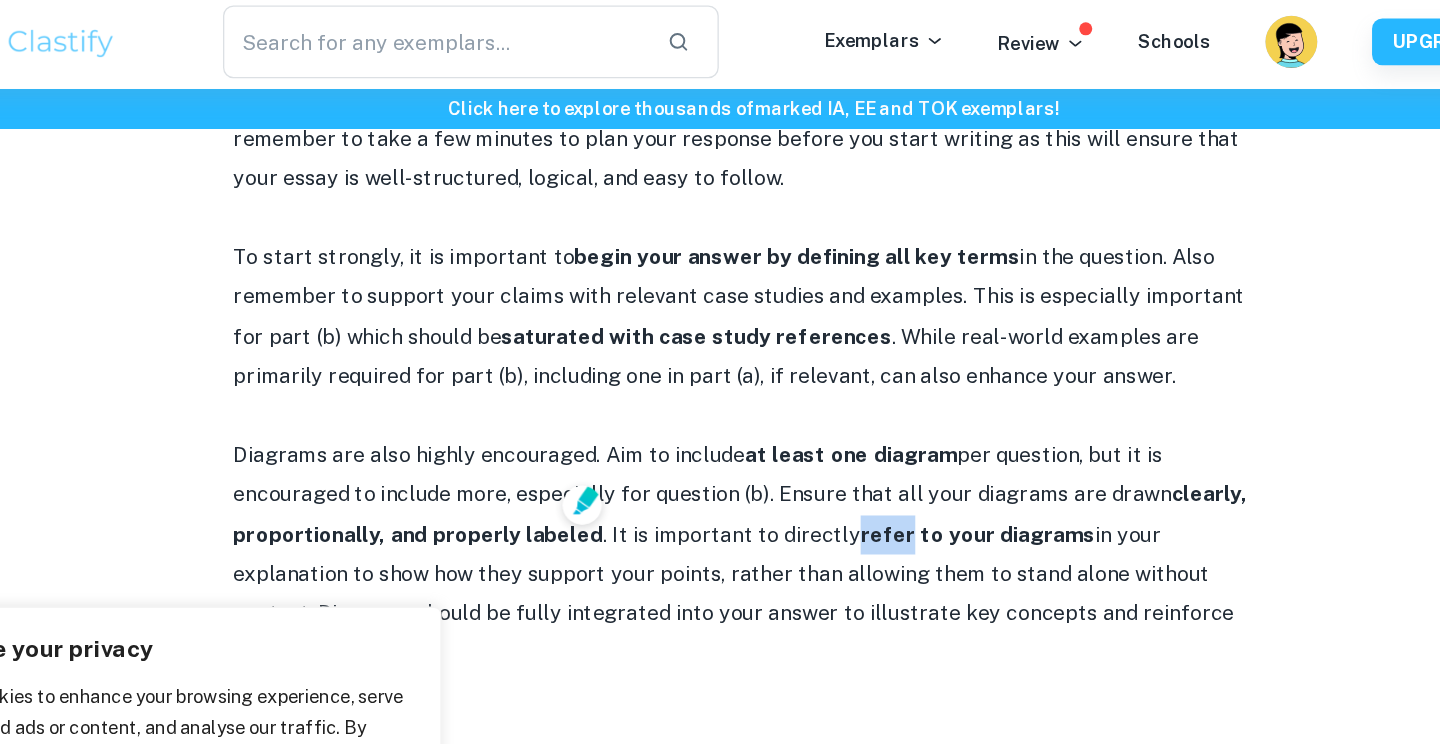 click on "Diagrams are also highly encouraged. Aim to include  at least one diagram  per question, but it is encouraged to include more, especially for question (b). Ensure that all your diagrams are drawn  clearly, proportionally, and properly labeled . It is important to directly  refer to your diagrams  in your explanation to show how they support your points, rather than allowing them to stand alone without context. Diagrams should be fully integrated into your answer to illustrate key concepts and reinforce your arguments." at bounding box center (720, 430) 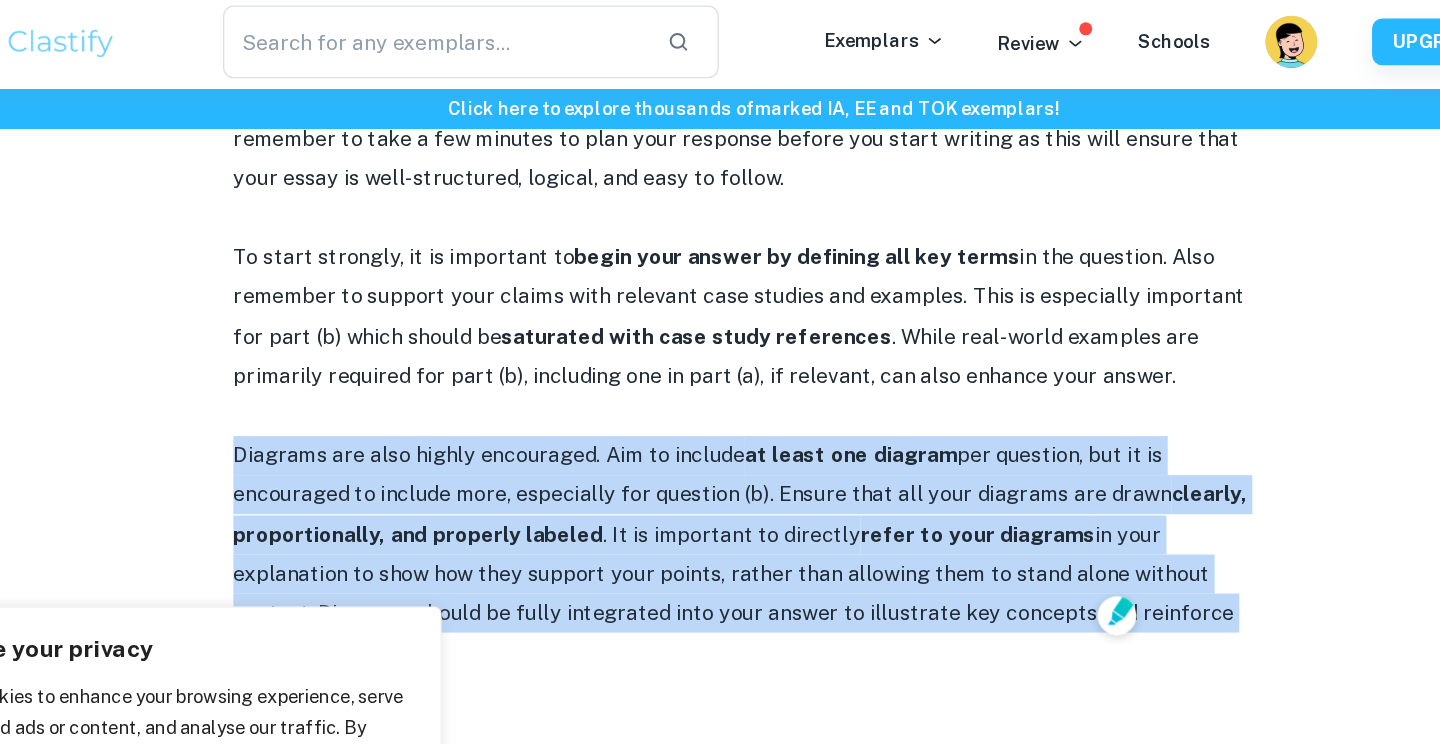 click on "Diagrams are also highly encouraged. Aim to include  at least one diagram  per question, but it is encouraged to include more, especially for question (b). Ensure that all your diagrams are drawn  clearly, proportionally, and properly labeled . It is important to directly  refer to your diagrams  in your explanation to show how they support your points, rather than allowing them to stand alone without context. Diagrams should be fully integrated into your answer to illustrate key concepts and reinforce your arguments." at bounding box center [720, 430] 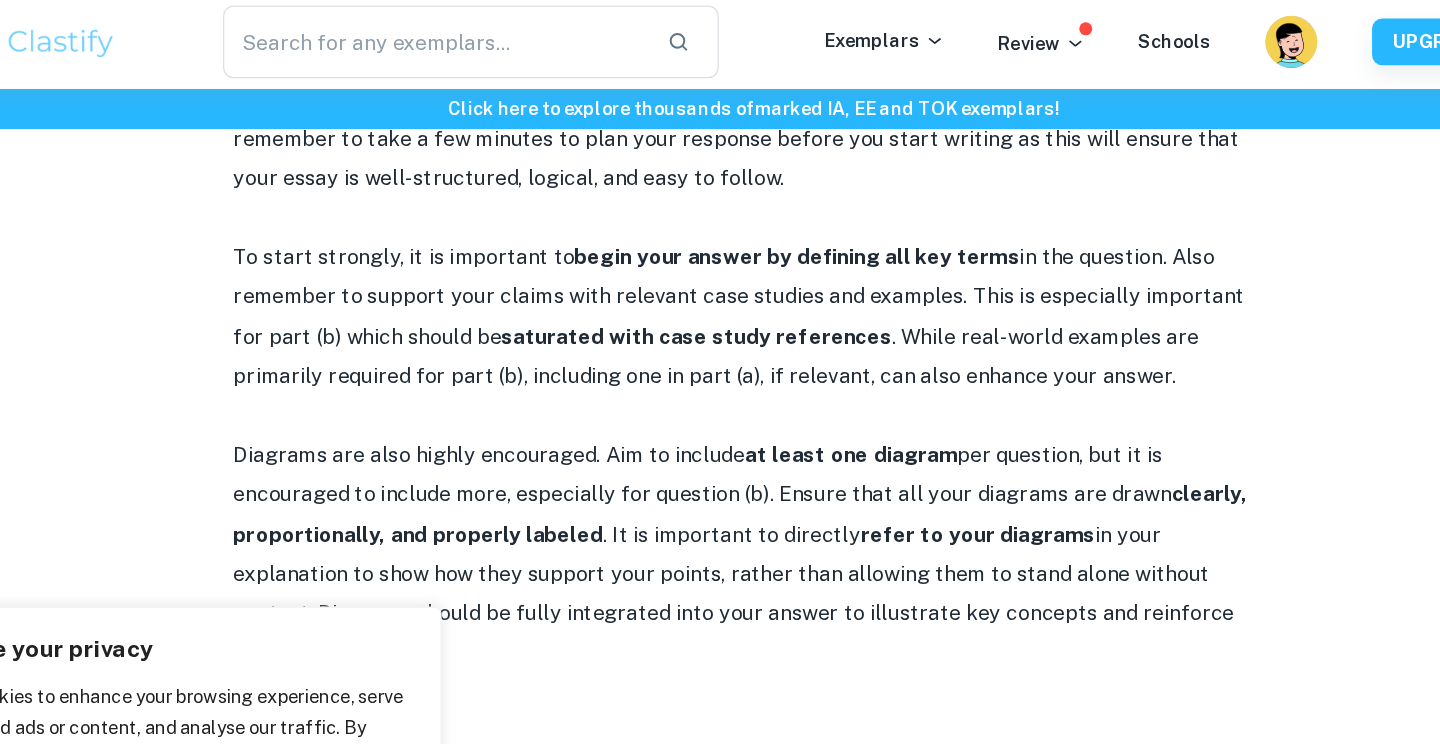 click on "Diagrams are also highly encouraged. Aim to include  at least one diagram  per question, but it is encouraged to include more, especially for question (b). Ensure that all your diagrams are drawn  clearly, proportionally, and properly labeled . It is important to directly  refer to your diagrams  in your explanation to show how they support your points, rather than allowing them to stand alone without context. Diagrams should be fully integrated into your answer to illustrate key concepts and reinforce your arguments." at bounding box center [720, 430] 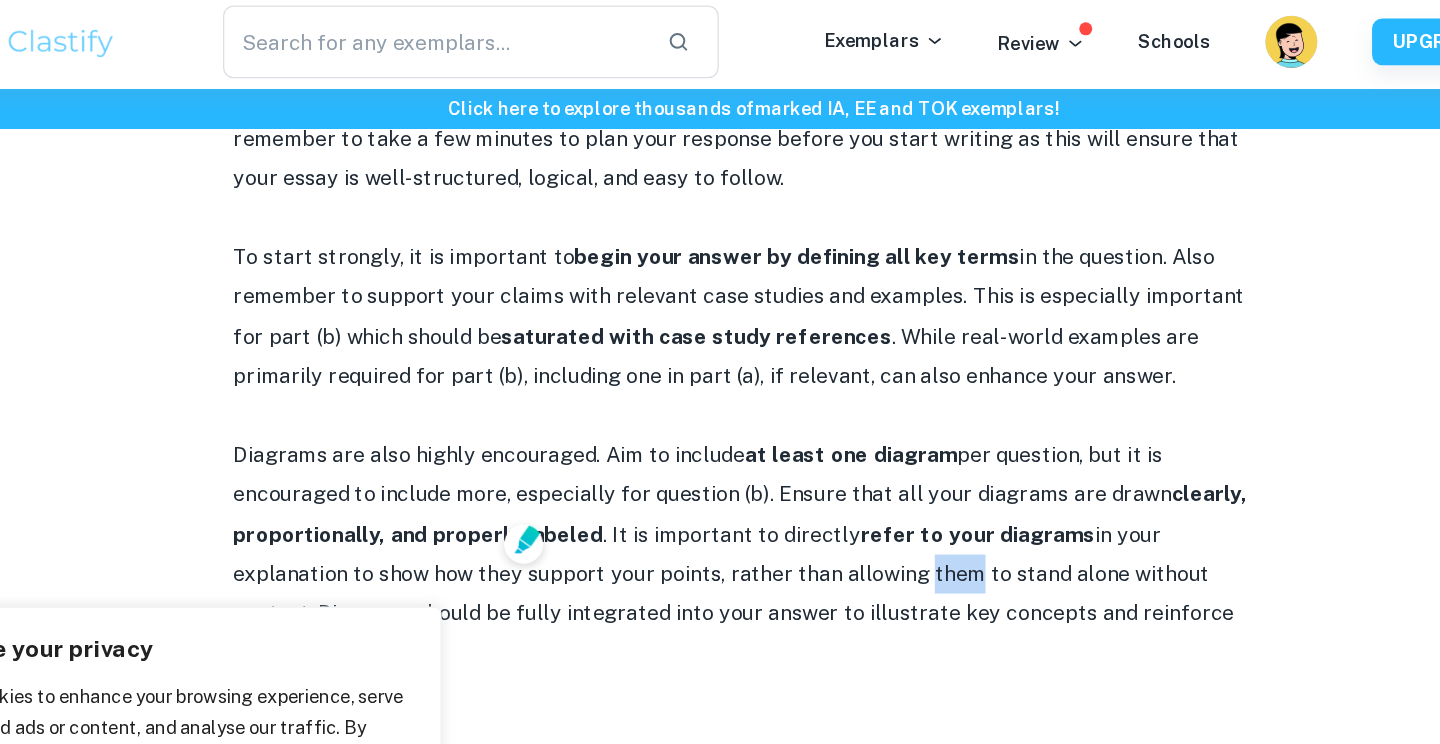 click on "Diagrams are also highly encouraged. Aim to include  at least one diagram  per question, but it is encouraged to include more, especially for question (b). Ensure that all your diagrams are drawn  clearly, proportionally, and properly labeled . It is important to directly  refer to your diagrams  in your explanation to show how they support your points, rather than allowing them to stand alone without context. Diagrams should be fully integrated into your answer to illustrate key concepts and reinforce your arguments." at bounding box center (720, 430) 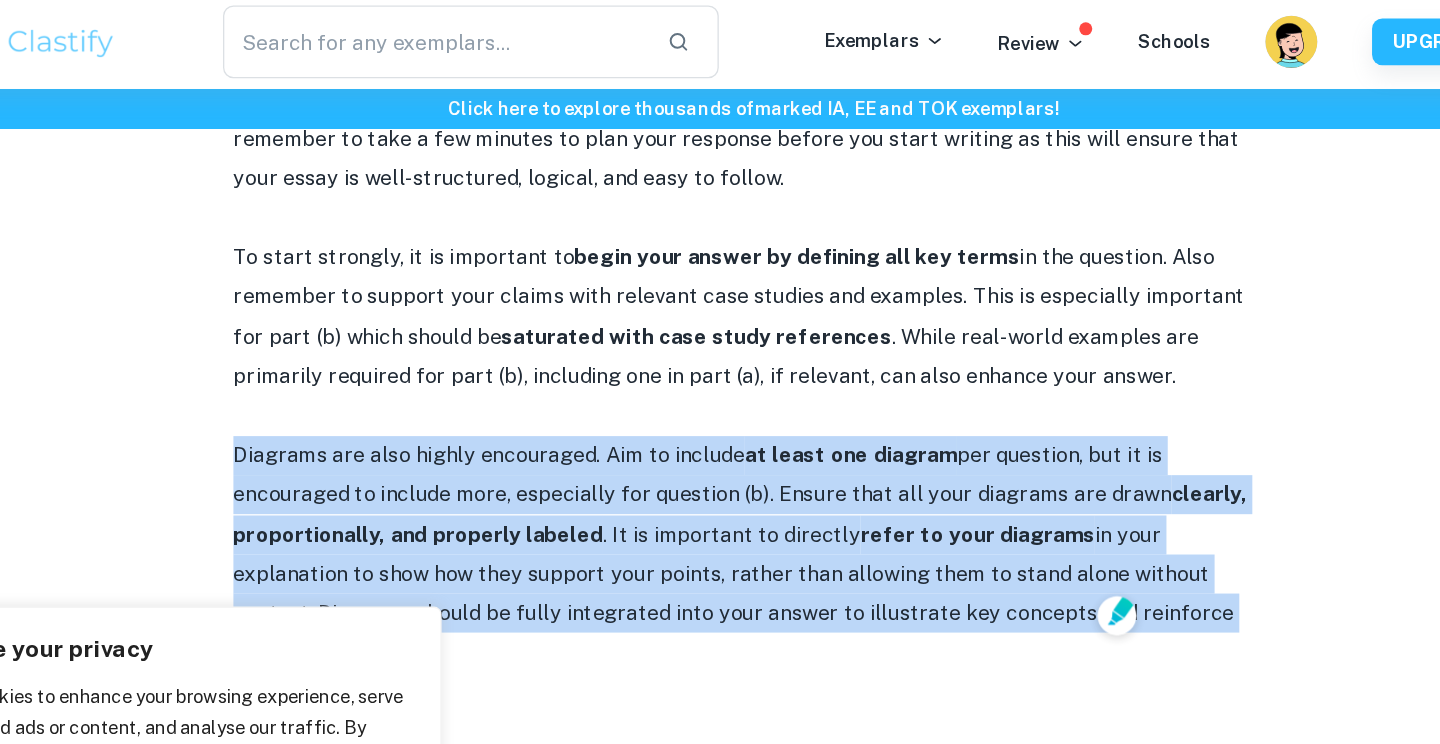 click on "Diagrams are also highly encouraged. Aim to include  at least one diagram  per question, but it is encouraged to include more, especially for question (b). Ensure that all your diagrams are drawn  clearly, proportionally, and properly labeled . It is important to directly  refer to your diagrams  in your explanation to show how they support your points, rather than allowing them to stand alone without context. Diagrams should be fully integrated into your answer to illustrate key concepts and reinforce your arguments." at bounding box center (720, 430) 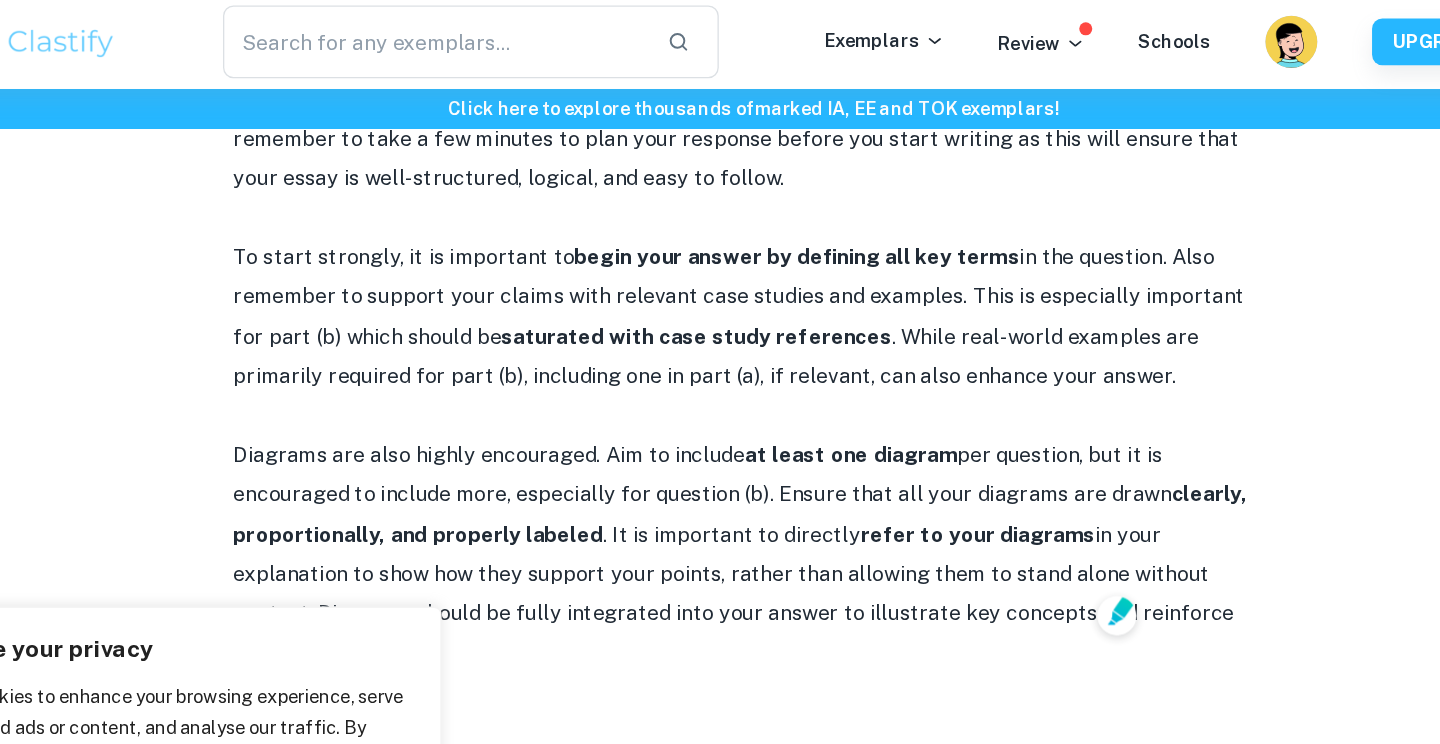 click on "Diagrams are also highly encouraged. Aim to include  at least one diagram  per question, but it is encouraged to include more, especially for question (b). Ensure that all your diagrams are drawn  clearly, proportionally, and properly labeled . It is important to directly  refer to your diagrams  in your explanation to show how they support your points, rather than allowing them to stand alone without context. Diagrams should be fully integrated into your answer to illustrate key concepts and reinforce your arguments." at bounding box center (720, 430) 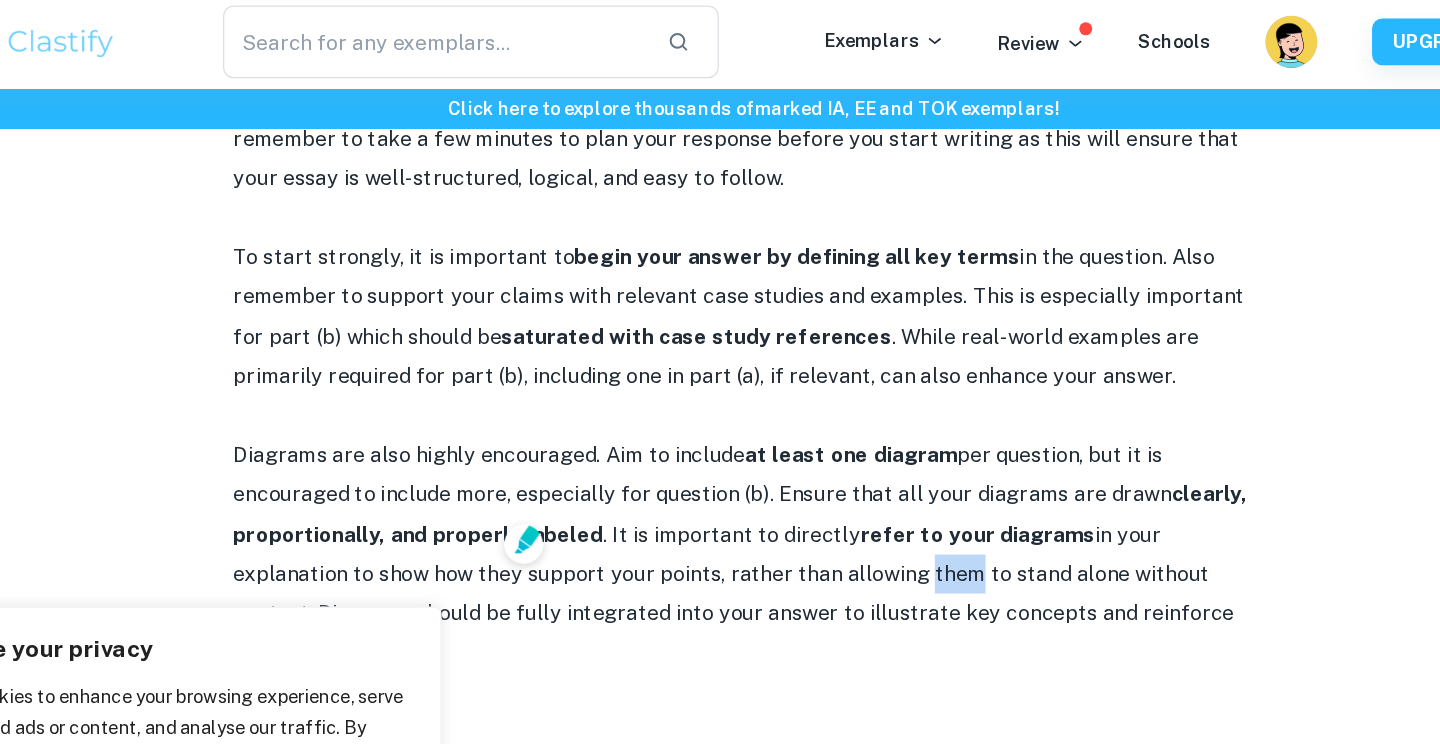 click on "Diagrams are also highly encouraged. Aim to include  at least one diagram  per question, but it is encouraged to include more, especially for question (b). Ensure that all your diagrams are drawn  clearly, proportionally, and properly labeled . It is important to directly  refer to your diagrams  in your explanation to show how they support your points, rather than allowing them to stand alone without context. Diagrams should be fully integrated into your answer to illustrate key concepts and reinforce your arguments." at bounding box center [720, 430] 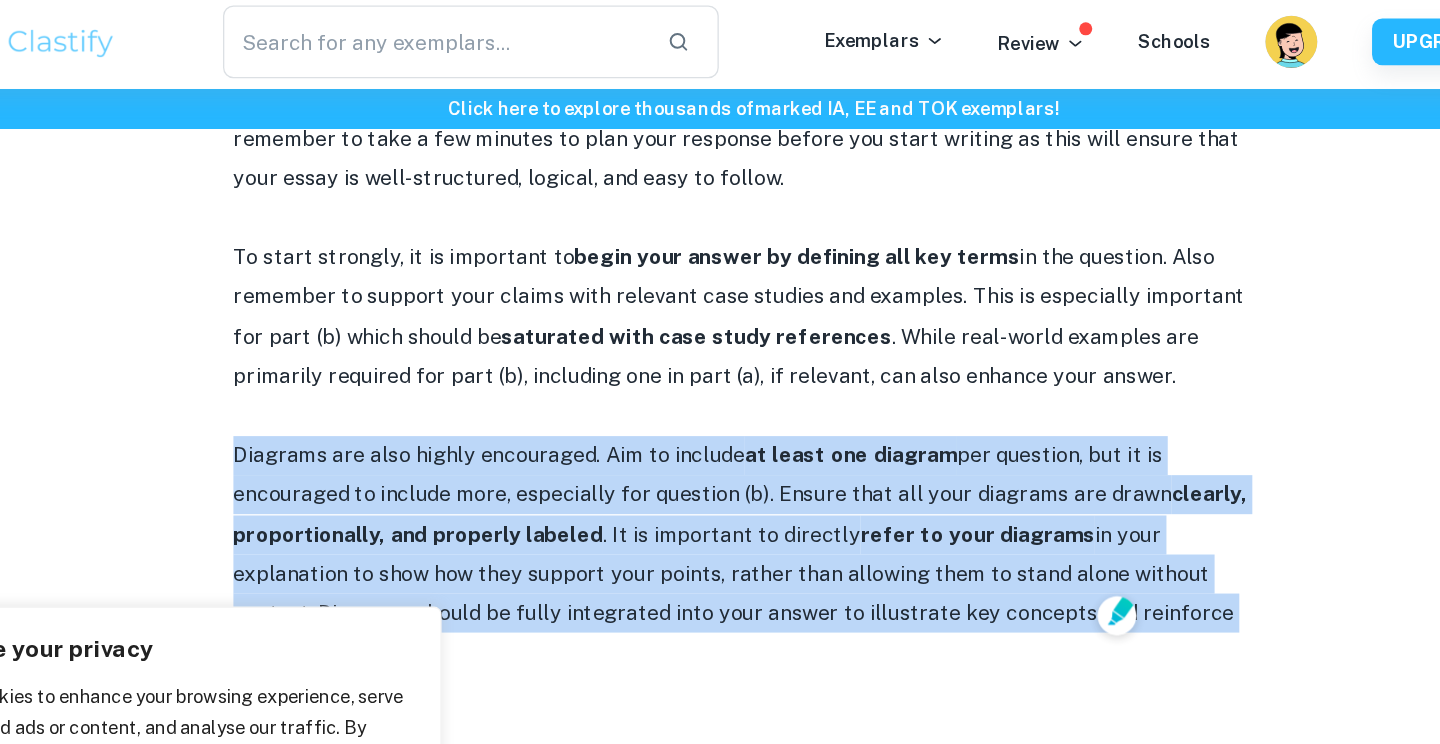 click on "Diagrams are also highly encouraged. Aim to include  at least one diagram  per question, but it is encouraged to include more, especially for question (b). Ensure that all your diagrams are drawn  clearly, proportionally, and properly labeled . It is important to directly  refer to your diagrams  in your explanation to show how they support your points, rather than allowing them to stand alone without context. Diagrams should be fully integrated into your answer to illustrate key concepts and reinforce your arguments." at bounding box center (720, 430) 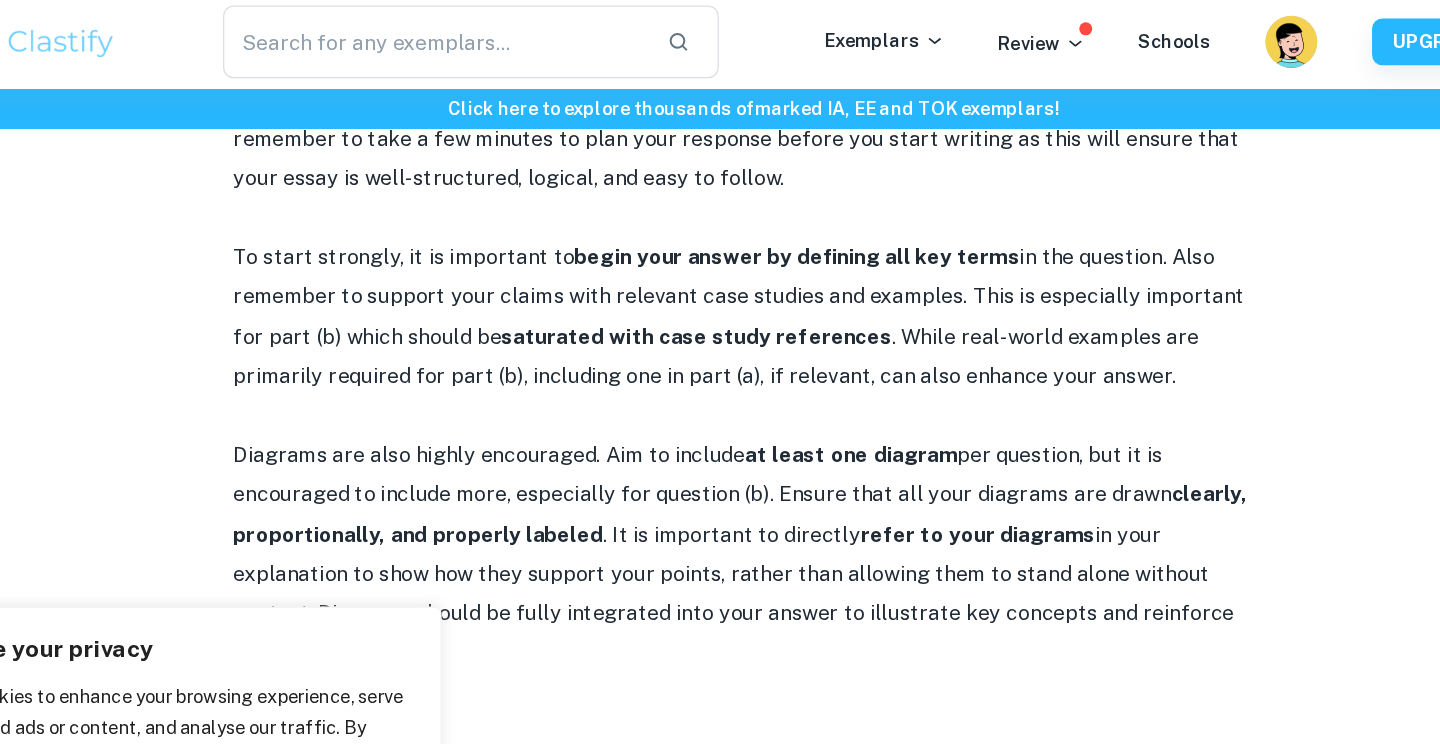 click on "Diagrams are also highly encouraged. Aim to include  at least one diagram  per question, but it is encouraged to include more, especially for question (b). Ensure that all your diagrams are drawn  clearly, proportionally, and properly labeled . It is important to directly  refer to your diagrams  in your explanation to show how they support your points, rather than allowing them to stand alone without context. Diagrams should be fully integrated into your answer to illustrate key concepts and reinforce your arguments." at bounding box center [720, 430] 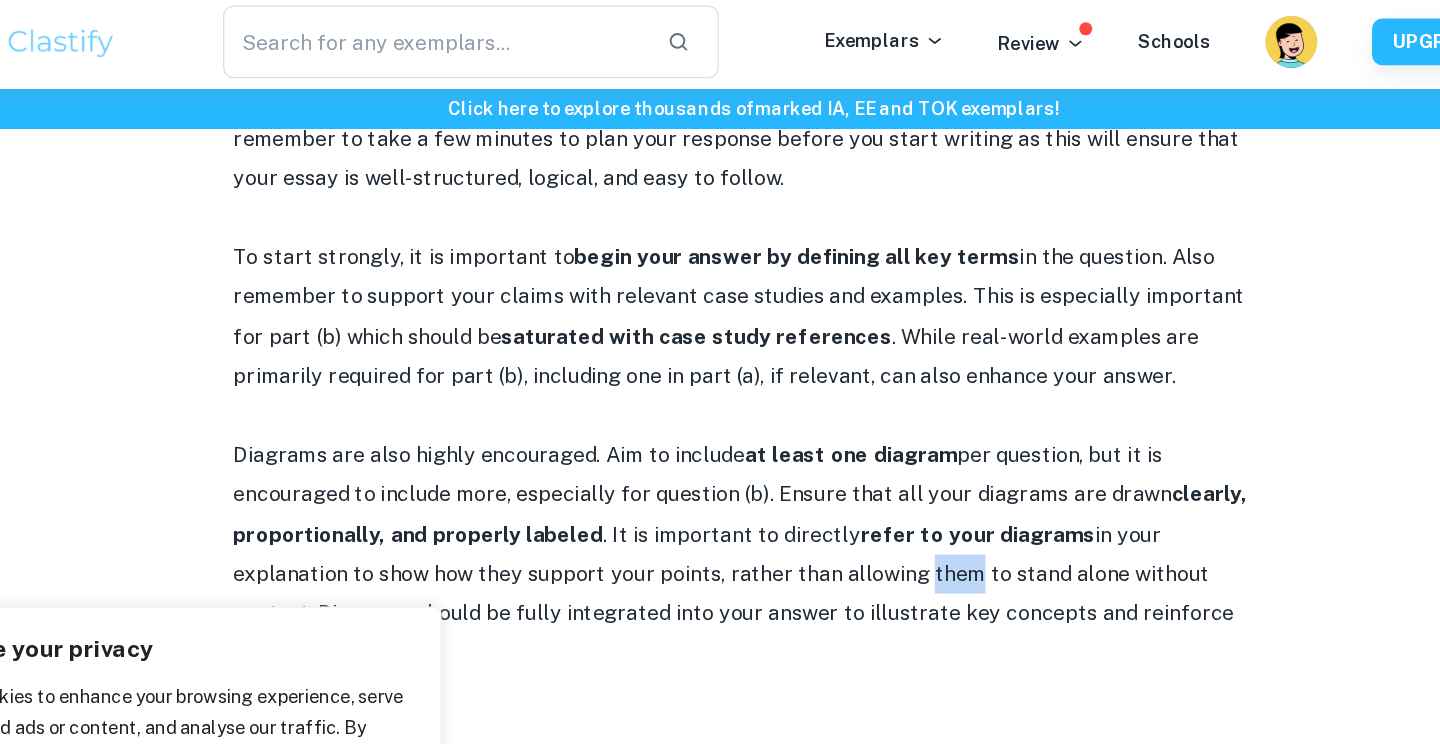 click on "Diagrams are also highly encouraged. Aim to include  at least one diagram  per question, but it is encouraged to include more, especially for question (b). Ensure that all your diagrams are drawn  clearly, proportionally, and properly labeled . It is important to directly  refer to your diagrams  in your explanation to show how they support your points, rather than allowing them to stand alone without context. Diagrams should be fully integrated into your answer to illustrate key concepts and reinforce your arguments." at bounding box center [720, 430] 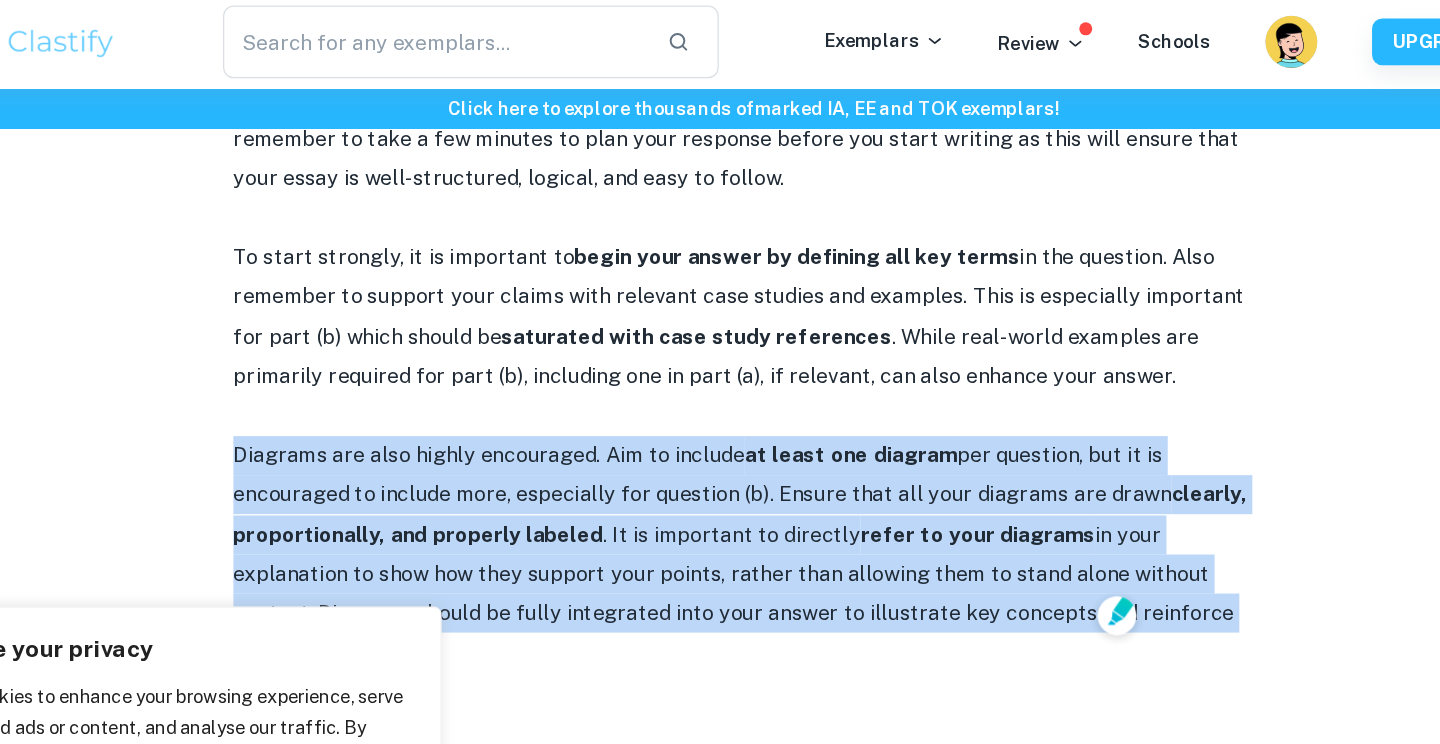 click on "Diagrams are also highly encouraged. Aim to include  at least one diagram  per question, but it is encouraged to include more, especially for question (b). Ensure that all your diagrams are drawn  clearly, proportionally, and properly labeled . It is important to directly  refer to your diagrams  in your explanation to show how they support your points, rather than allowing them to stand alone without context. Diagrams should be fully integrated into your answer to illustrate key concepts and reinforce your arguments." at bounding box center (720, 430) 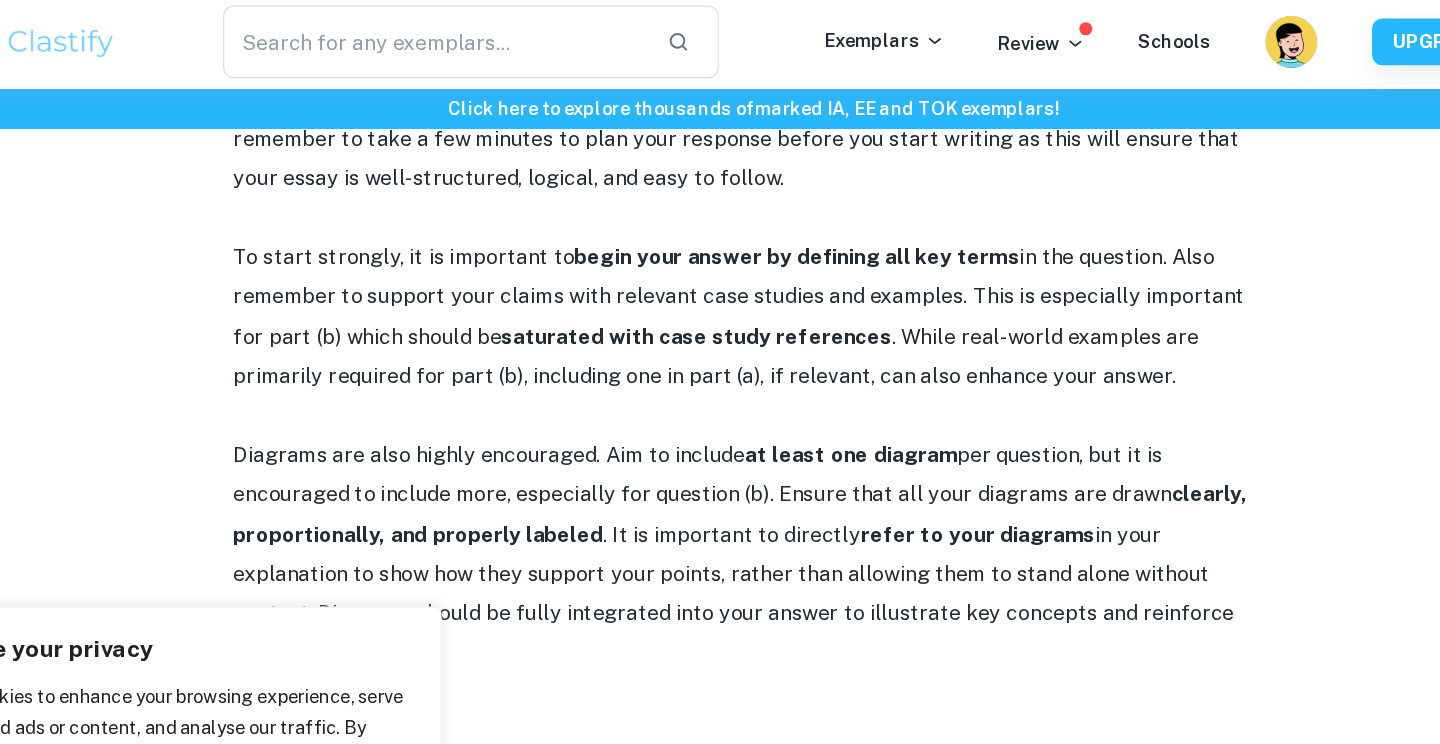 click on "Diagrams are also highly encouraged. Aim to include  at least one diagram  per question, but it is encouraged to include more, especially for question (b). Ensure that all your diagrams are drawn  clearly, proportionally, and properly labeled . It is important to directly  refer to your diagrams  in your explanation to show how they support your points, rather than allowing them to stand alone without context. Diagrams should be fully integrated into your answer to illustrate key concepts and reinforce your arguments." at bounding box center (720, 430) 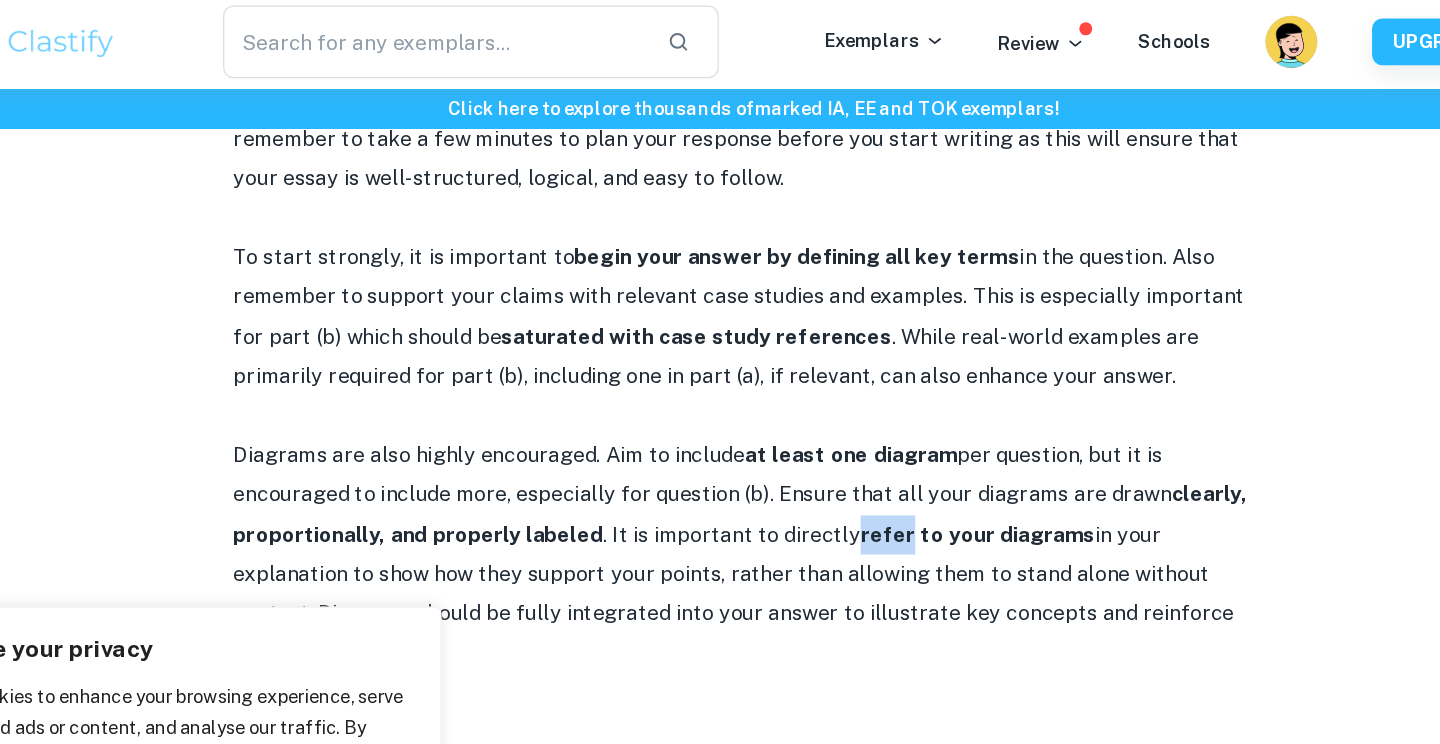 click on "Diagrams are also highly encouraged. Aim to include  at least one diagram  per question, but it is encouraged to include more, especially for question (b). Ensure that all your diagrams are drawn  clearly, proportionally, and properly labeled . It is important to directly  refer to your diagrams  in your explanation to show how they support your points, rather than allowing them to stand alone without context. Diagrams should be fully integrated into your answer to illustrate key concepts and reinforce your arguments." at bounding box center (720, 430) 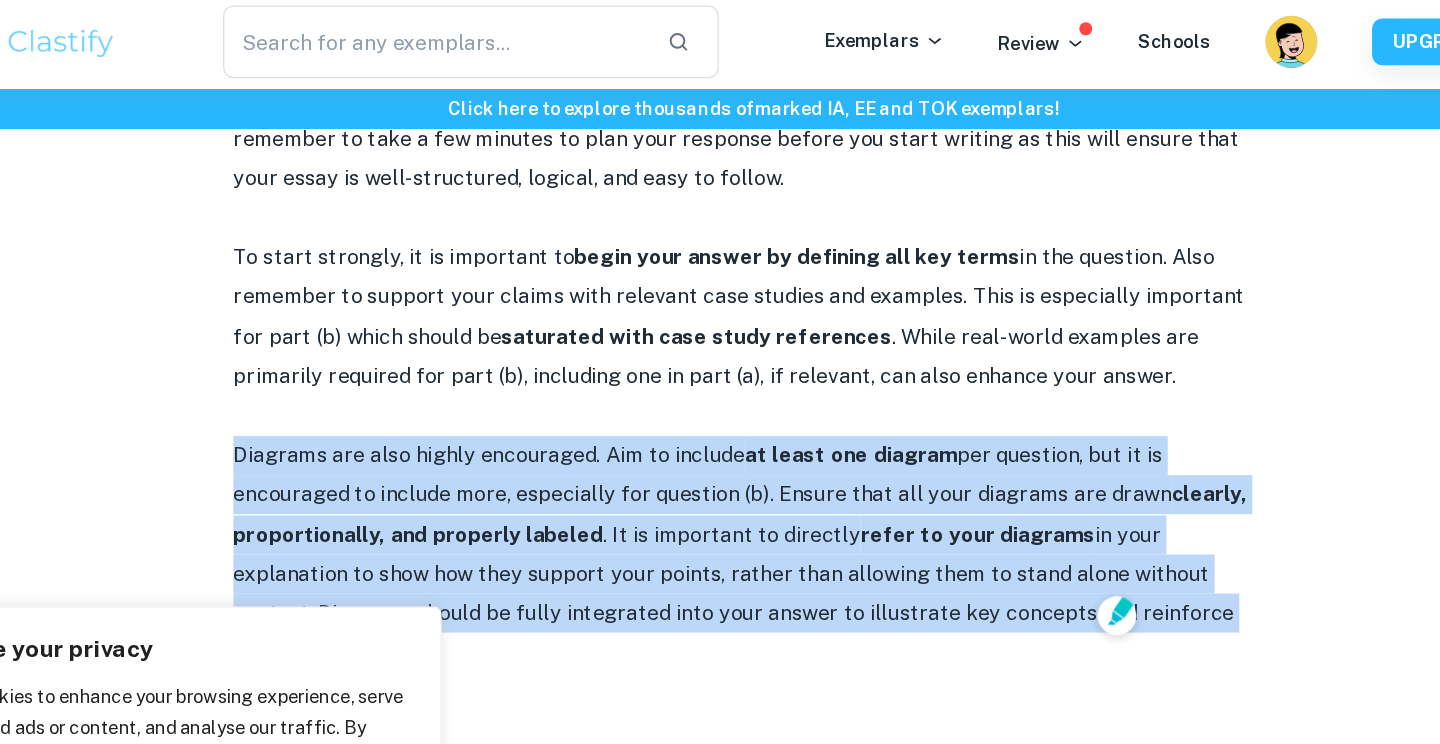click on "Diagrams are also highly encouraged. Aim to include  at least one diagram  per question, but it is encouraged to include more, especially for question (b). Ensure that all your diagrams are drawn  clearly, proportionally, and properly labeled . It is important to directly  refer to your diagrams  in your explanation to show how they support your points, rather than allowing them to stand alone without context. Diagrams should be fully integrated into your answer to illustrate key concepts and reinforce your arguments." at bounding box center (720, 430) 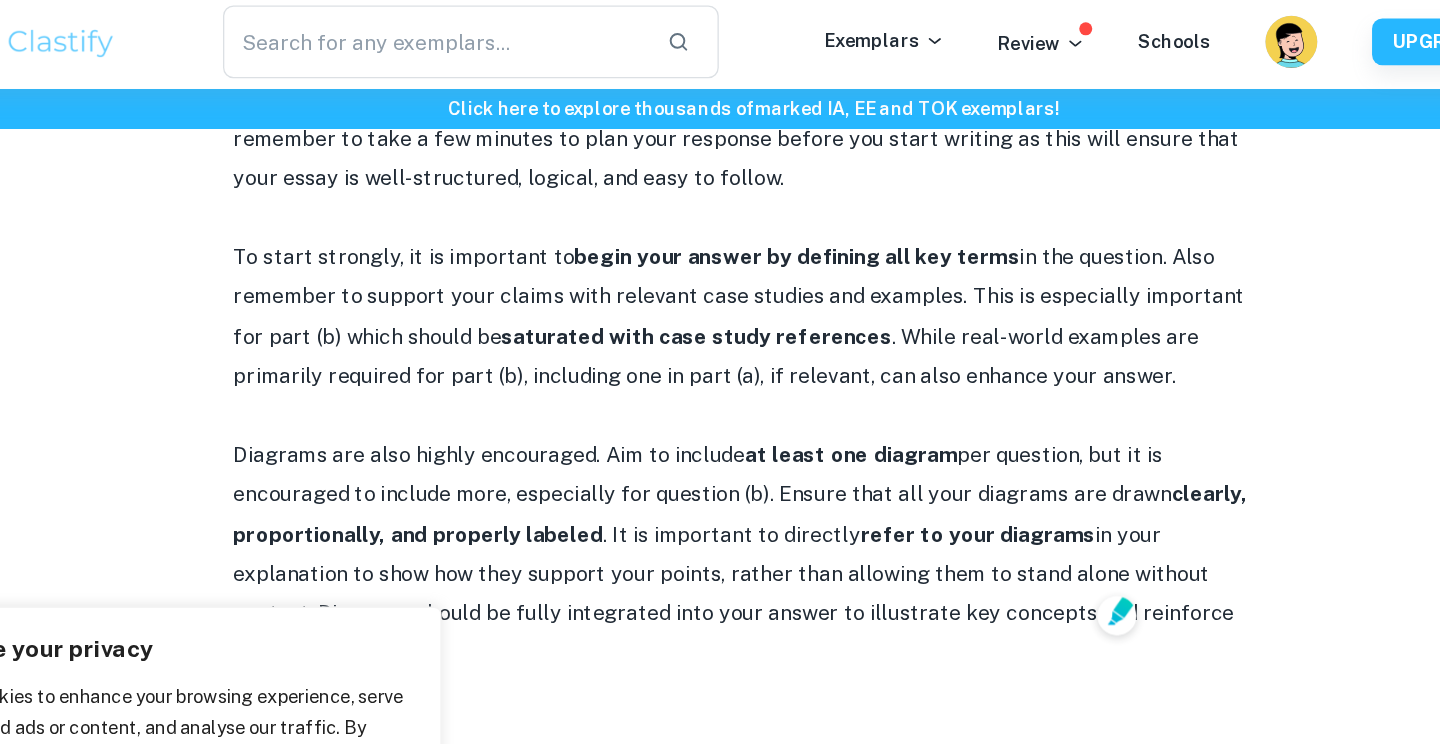 click on "Diagrams are also highly encouraged. Aim to include  at least one diagram  per question, but it is encouraged to include more, especially for question (b). Ensure that all your diagrams are drawn  clearly, proportionally, and properly labeled . It is important to directly  refer to your diagrams  in your explanation to show how they support your points, rather than allowing them to stand alone without context. Diagrams should be fully integrated into your answer to illustrate key concepts and reinforce your arguments." at bounding box center [720, 430] 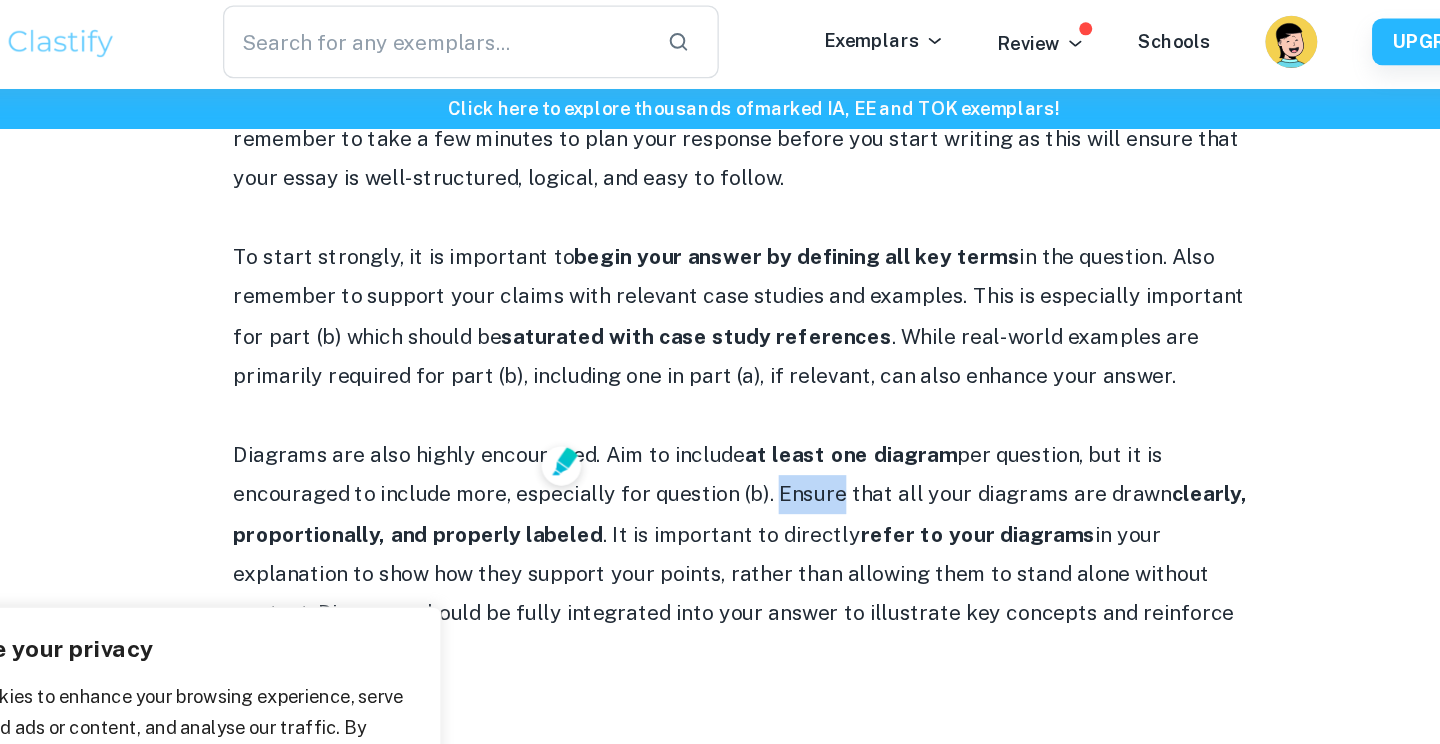 click on "Diagrams are also highly encouraged. Aim to include  at least one diagram  per question, but it is encouraged to include more, especially for question (b). Ensure that all your diagrams are drawn  clearly, proportionally, and properly labeled . It is important to directly  refer to your diagrams  in your explanation to show how they support your points, rather than allowing them to stand alone without context. Diagrams should be fully integrated into your answer to illustrate key concepts and reinforce your arguments." at bounding box center (720, 430) 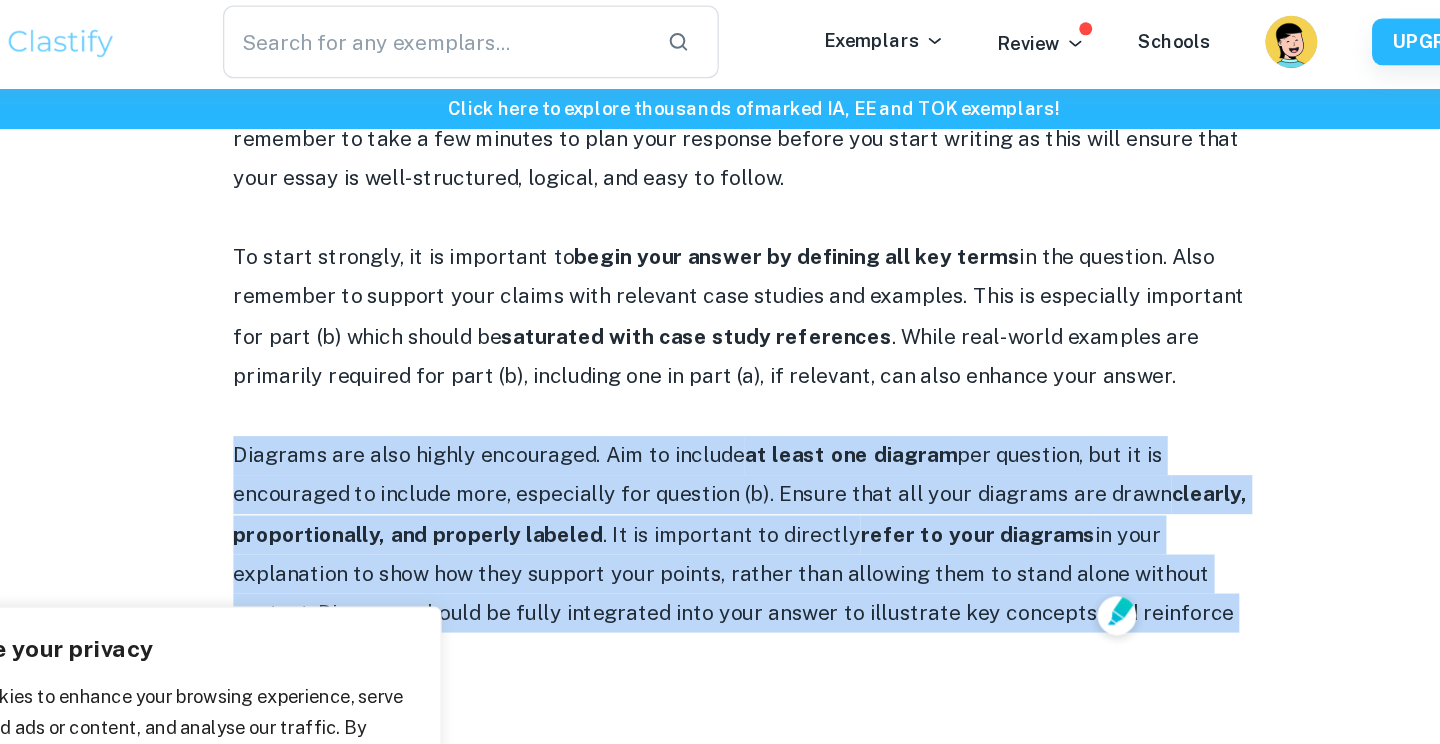 click on "Diagrams are also highly encouraged. Aim to include  at least one diagram  per question, but it is encouraged to include more, especially for question (b). Ensure that all your diagrams are drawn  clearly, proportionally, and properly labeled . It is important to directly  refer to your diagrams  in your explanation to show how they support your points, rather than allowing them to stand alone without context. Diagrams should be fully integrated into your answer to illustrate key concepts and reinforce your arguments." at bounding box center (720, 430) 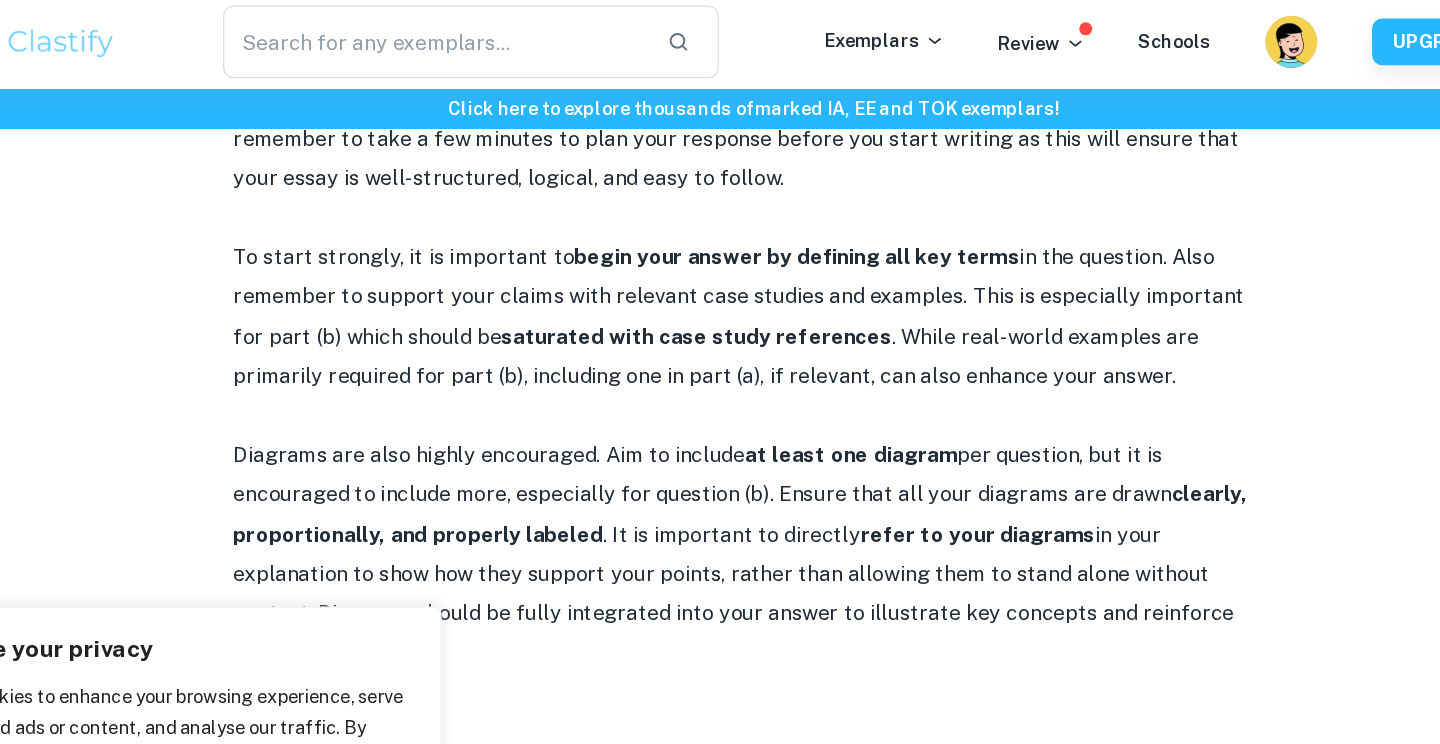 click on "Diagrams are also highly encouraged. Aim to include  at least one diagram  per question, but it is encouraged to include more, especially for question (b). Ensure that all your diagrams are drawn  clearly, proportionally, and properly labeled . It is important to directly  refer to your diagrams  in your explanation to show how they support your points, rather than allowing them to stand alone without context. Diagrams should be fully integrated into your answer to illustrate key concepts and reinforce your arguments." at bounding box center (720, 430) 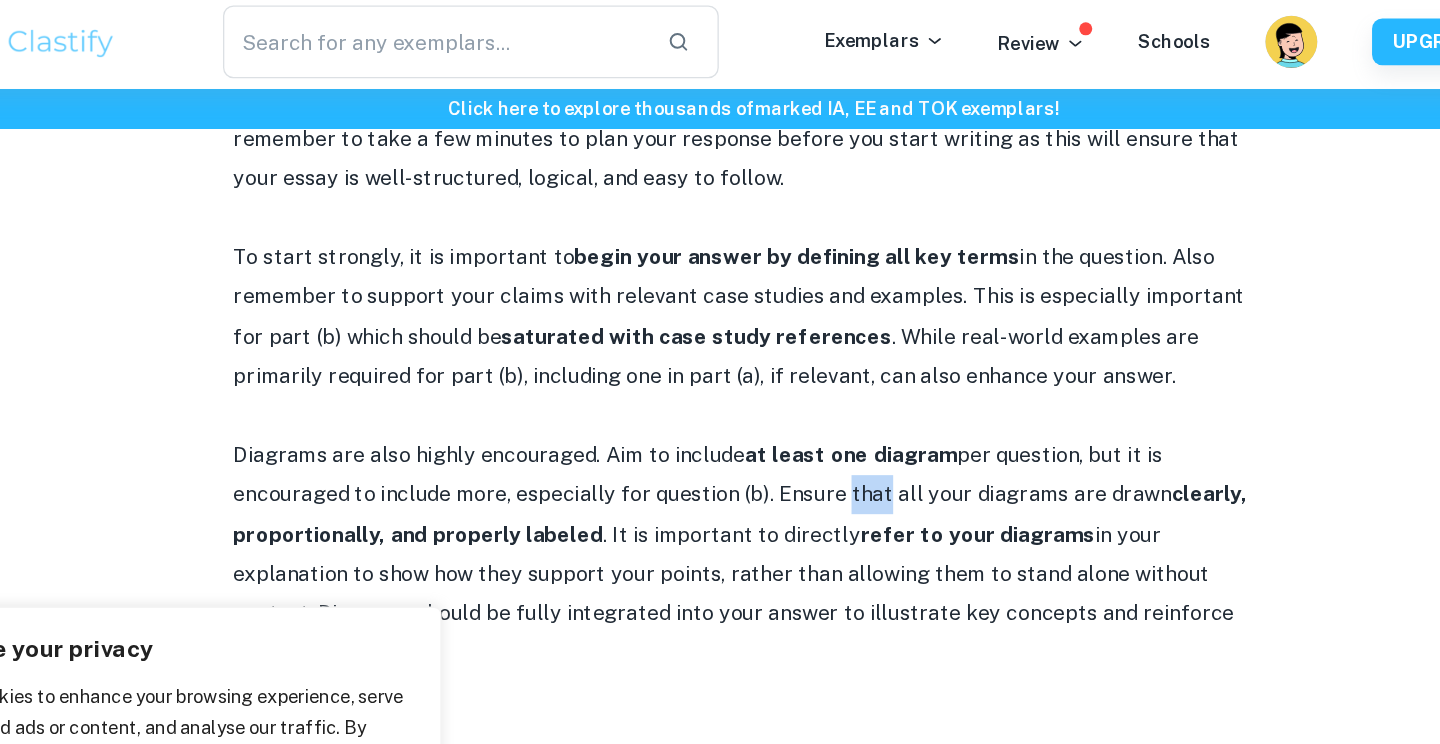 click on "Diagrams are also highly encouraged. Aim to include  at least one diagram  per question, but it is encouraged to include more, especially for question (b). Ensure that all your diagrams are drawn  clearly, proportionally, and properly labeled . It is important to directly  refer to your diagrams  in your explanation to show how they support your points, rather than allowing them to stand alone without context. Diagrams should be fully integrated into your answer to illustrate key concepts and reinforce your arguments." at bounding box center [720, 430] 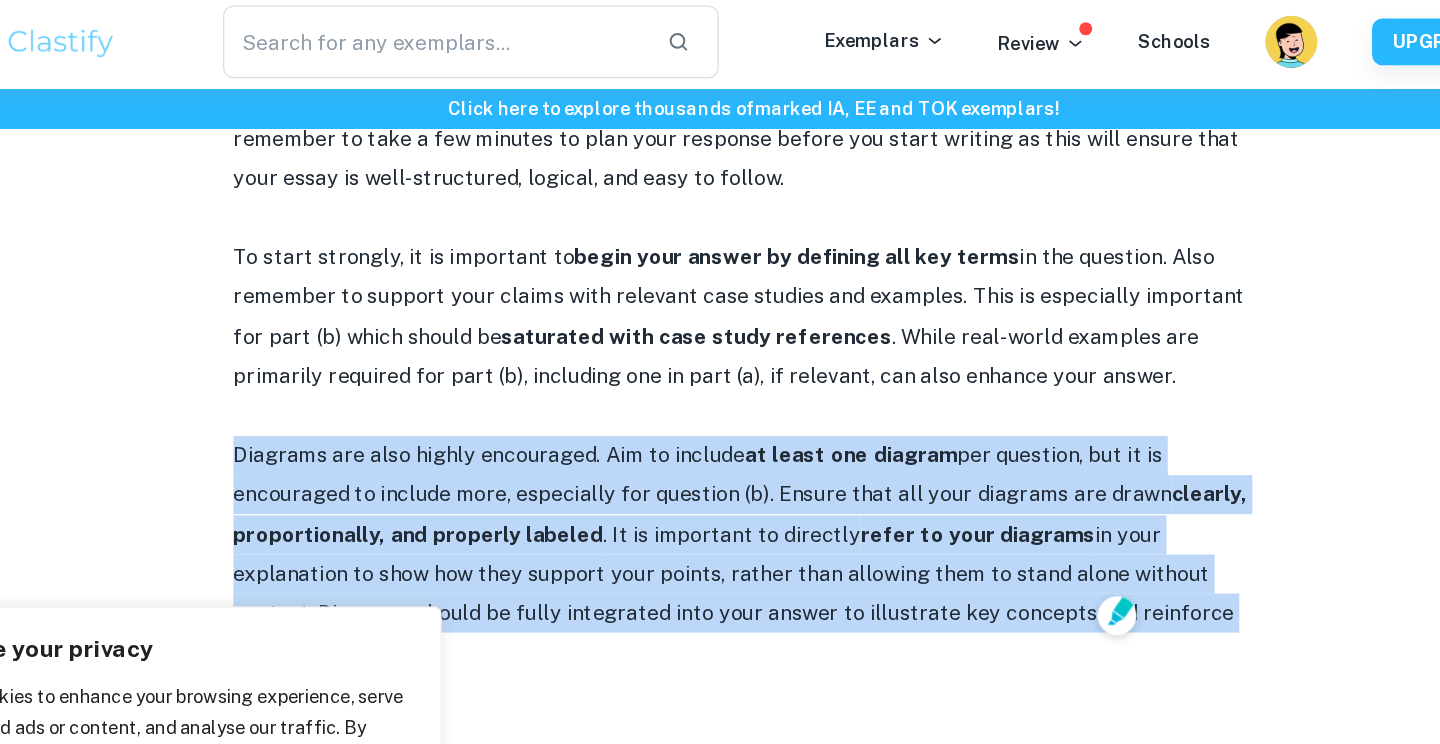 click on "Diagrams are also highly encouraged. Aim to include  at least one diagram  per question, but it is encouraged to include more, especially for question (b). Ensure that all your diagrams are drawn  clearly, proportionally, and properly labeled . It is important to directly  refer to your diagrams  in your explanation to show how they support your points, rather than allowing them to stand alone without context. Diagrams should be fully integrated into your answer to illustrate key concepts and reinforce your arguments." at bounding box center (720, 430) 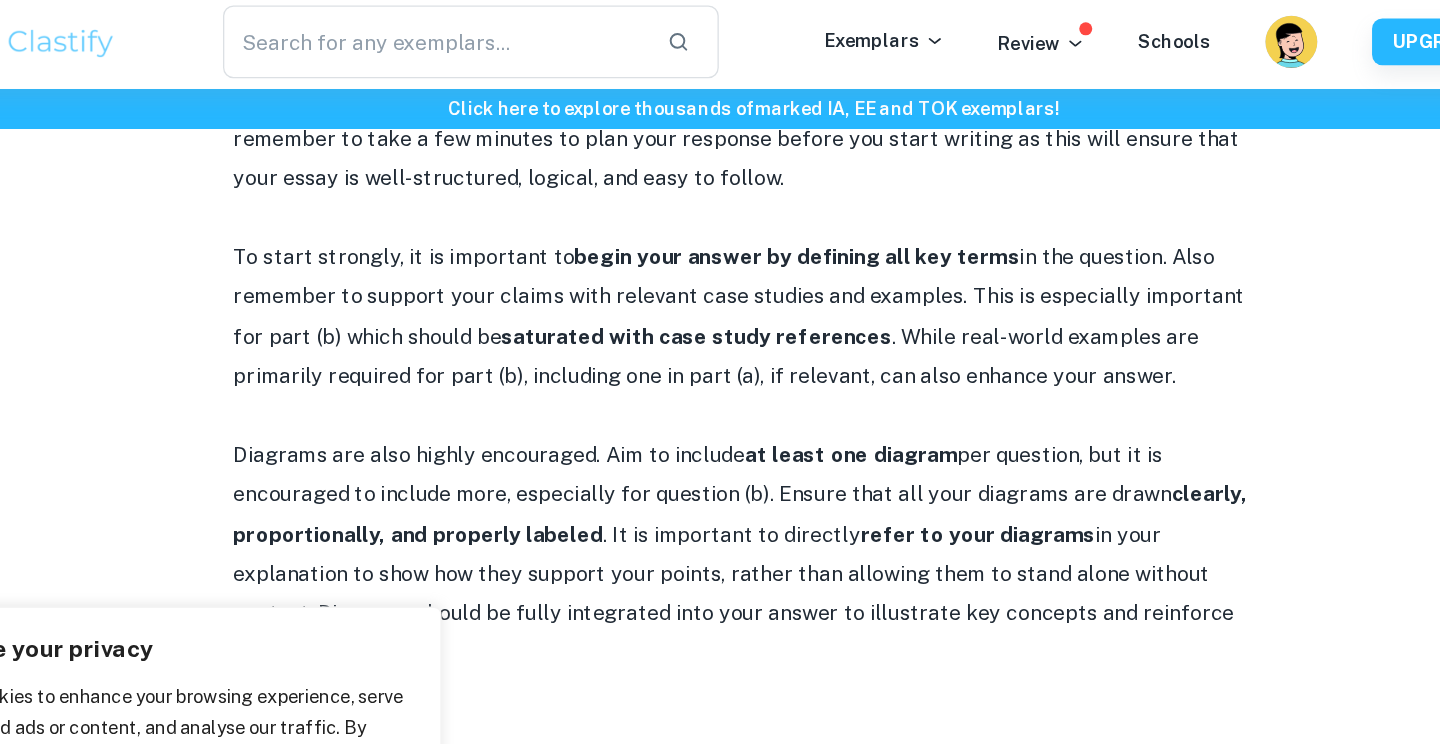 click on "Diagrams are also highly encouraged. Aim to include  at least one diagram  per question, but it is encouraged to include more, especially for question (b). Ensure that all your diagrams are drawn  clearly, proportionally, and properly labeled . It is important to directly  refer to your diagrams  in your explanation to show how they support your points, rather than allowing them to stand alone without context. Diagrams should be fully integrated into your answer to illustrate key concepts and reinforce your arguments." at bounding box center (720, 430) 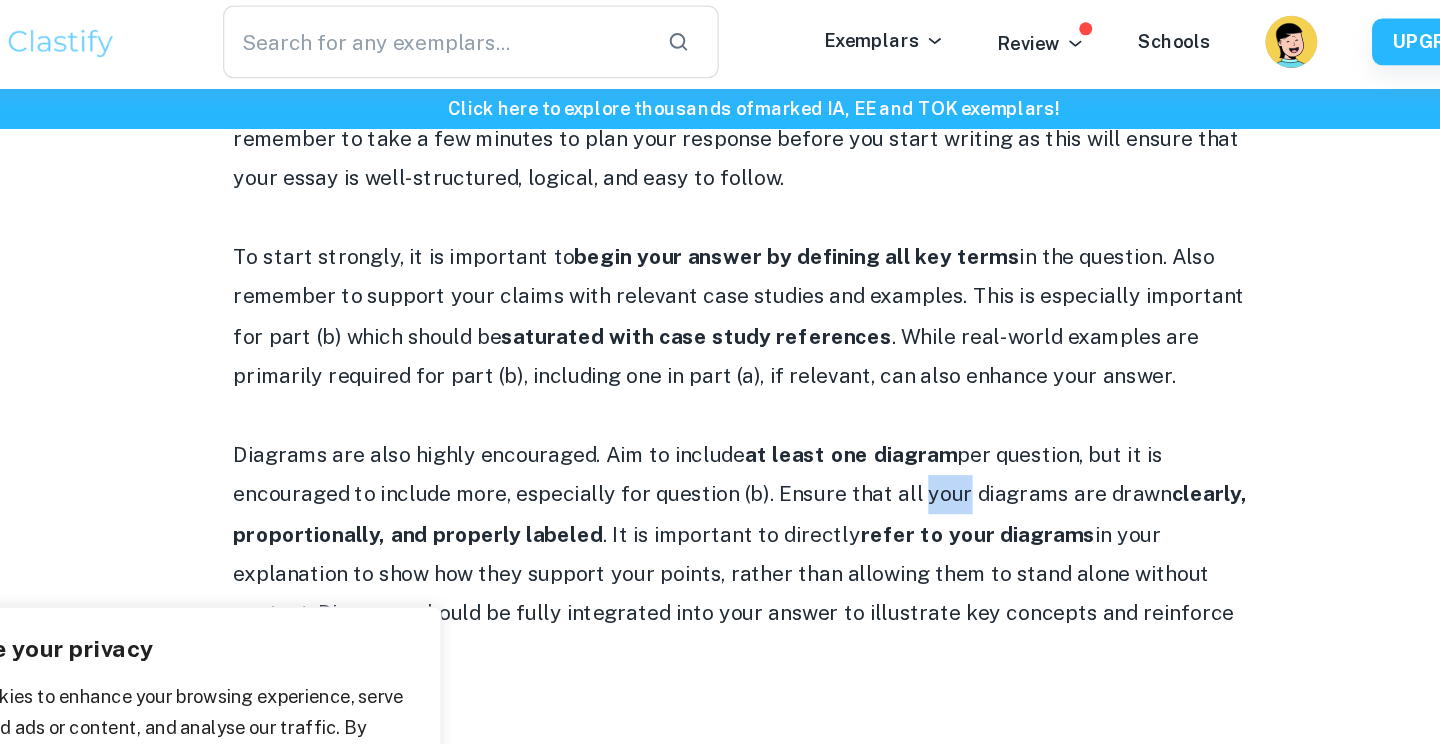 click on "Diagrams are also highly encouraged. Aim to include  at least one diagram  per question, but it is encouraged to include more, especially for question (b). Ensure that all your diagrams are drawn  clearly, proportionally, and properly labeled . It is important to directly  refer to your diagrams  in your explanation to show how they support your points, rather than allowing them to stand alone without context. Diagrams should be fully integrated into your answer to illustrate key concepts and reinforce your arguments." at bounding box center [720, 430] 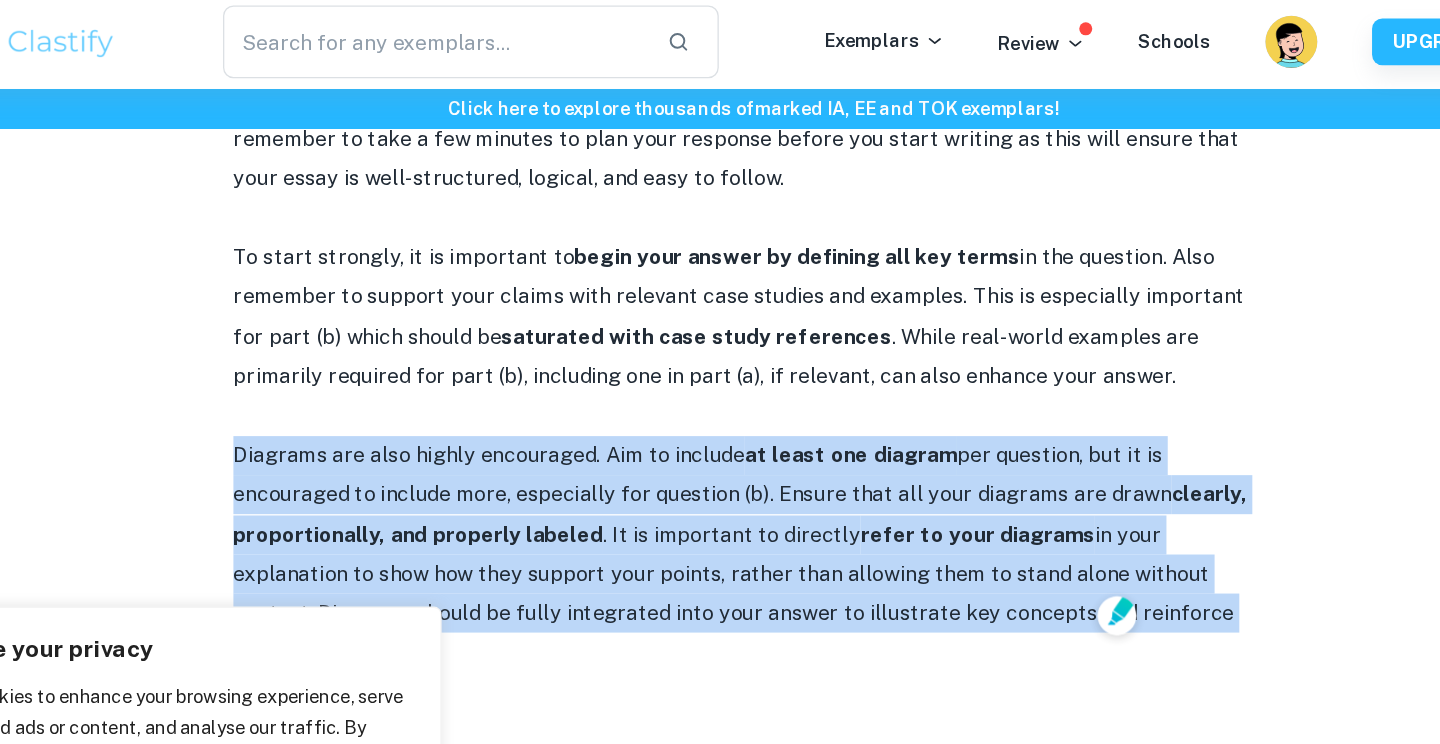 click on "Diagrams are also highly encouraged. Aim to include  at least one diagram  per question, but it is encouraged to include more, especially for question (b). Ensure that all your diagrams are drawn  clearly, proportionally, and properly labeled . It is important to directly  refer to your diagrams  in your explanation to show how they support your points, rather than allowing them to stand alone without context. Diagrams should be fully integrated into your answer to illustrate key concepts and reinforce your arguments." at bounding box center (720, 430) 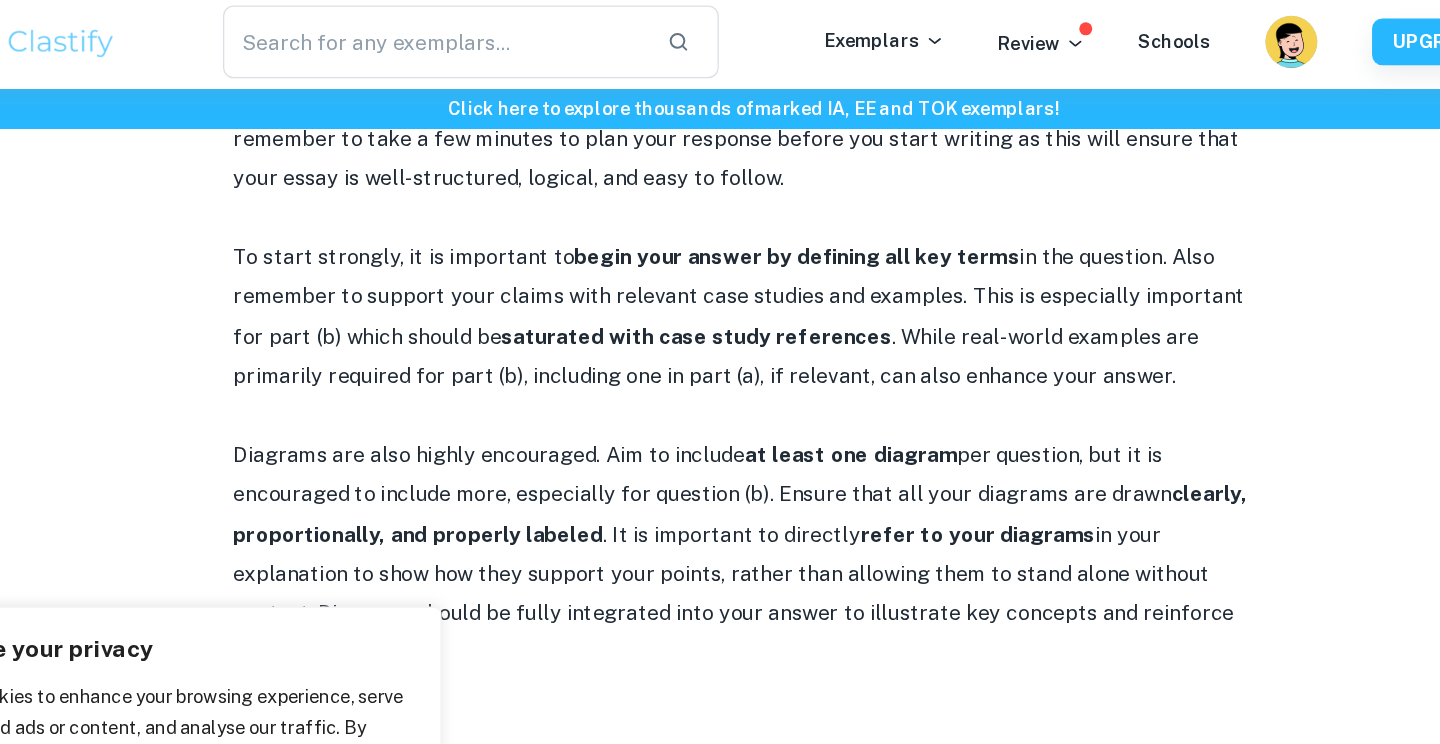 click on "refer to your diagrams" at bounding box center [892, 414] 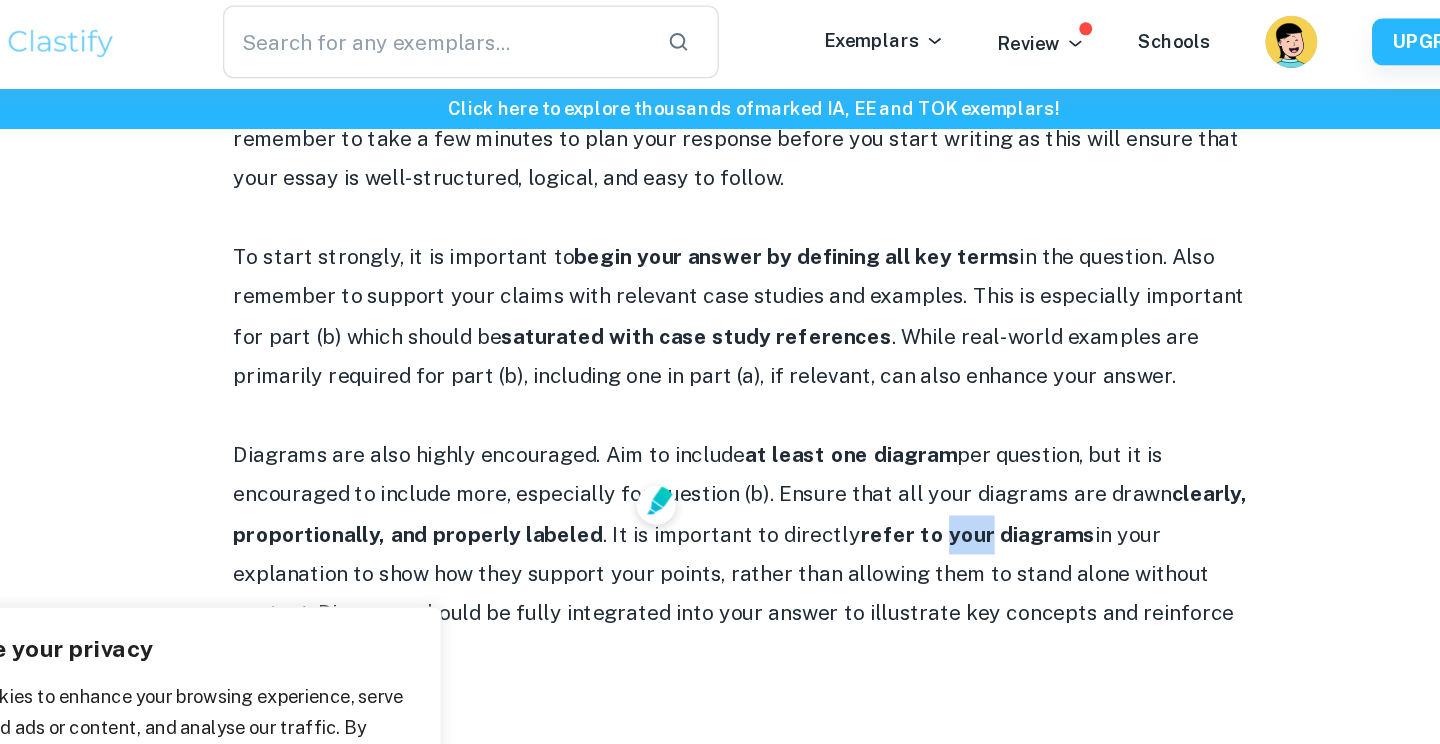 click on "refer to your diagrams" at bounding box center [892, 414] 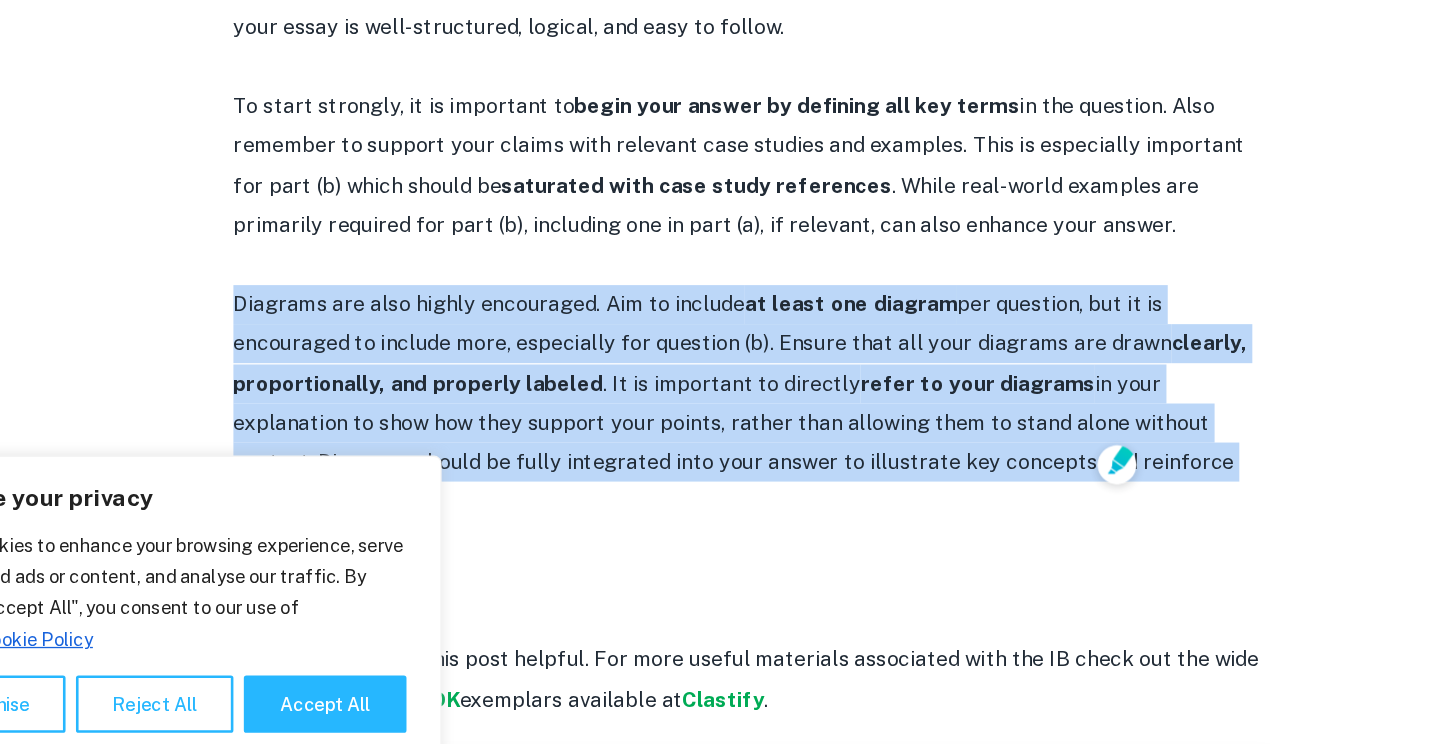 click on "Diagrams are also highly encouraged. Aim to include  at least one diagram  per question, but it is encouraged to include more, especially for question (b). Ensure that all your diagrams are drawn  clearly, proportionally, and properly labeled . It is important to directly  refer to your diagrams  in your explanation to show how they support your points, rather than allowing them to stand alone without context. Diagrams should be fully integrated into your answer to illustrate key concepts and reinforce your arguments." at bounding box center [720, 430] 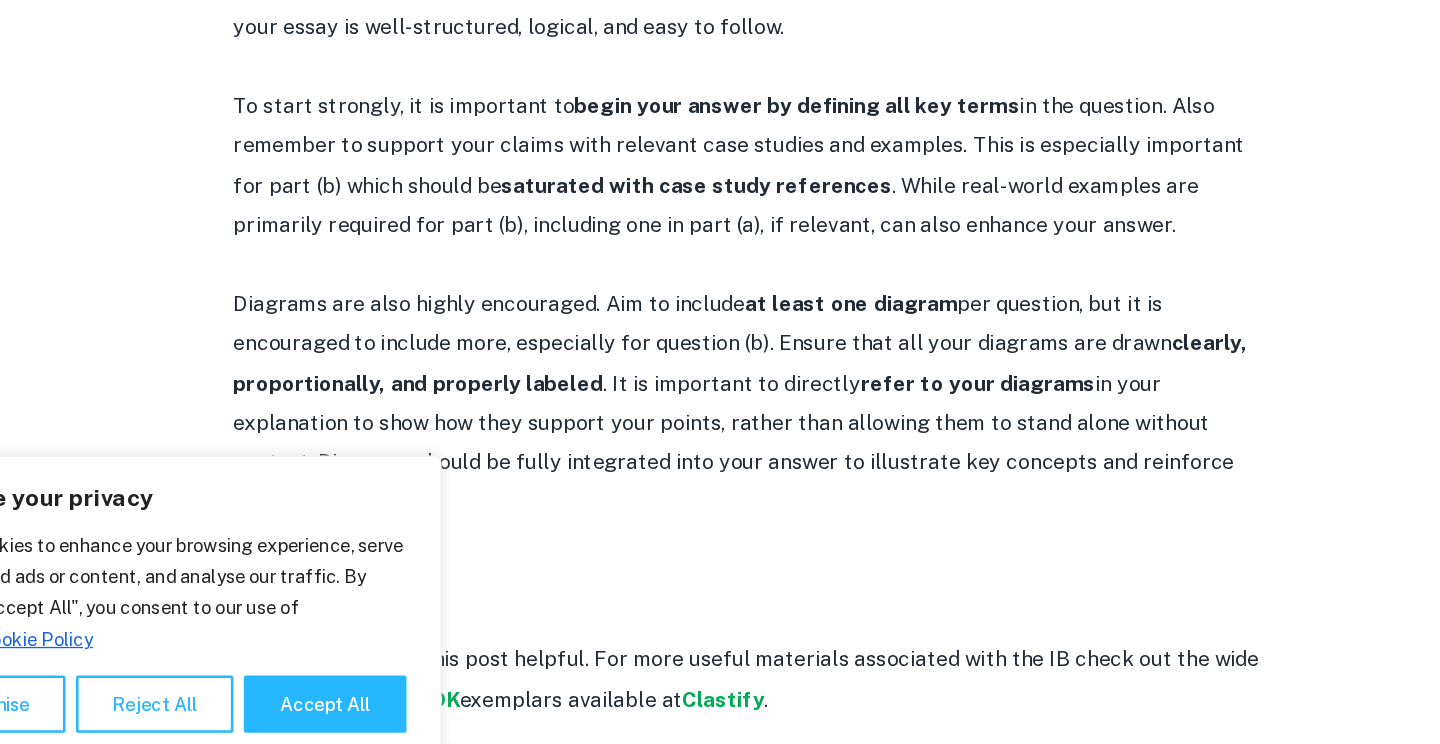 click on "Diagrams are also highly encouraged. Aim to include  at least one diagram  per question, but it is encouraged to include more, especially for question (b). Ensure that all your diagrams are drawn  clearly, proportionally, and properly labeled . It is important to directly  refer to your diagrams  in your explanation to show how they support your points, rather than allowing them to stand alone without context. Diagrams should be fully integrated into your answer to illustrate key concepts and reinforce your arguments." at bounding box center [720, 430] 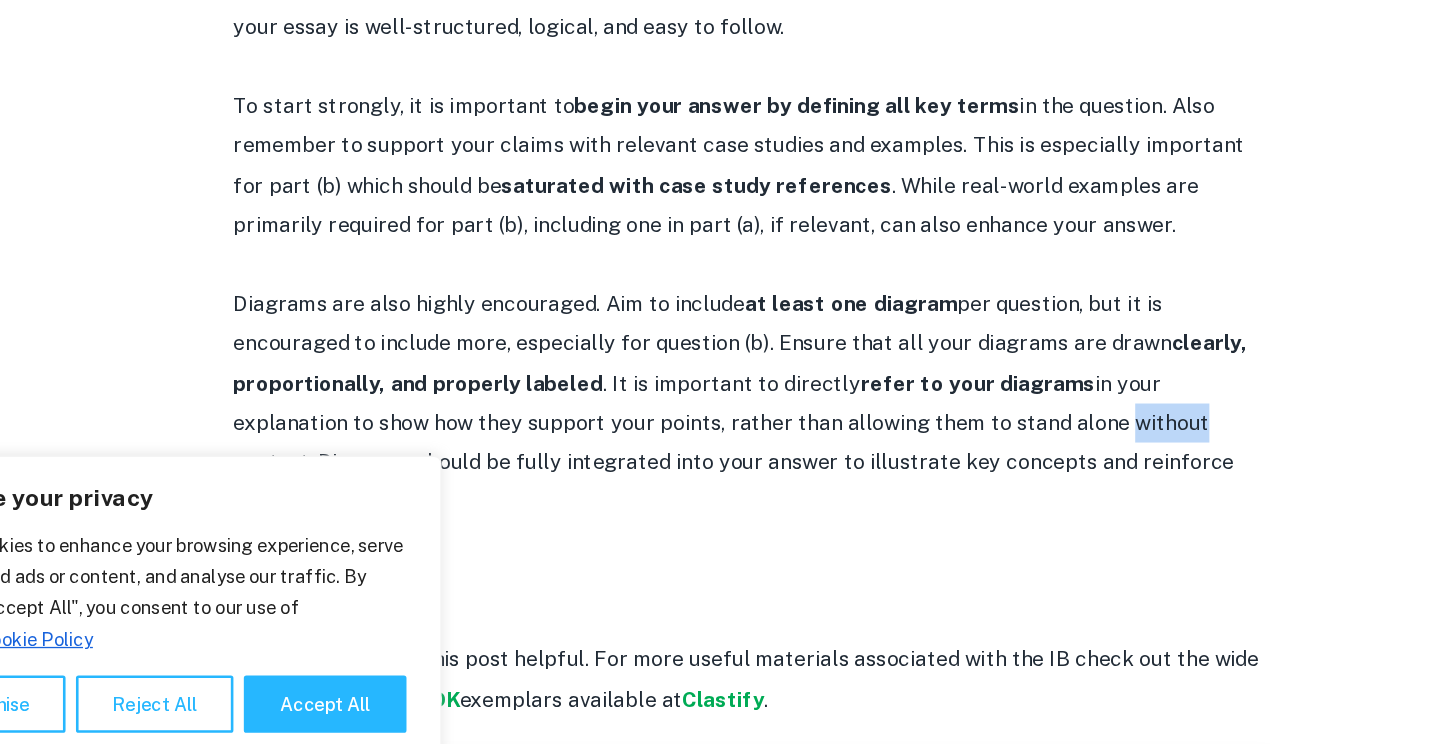 click on "Diagrams are also highly encouraged. Aim to include  at least one diagram  per question, but it is encouraged to include more, especially for question (b). Ensure that all your diagrams are drawn  clearly, proportionally, and properly labeled . It is important to directly  refer to your diagrams  in your explanation to show how they support your points, rather than allowing them to stand alone without context. Diagrams should be fully integrated into your answer to illustrate key concepts and reinforce your arguments." at bounding box center (720, 430) 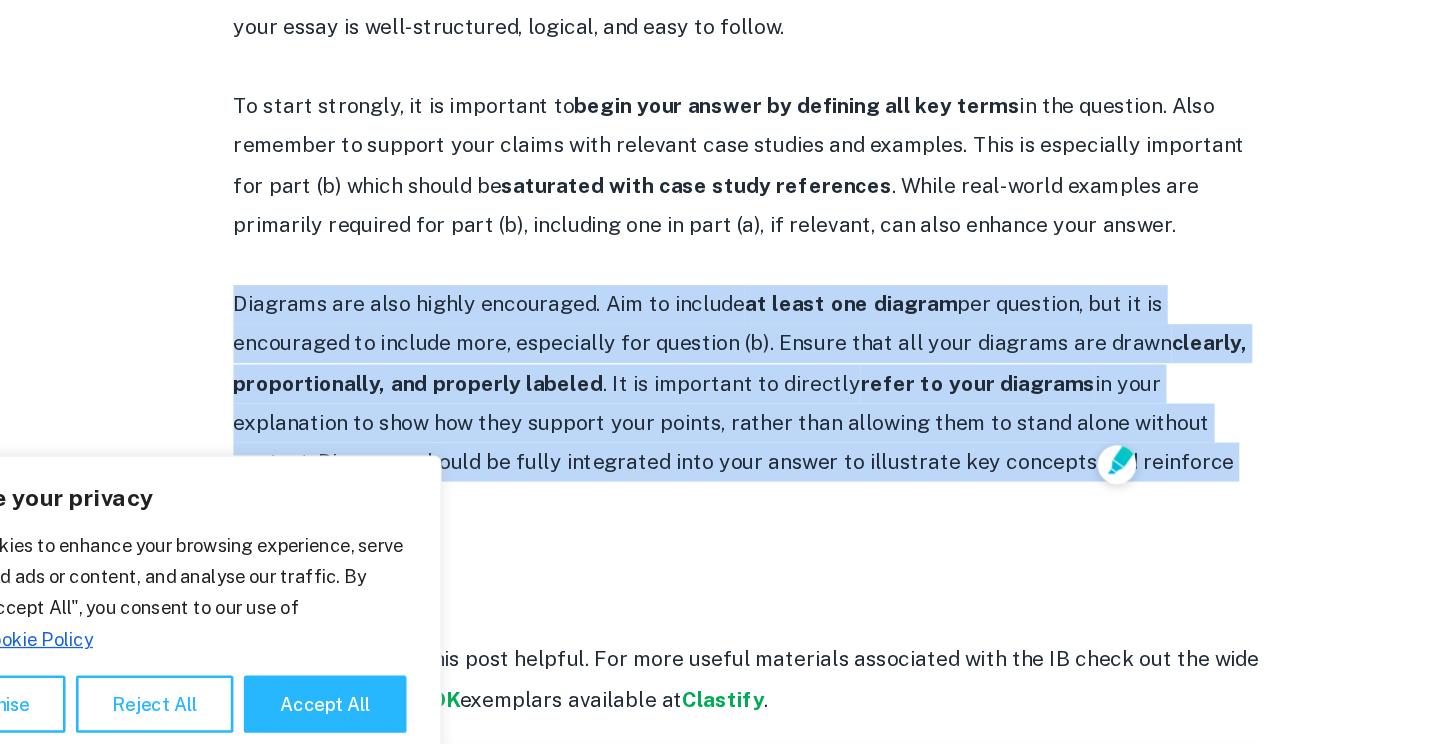 click at bounding box center [720, 536] 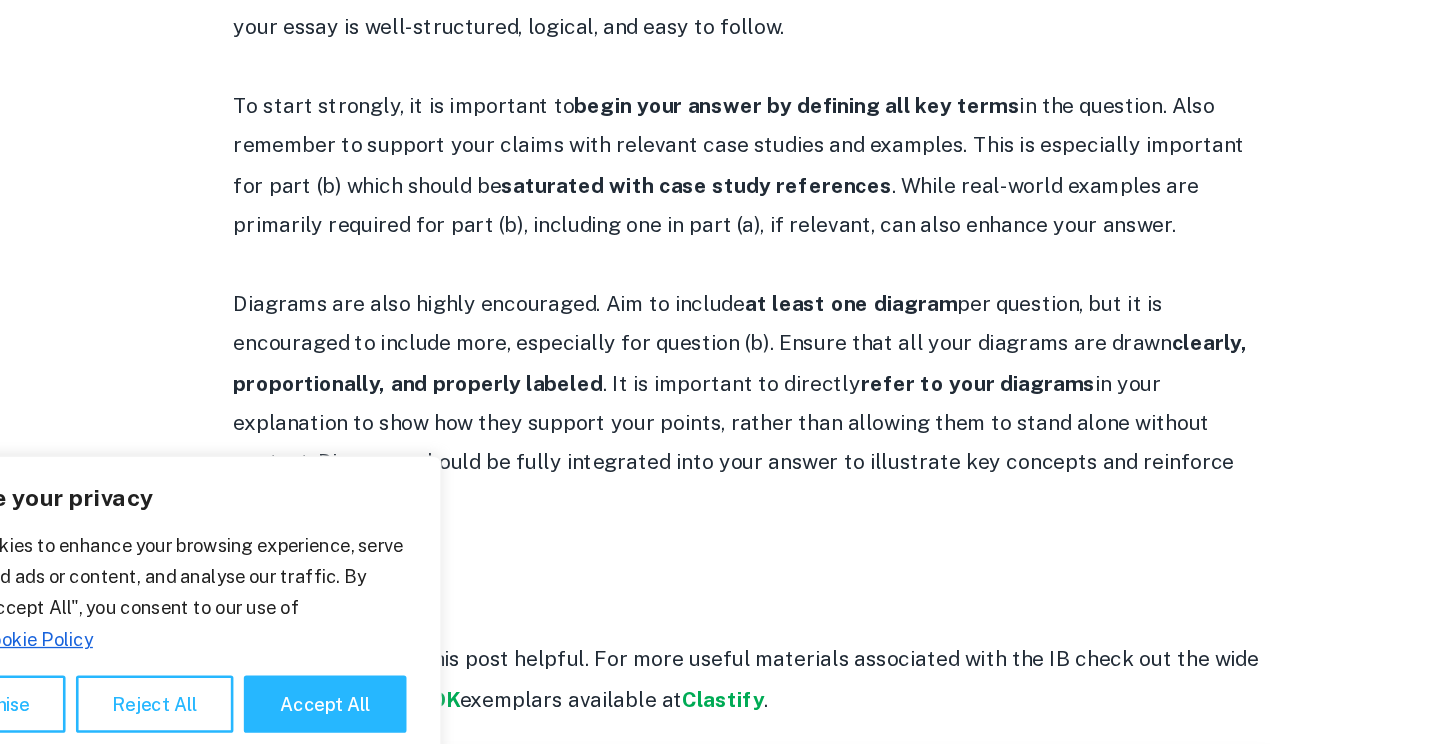click at bounding box center (720, 536) 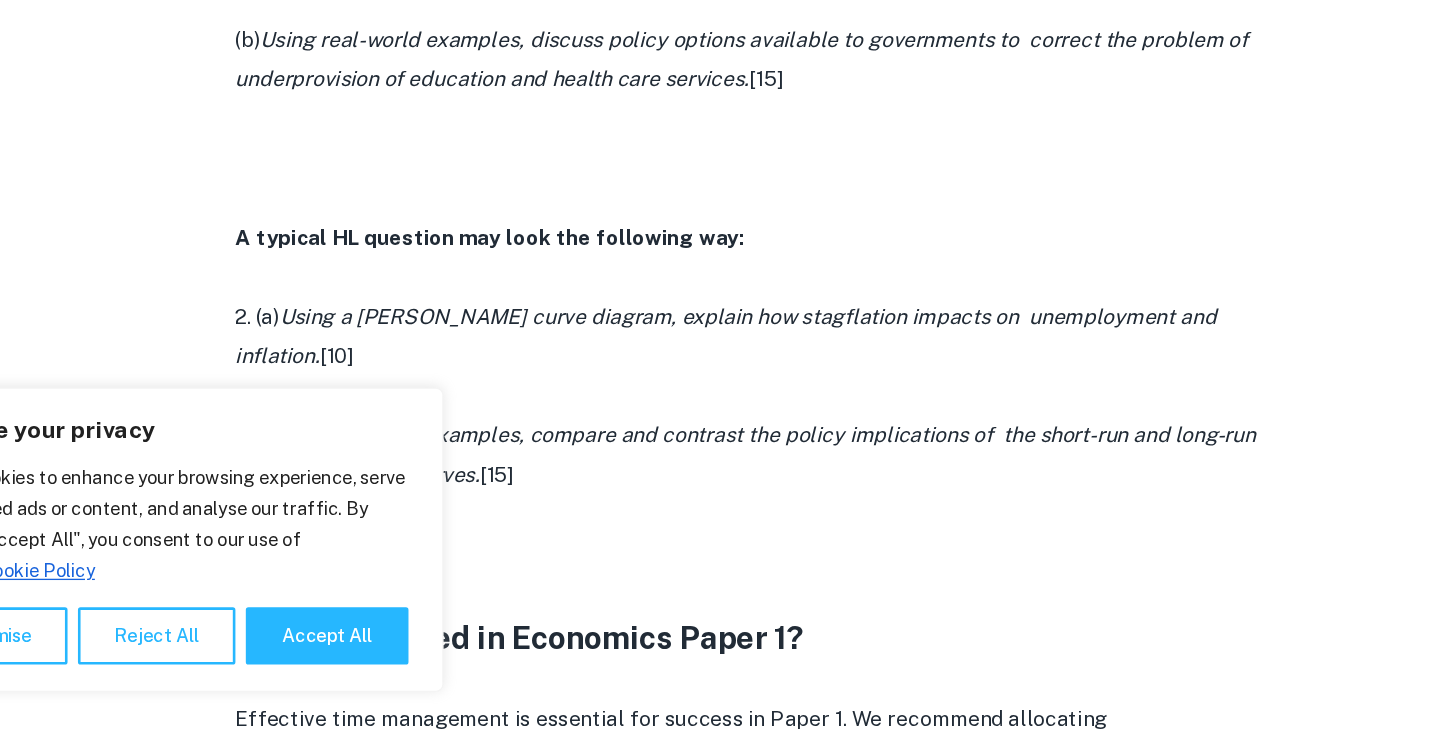 scroll, scrollTop: 1337, scrollLeft: 0, axis: vertical 